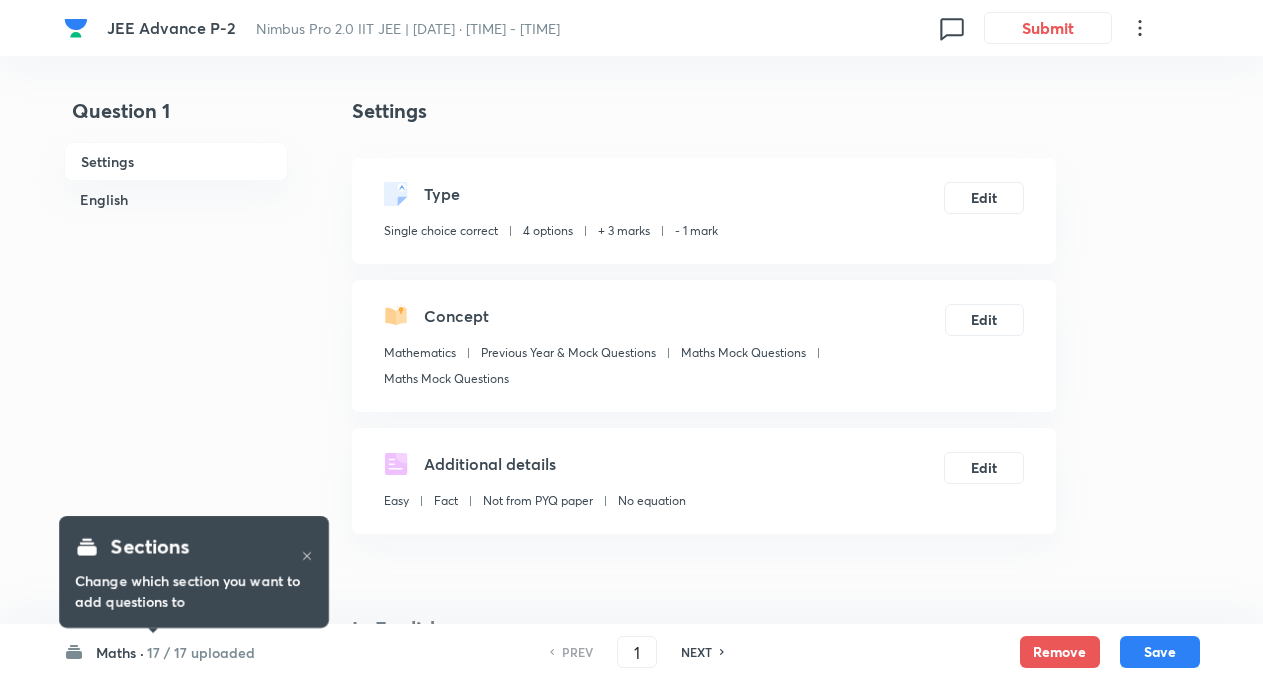 checkbox on "true" 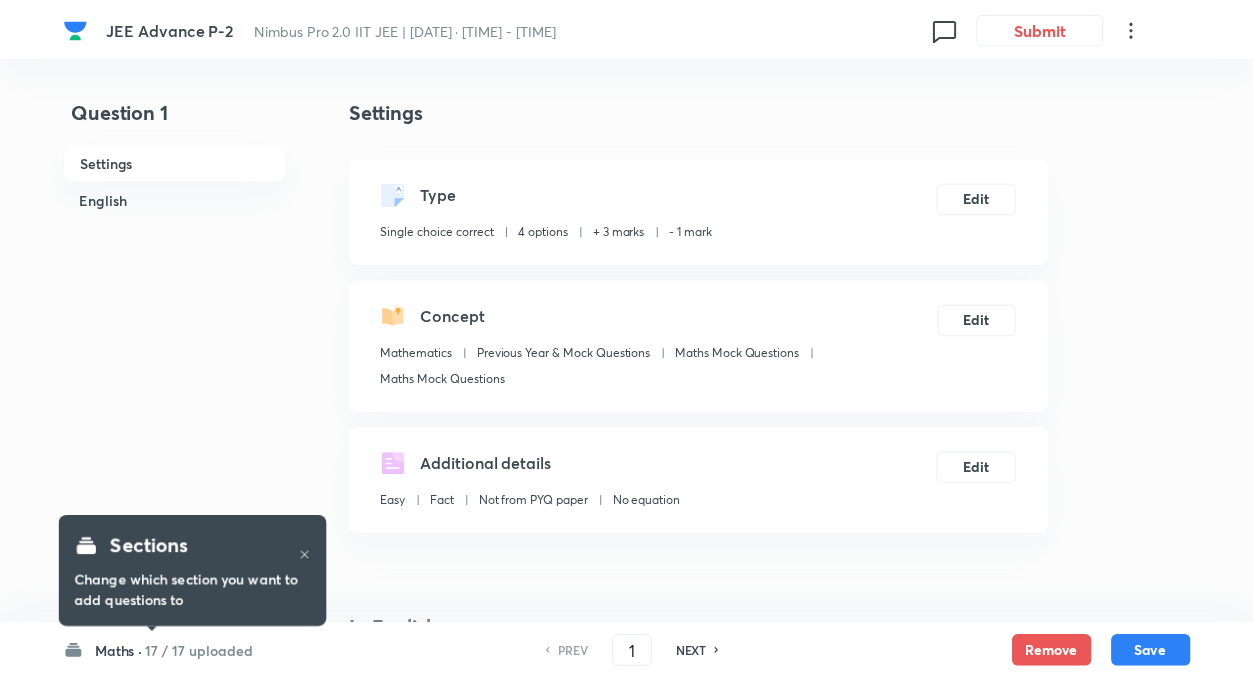 scroll, scrollTop: 0, scrollLeft: 0, axis: both 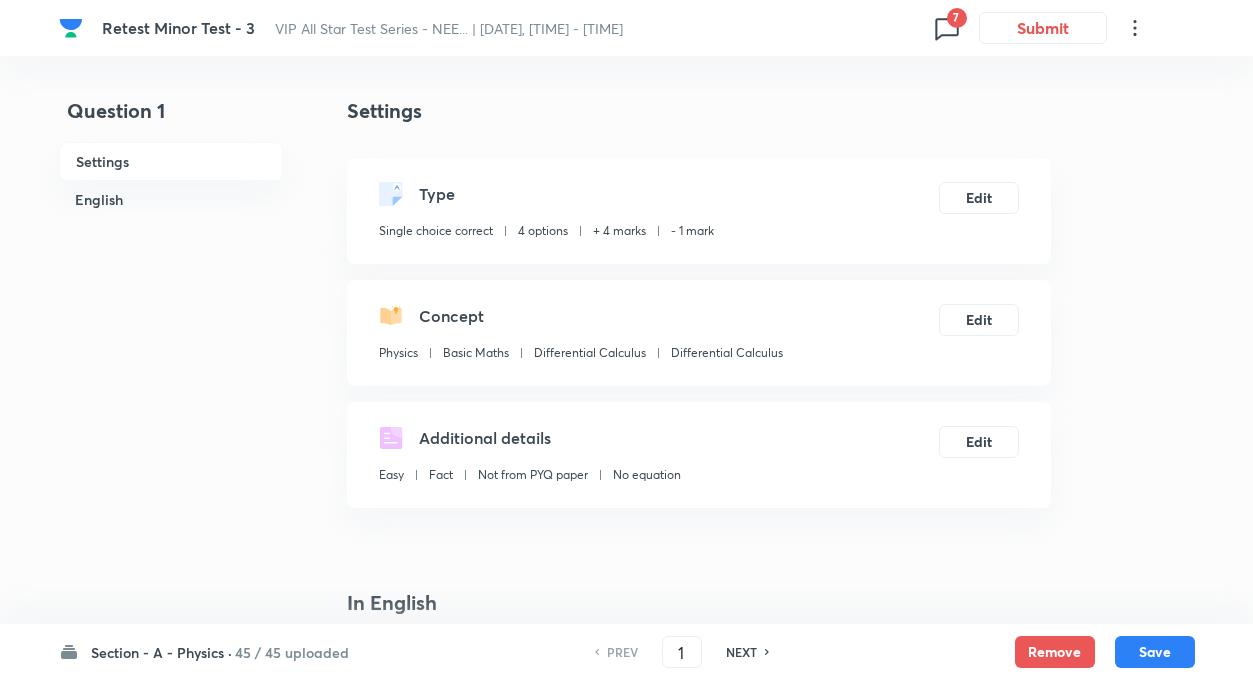 click 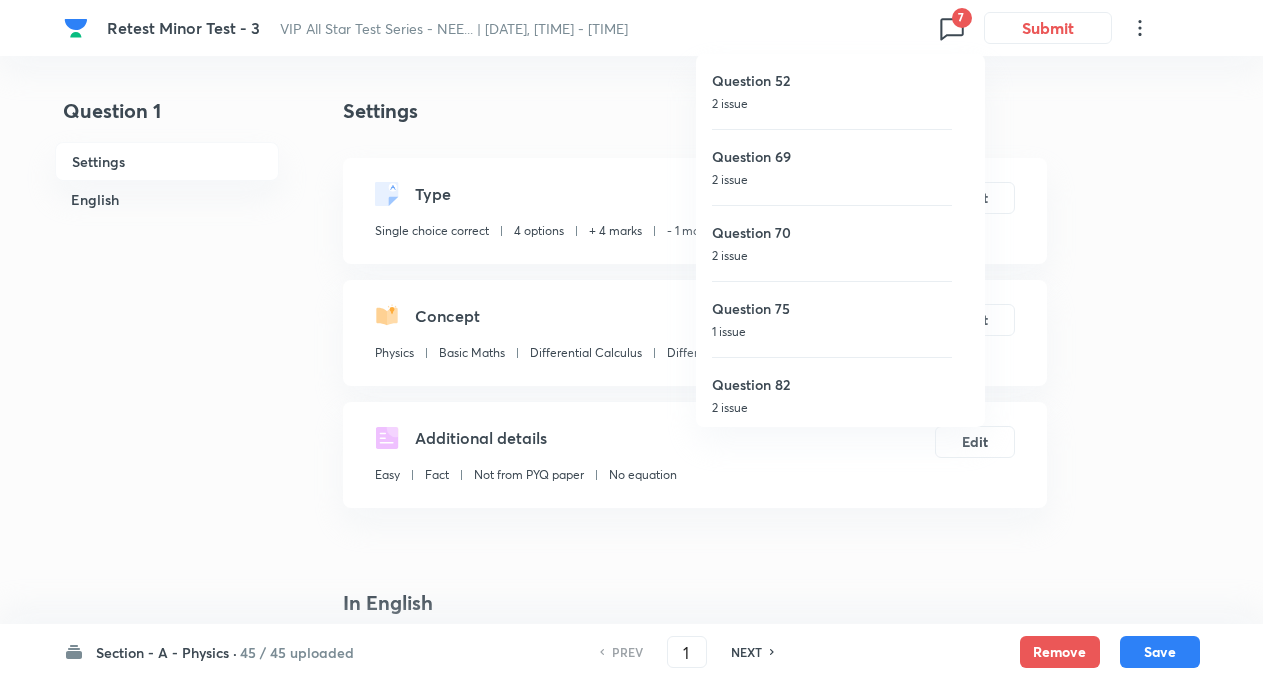 click on "2 issue" at bounding box center (832, 104) 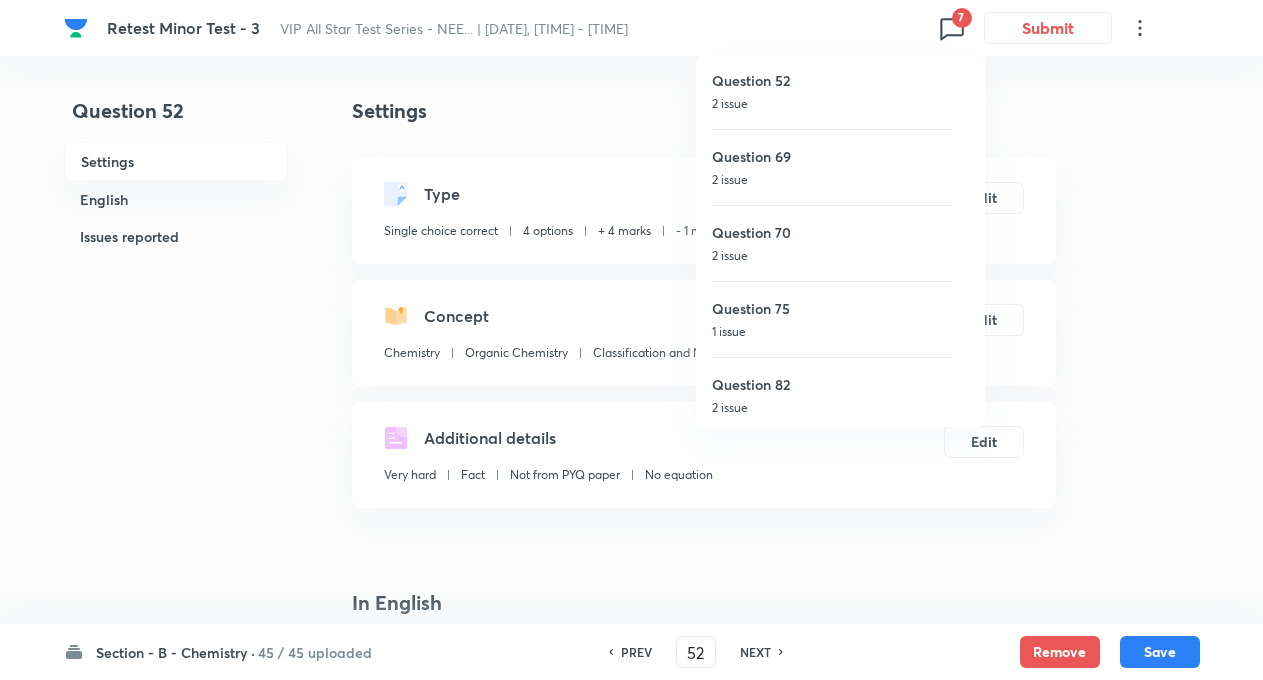type on "52" 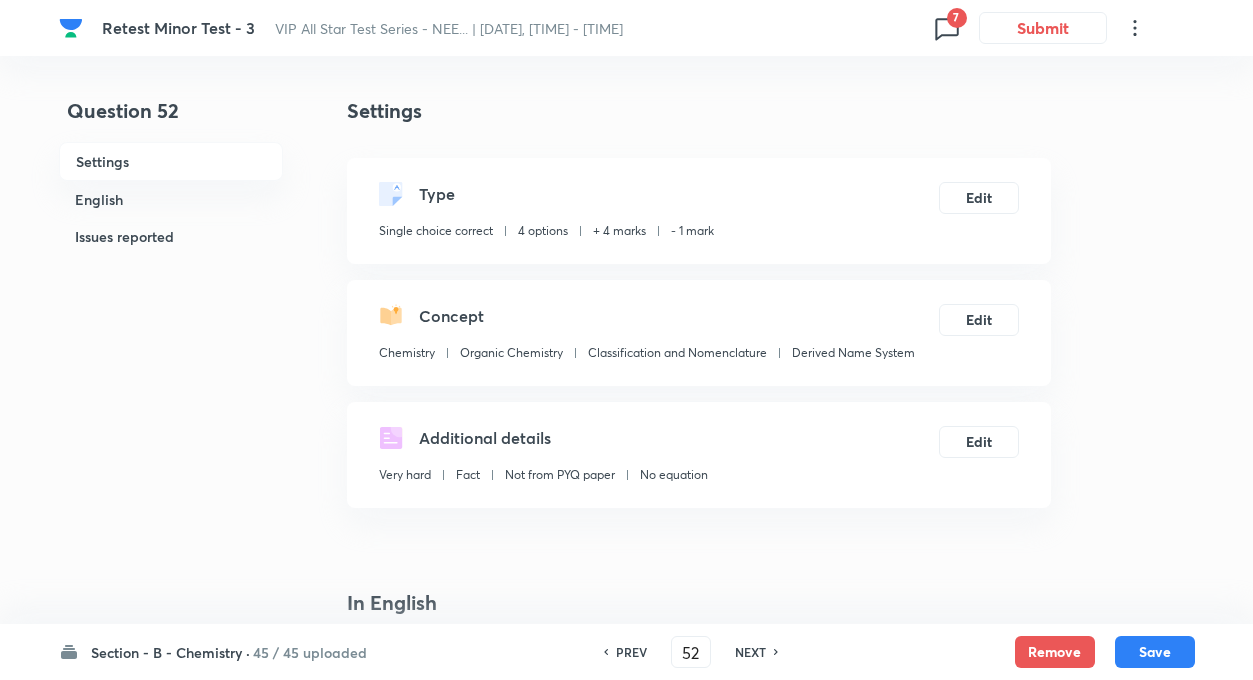 checkbox on "true" 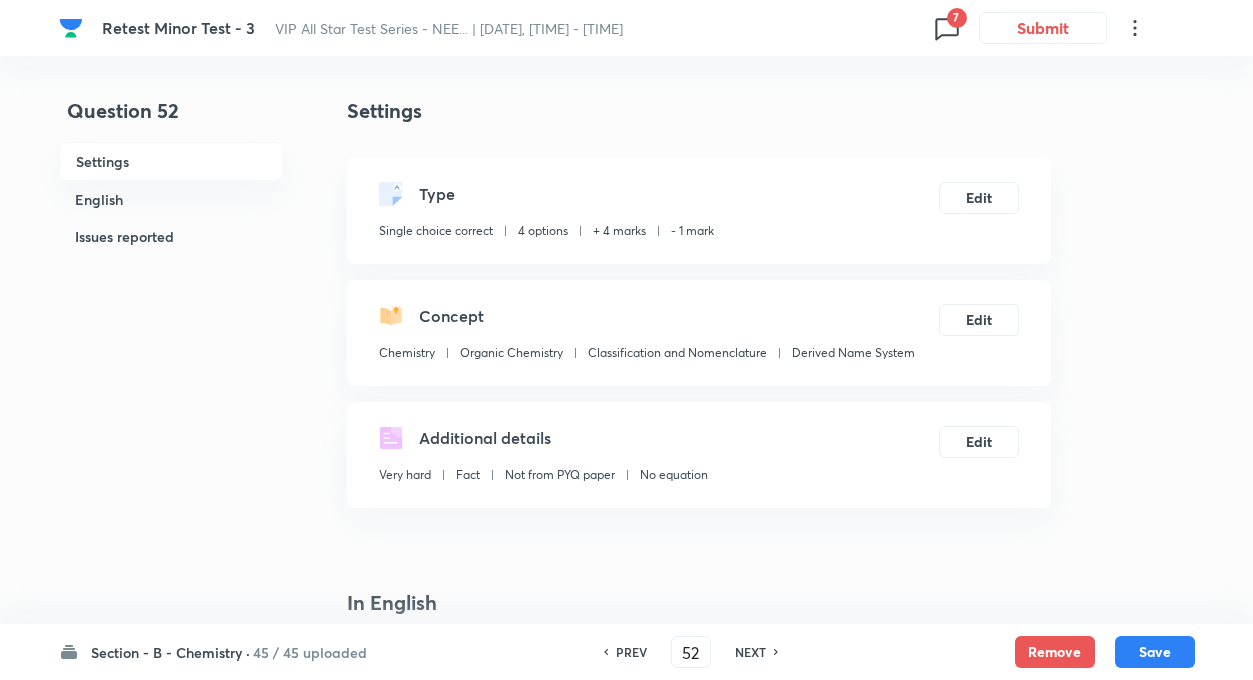 click on "Question 52 Settings English Issues reported Settings Type Single choice correct 4 options + 4 marks - 1 mark Edit Concept Chemistry Organic Chemistry Classification and Nomenclature Derived Name System Edit Additional details Very hard Fact Not from PYQ paper No equation Edit In English Question The third member of the homologous series of aliphatic aldehydes has the structure:  Option A CH 3 CH 2 CHO  Marked as correct Option B CH 3 (CH 2 ) 2 CHO  Mark as correct answer Option C H 3 COCH 2 CH 3   Mark as correct answer Option D CH 3 COCH 3 Mark as correct answer Solution Issues reported Reported by learners • 1 month ago Question is reported because of Formatting or image quality issue. Please verify. List of issues reported by learners: 1. Options are not good enough to read. Mark as resolved Reported by learners • 1 month ago Question is reported because of Incorrect or incomplete options. Please verify. List of issues reported by learners: 1. Options are not good enough to read. Mark as resolved" at bounding box center [627, 1702] 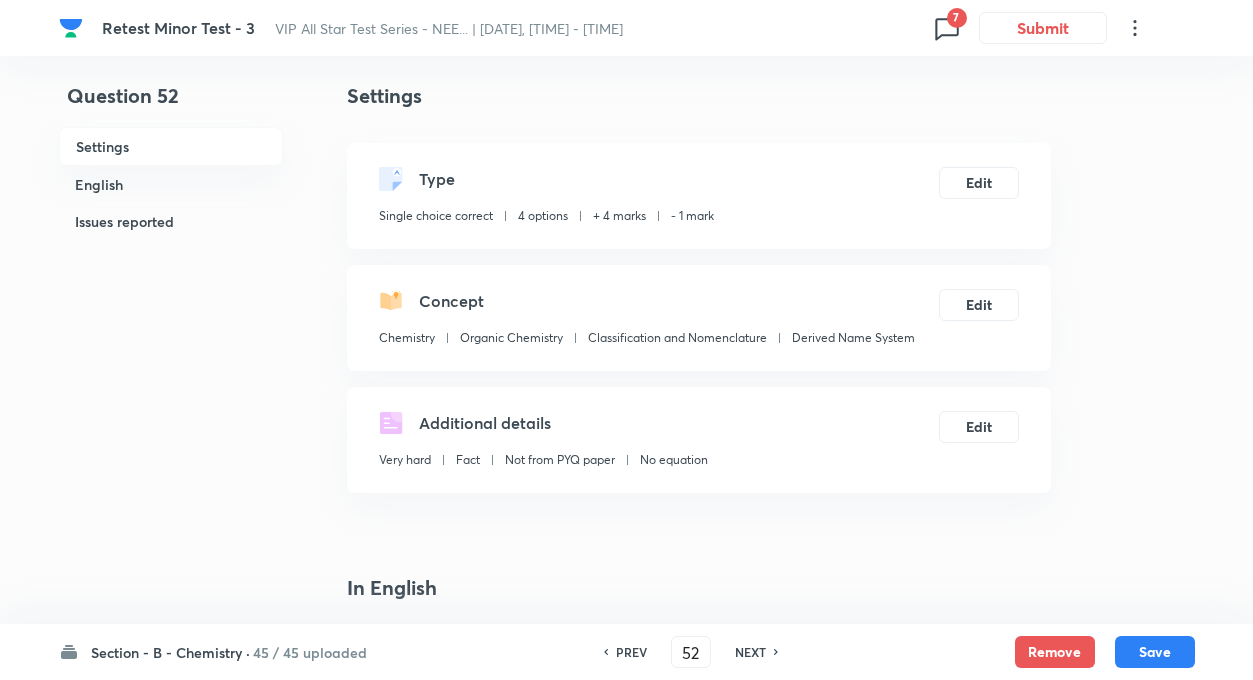 scroll, scrollTop: 0, scrollLeft: 0, axis: both 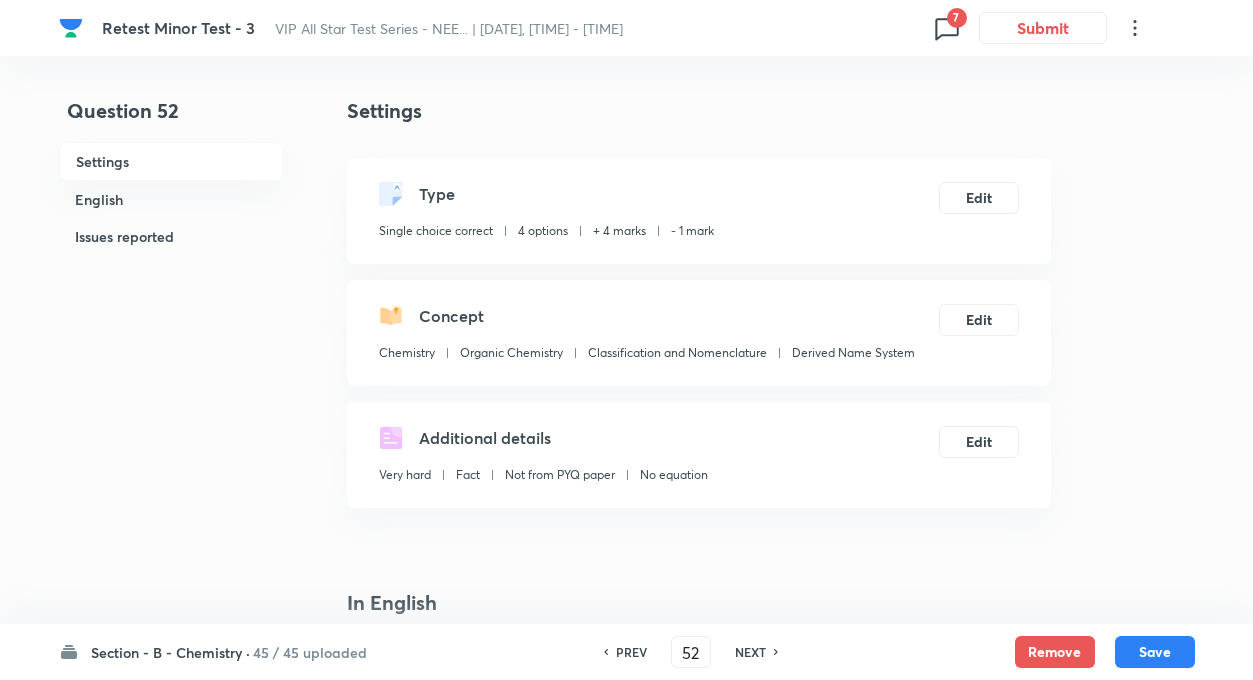 click on "7" at bounding box center [957, 18] 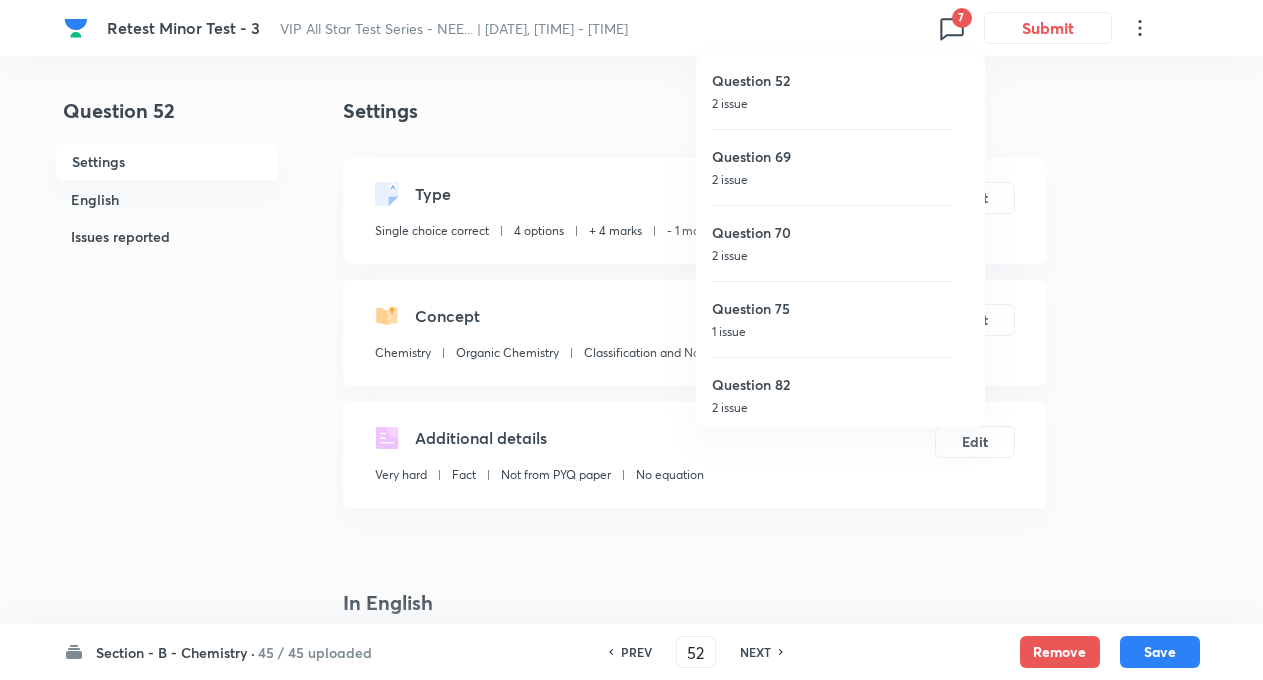 click on "Question 69 2 issue" at bounding box center [832, 167] 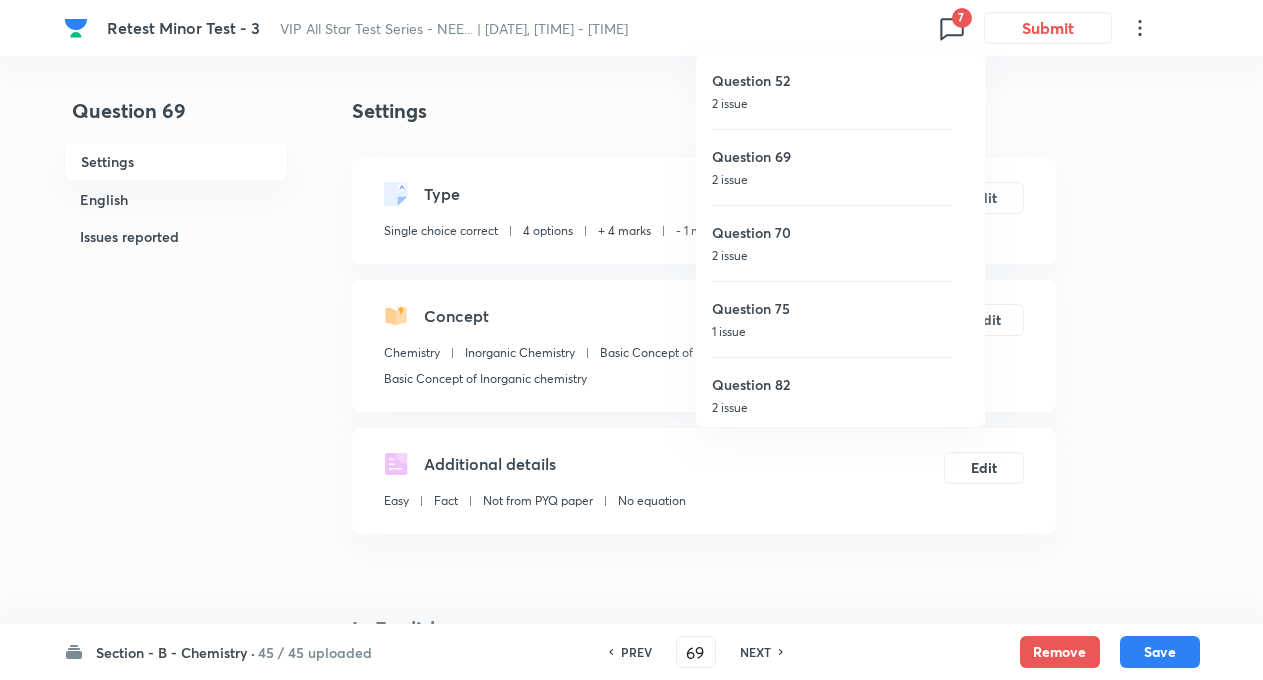checkbox on "false" 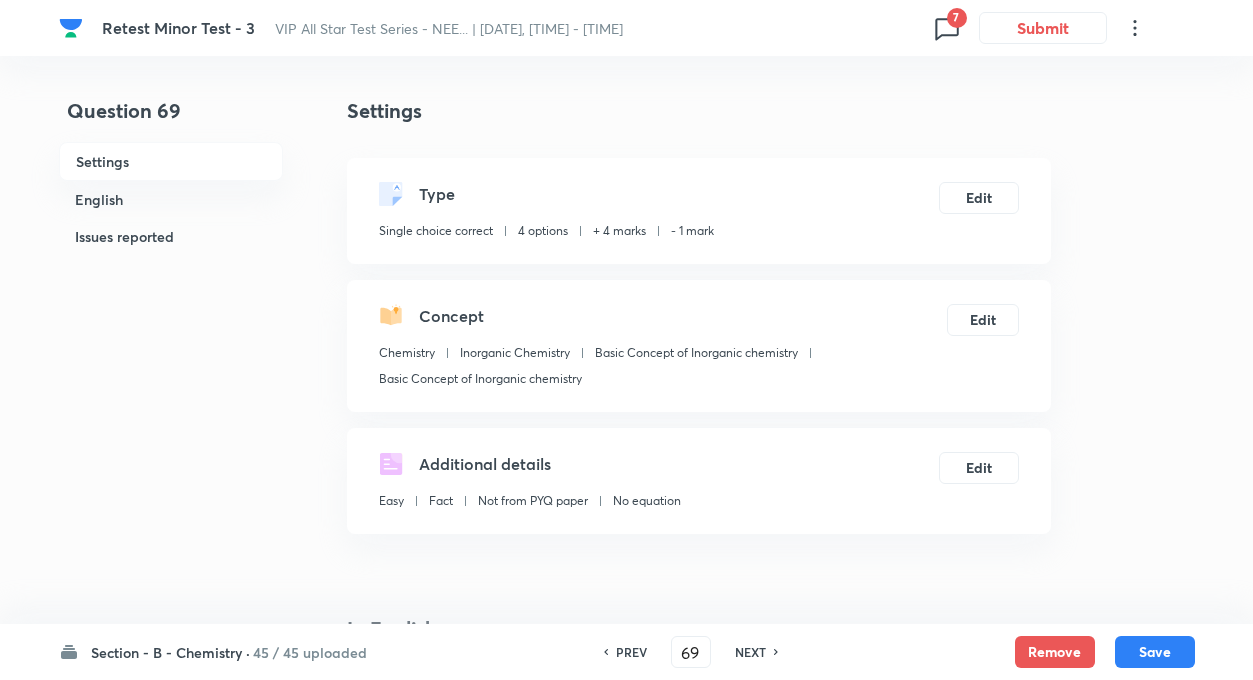 checkbox on "true" 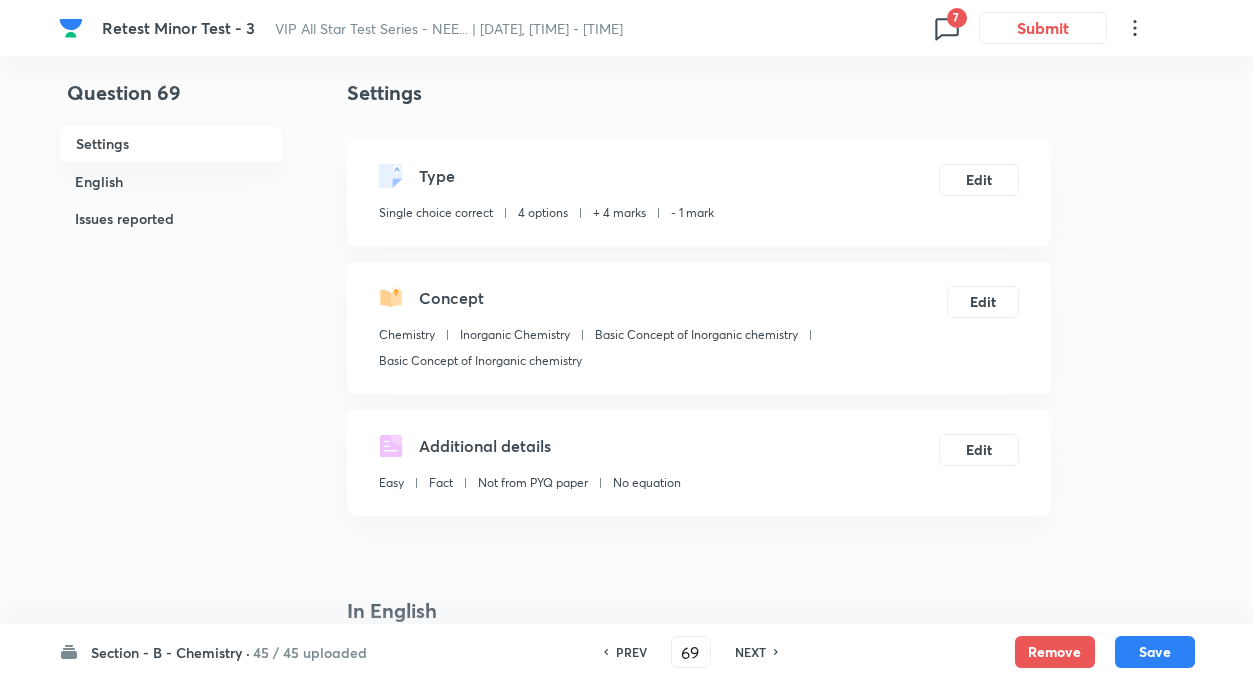 scroll, scrollTop: 0, scrollLeft: 0, axis: both 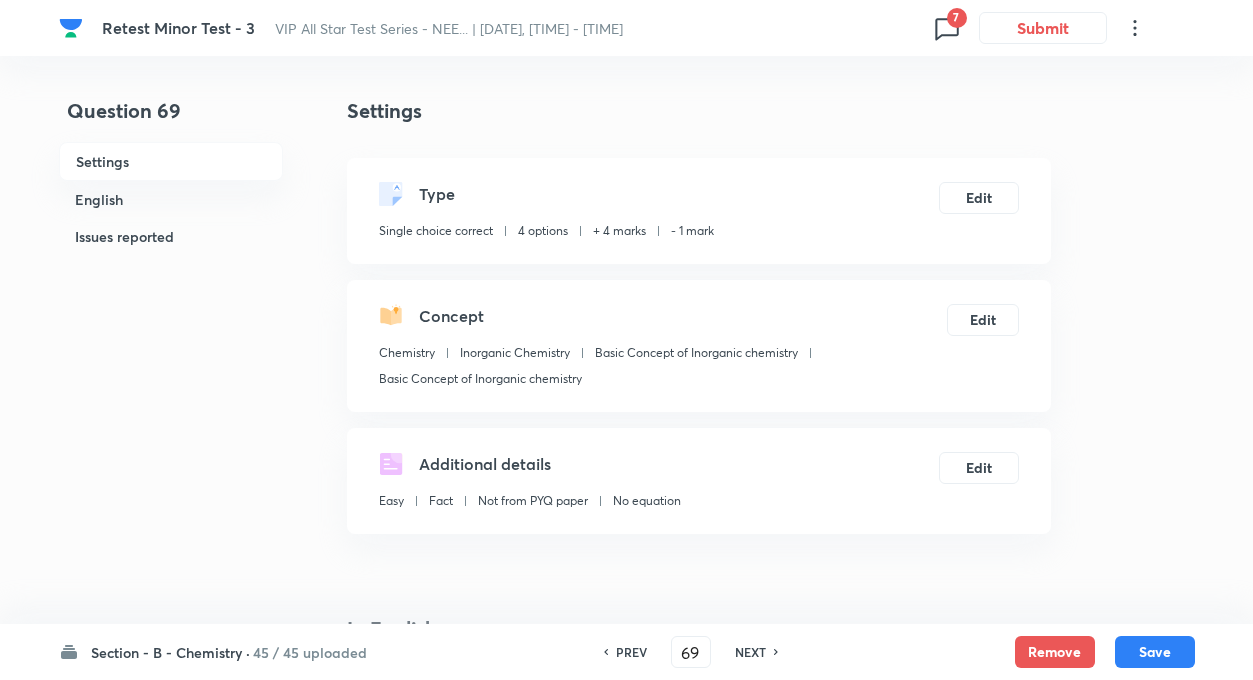 click on "Question 69 Settings English Issues reported" at bounding box center (171, 1733) 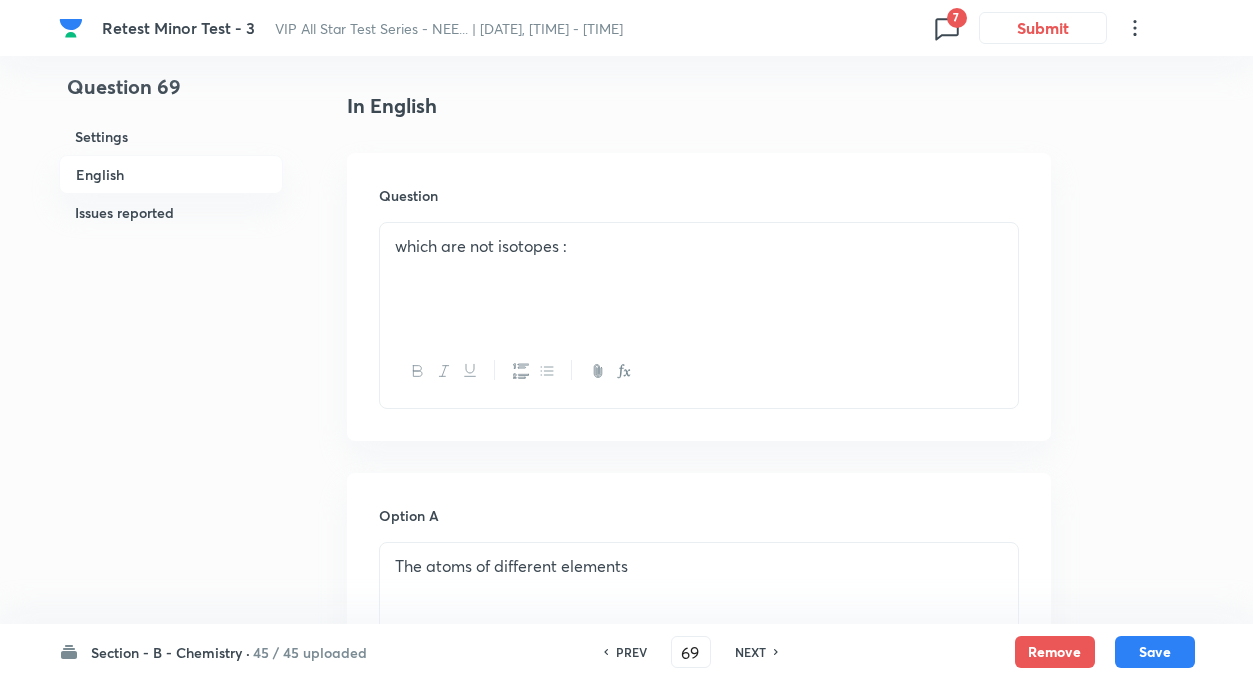 scroll, scrollTop: 520, scrollLeft: 0, axis: vertical 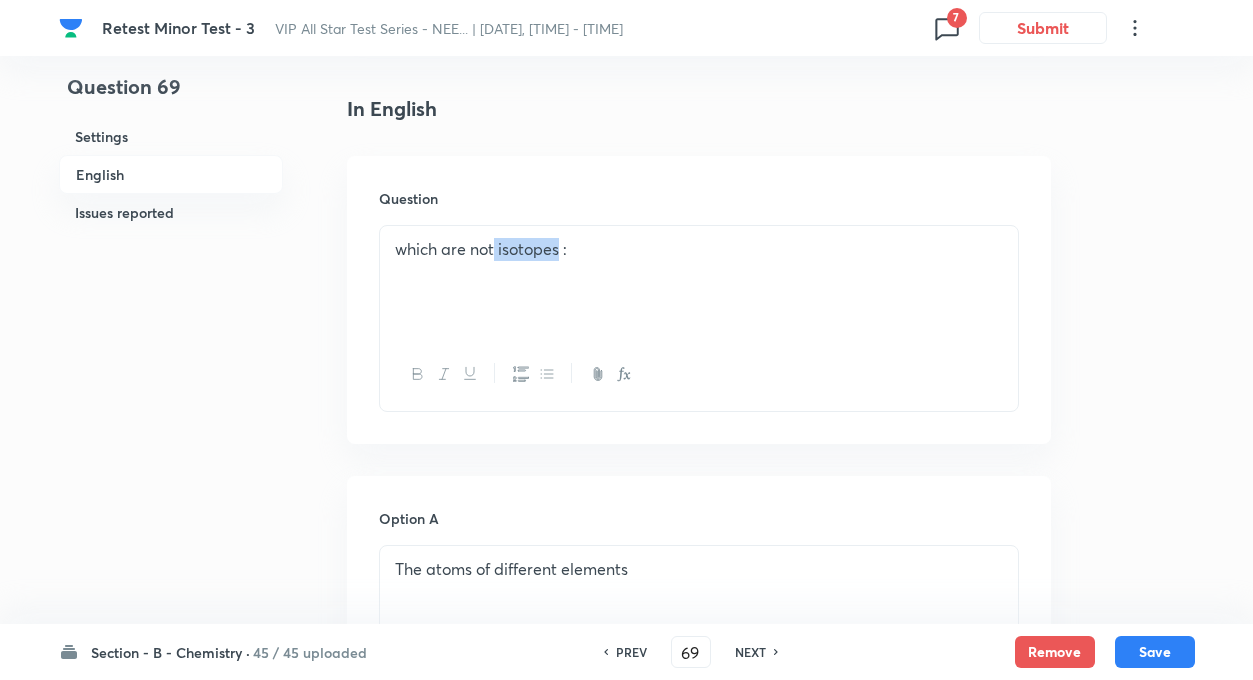 drag, startPoint x: 494, startPoint y: 257, endPoint x: 561, endPoint y: 262, distance: 67.18631 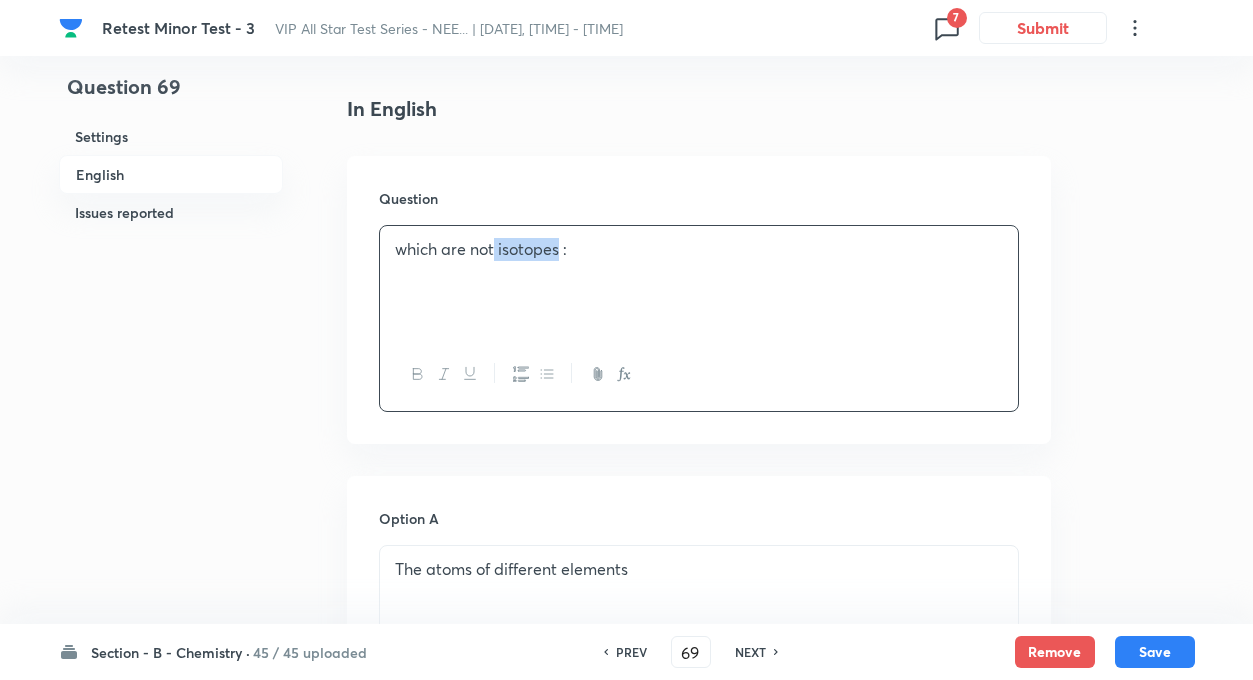 copy on "isotopes" 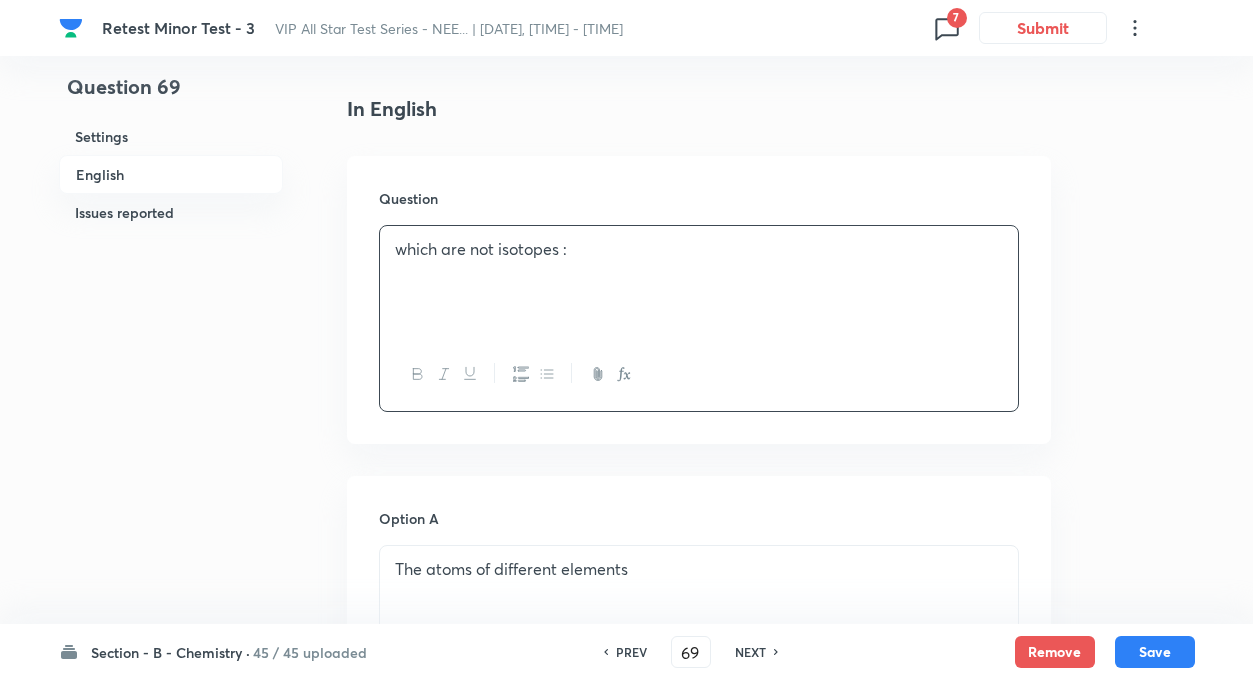 click on "Question 69 Settings English Issues reported Settings Type Single choice correct 4 options + 4 marks - 1 mark Edit Concept Chemistry Inorganic Chemistry Basic Concept of Inorganic chemistry Basic Concept of Inorganic chemistry Edit Additional details Easy Fact Not from PYQ paper No equation Edit In English Question which are not isotopes : Option A The atoms of different elements Mark as correct answer Option B Have same number of neutrons Mark as correct answer Option C Have same number of (neutrons + protons) Marked as correct Option D Have same difference of mass number and atomic number Mark as correct answer Solution An isotone is an atom with the same number of neutrons as another atom, but a different number of protons. This means they can belong to different elements. Issues reported Reported by learners • 1 month ago Question is reported because of Incorrect or incomplete question. Please verify. List of issues reported by learners: 1. Isotone in place of isotope 2. Incorrect question" at bounding box center (627, 1213) 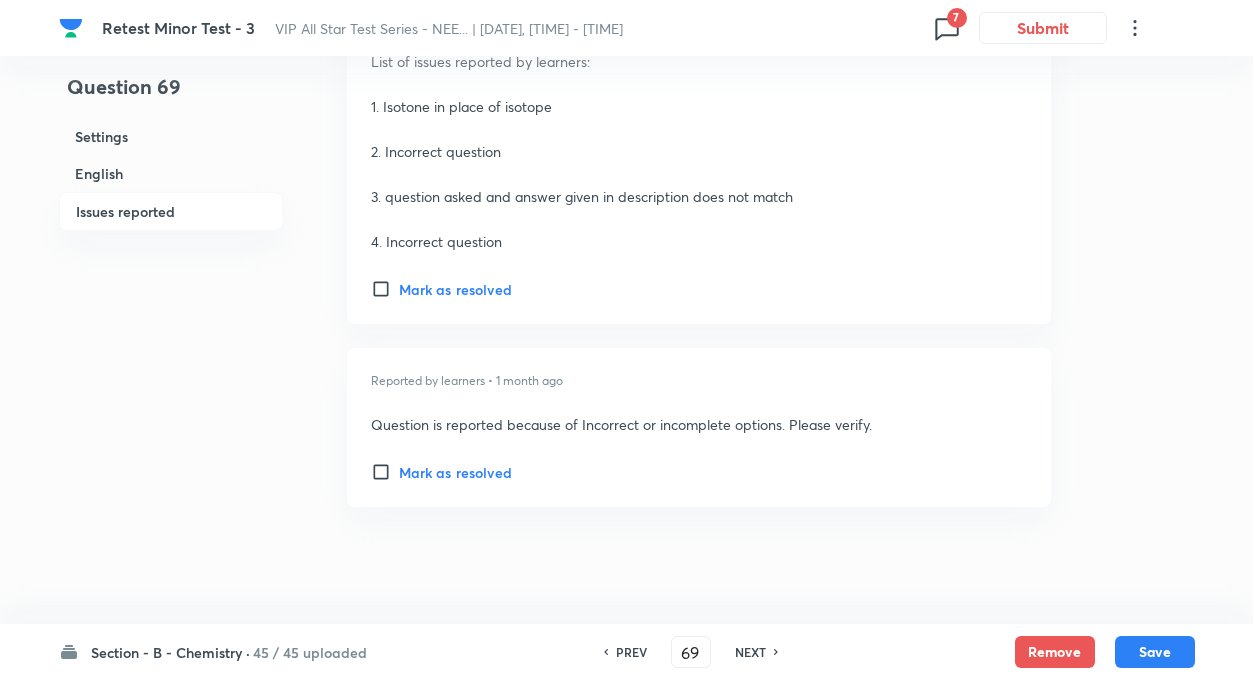scroll, scrollTop: 2787, scrollLeft: 0, axis: vertical 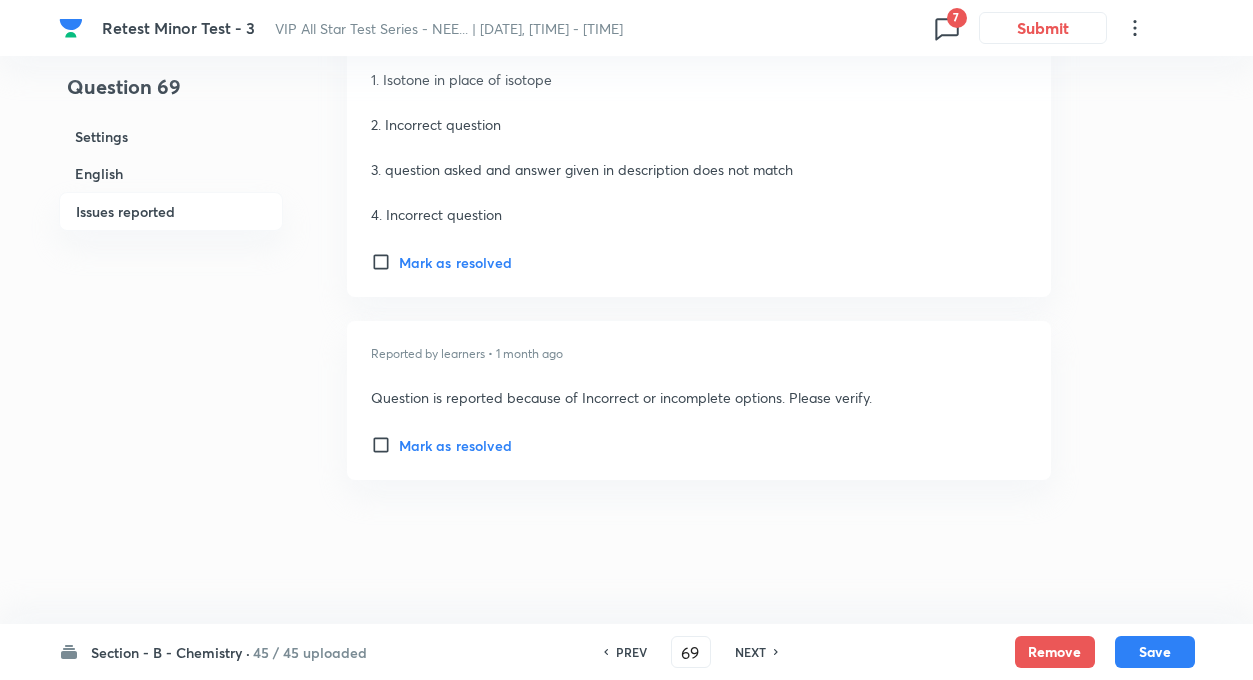 click on "Question 69 Settings English Issues reported Settings Type Single choice correct 4 options + 4 marks - 1 mark Edit Concept Chemistry Inorganic Chemistry Basic Concept of Inorganic chemistry Basic Concept of Inorganic chemistry Edit Additional details Easy Fact Not from PYQ paper No equation Edit In English Question which are not isotopes : Option A The atoms of different elements Mark as correct answer Option B Have same number of neutrons Mark as correct answer Option C Have same number of (neutrons + protons) Marked as correct Option D Have same difference of mass number and atomic number Mark as correct answer Solution An isotone is an atom with the same number of neutrons as another atom, but a different number of protons. This means they can belong to different elements. Issues reported Reported by learners • 1 month ago Question is reported because of Incorrect or incomplete question. Please verify. List of issues reported by learners: 1. Isotone in place of isotope 2. Incorrect question" at bounding box center [627, -1054] 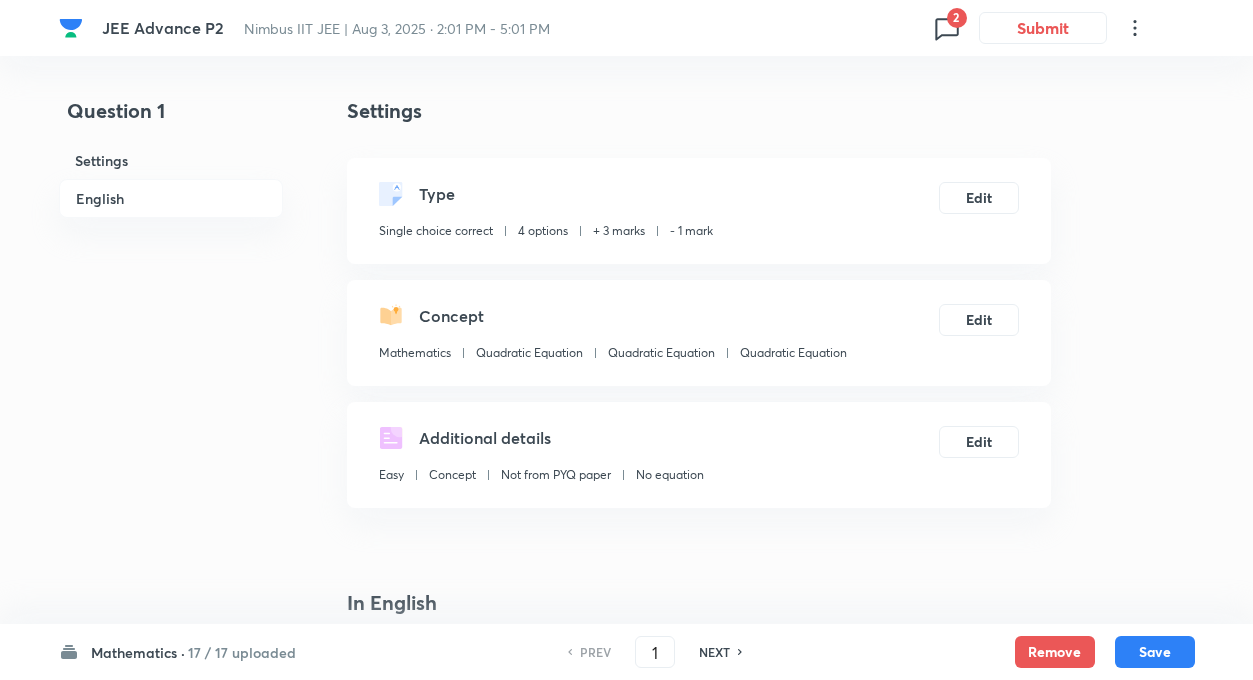 scroll, scrollTop: 1080, scrollLeft: 0, axis: vertical 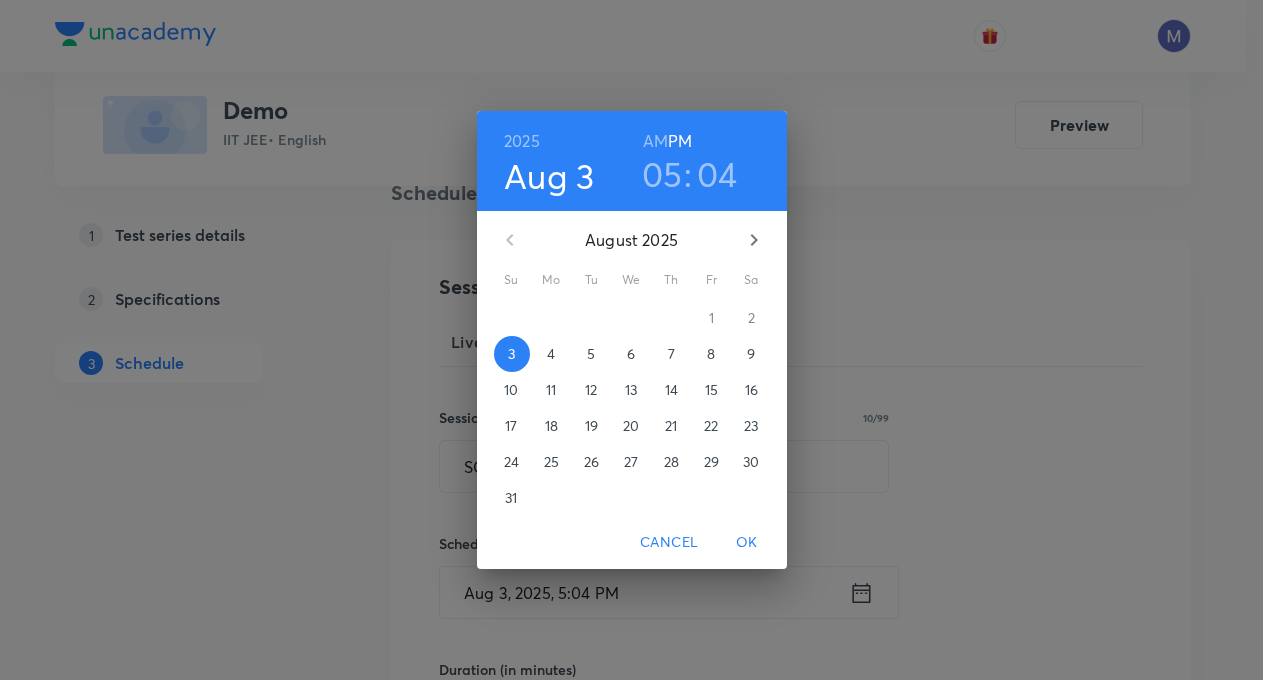 click on "29" at bounding box center (711, 462) 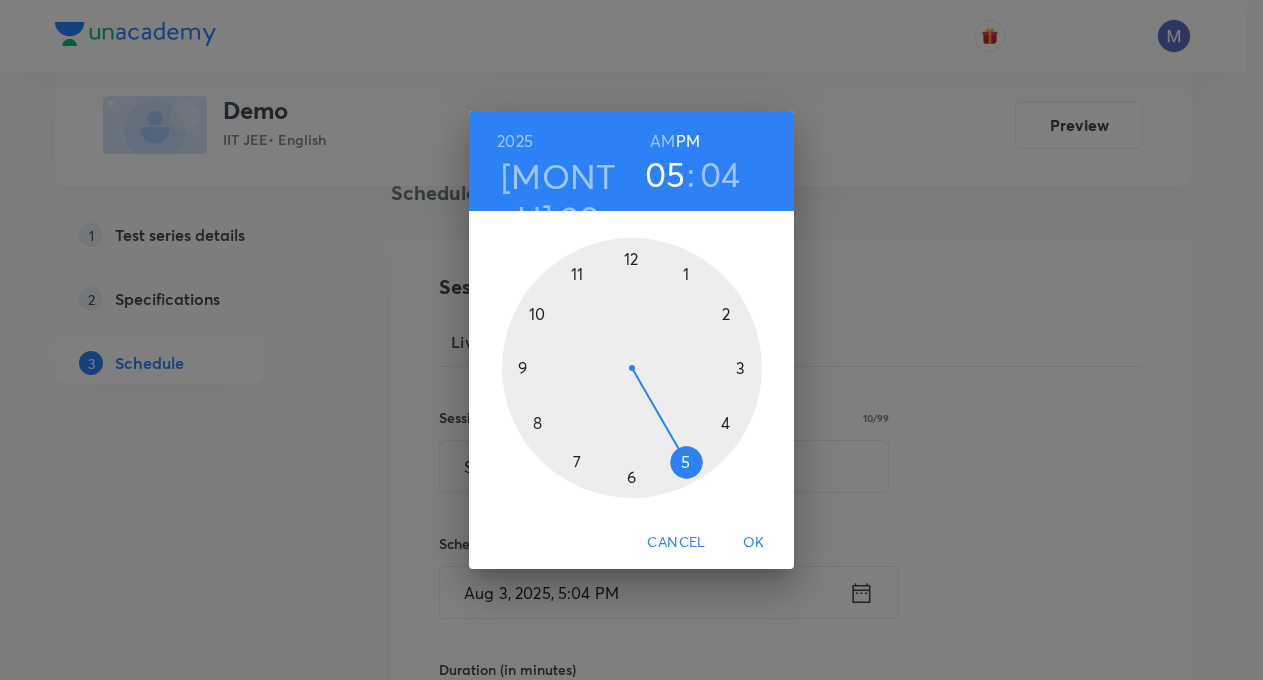 click on "OK" at bounding box center (754, 542) 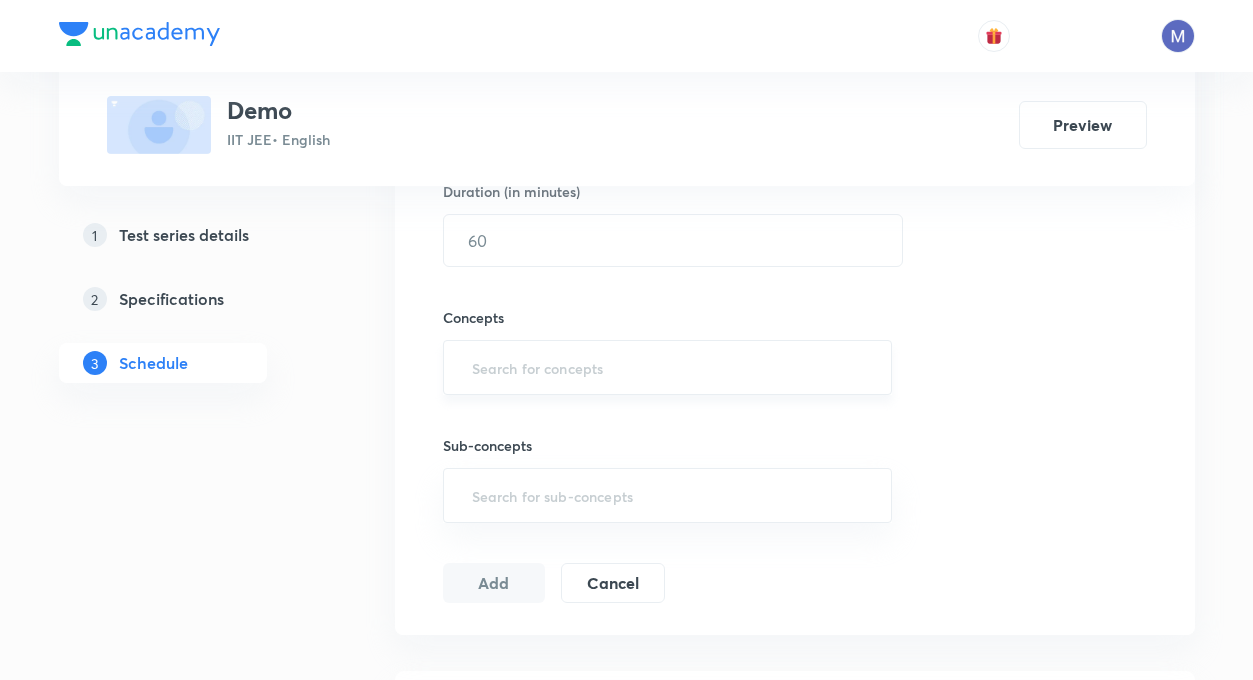 scroll, scrollTop: 640, scrollLeft: 0, axis: vertical 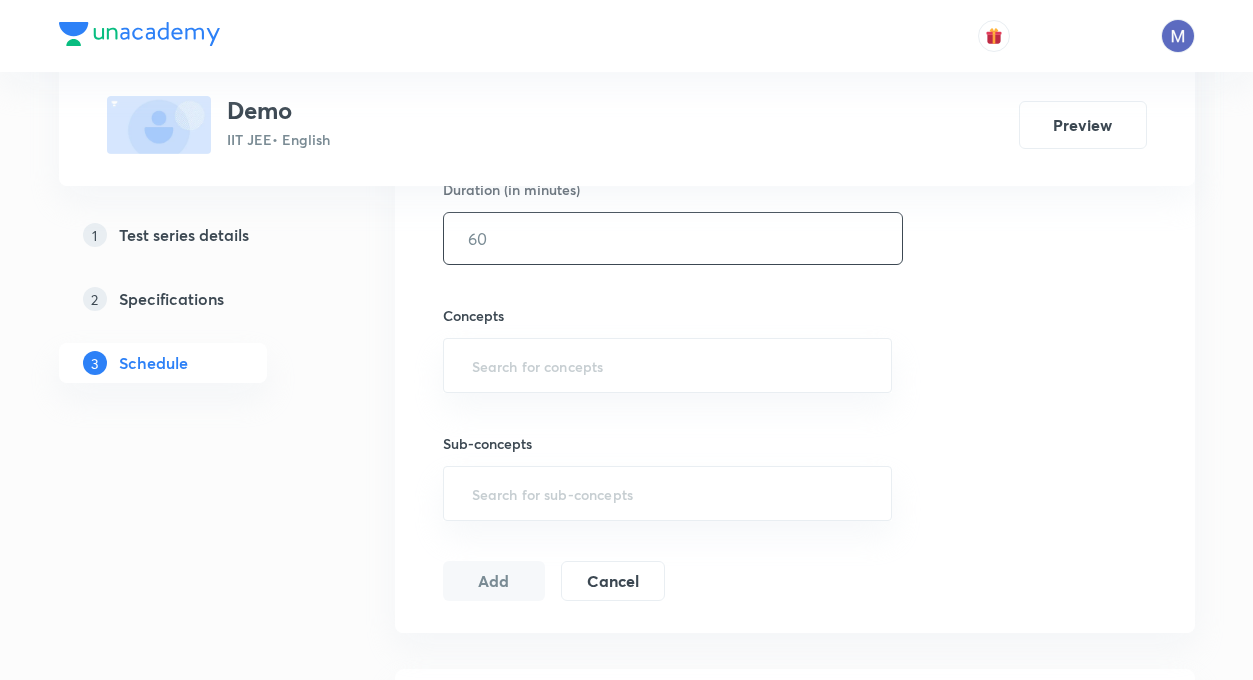 click at bounding box center (673, 238) 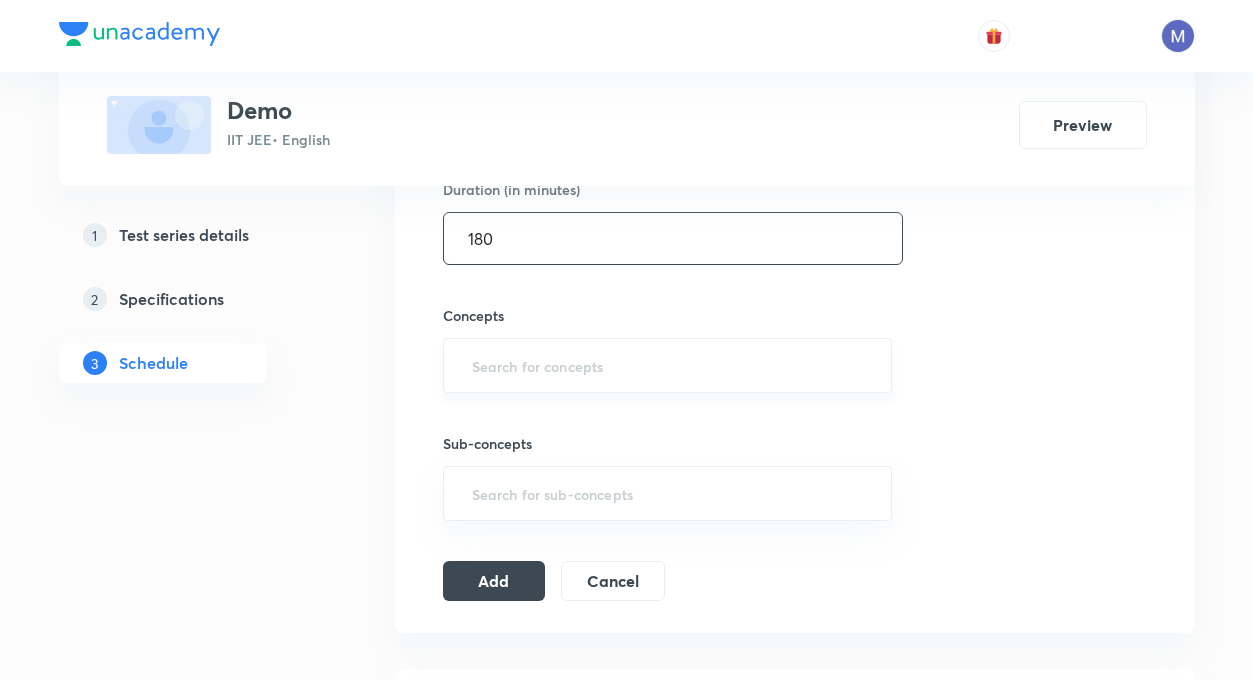 type on "180" 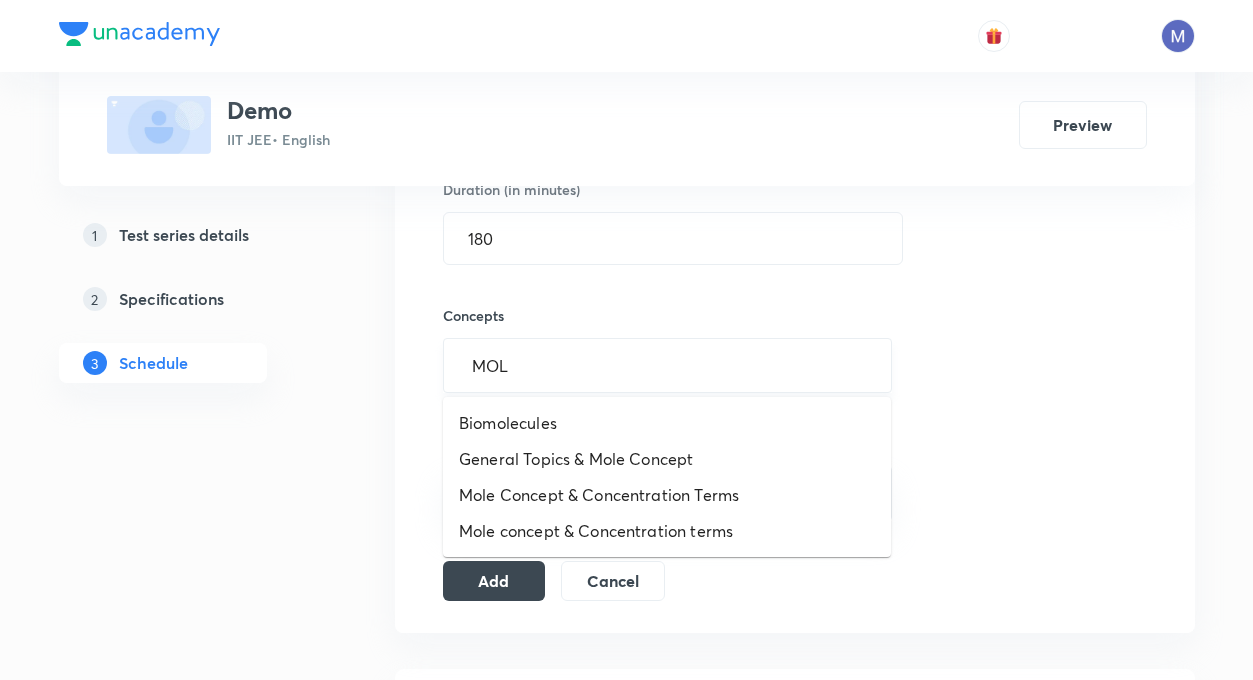 type on "MOLE" 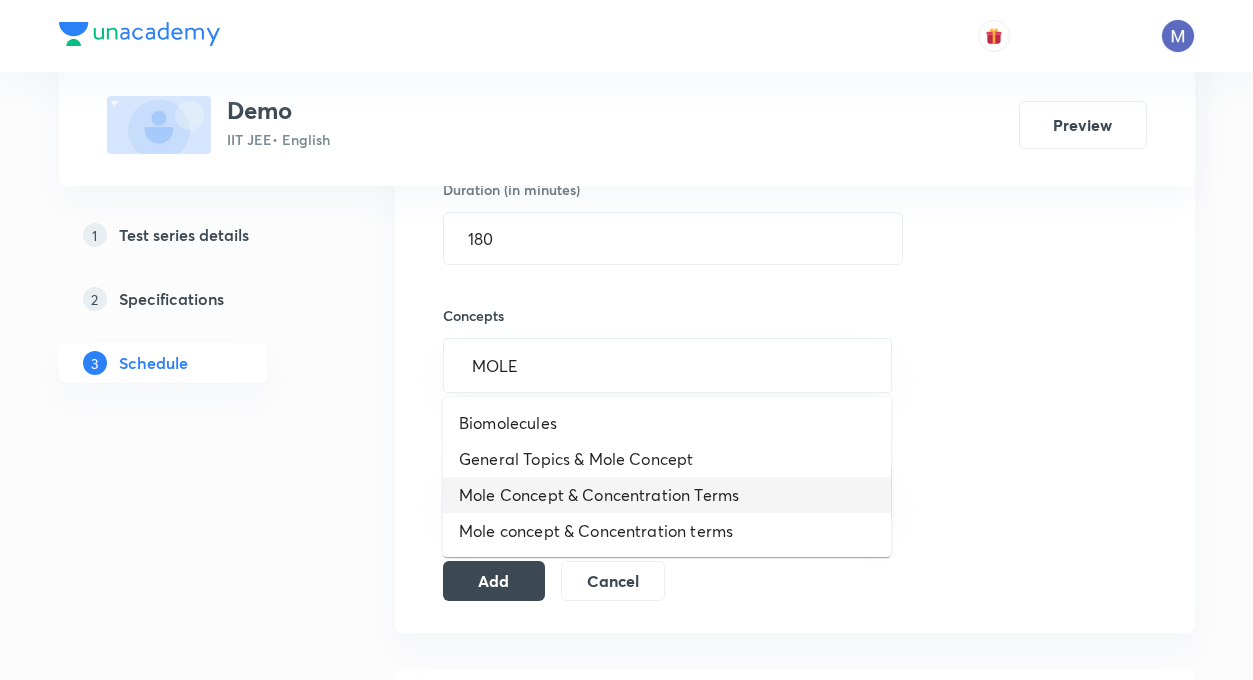 click on "Mole Concept & Concentration Terms" at bounding box center [667, 495] 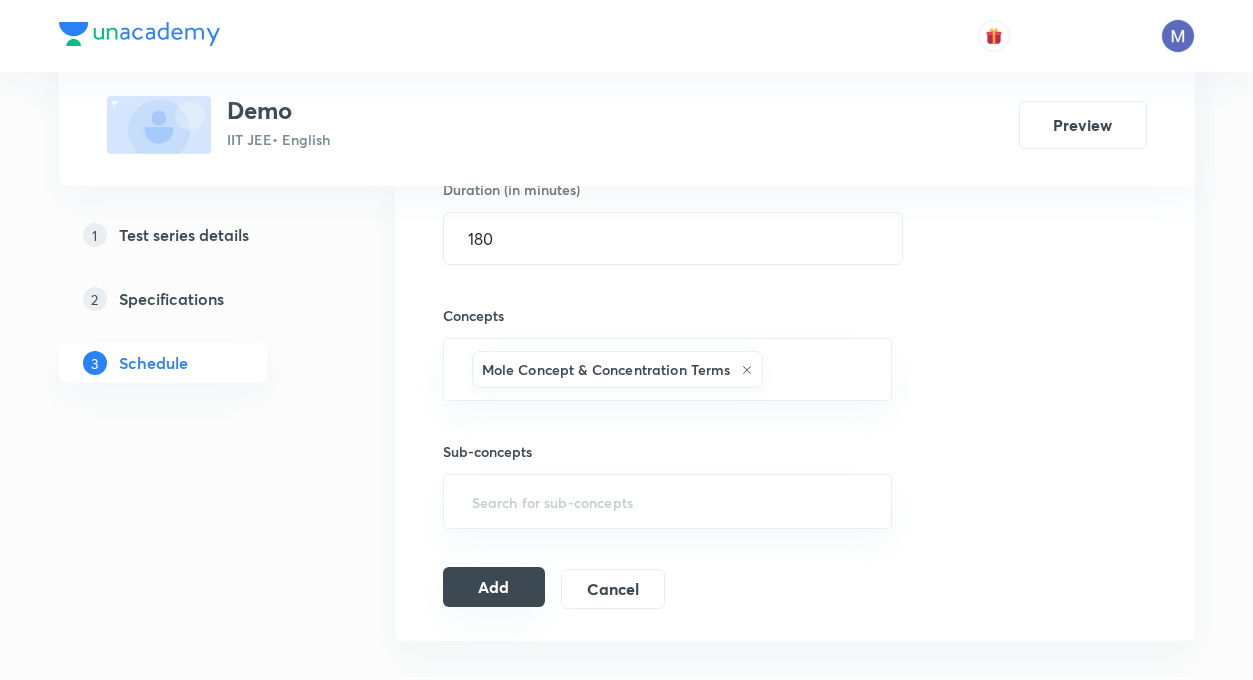 click on "Add" at bounding box center (494, 587) 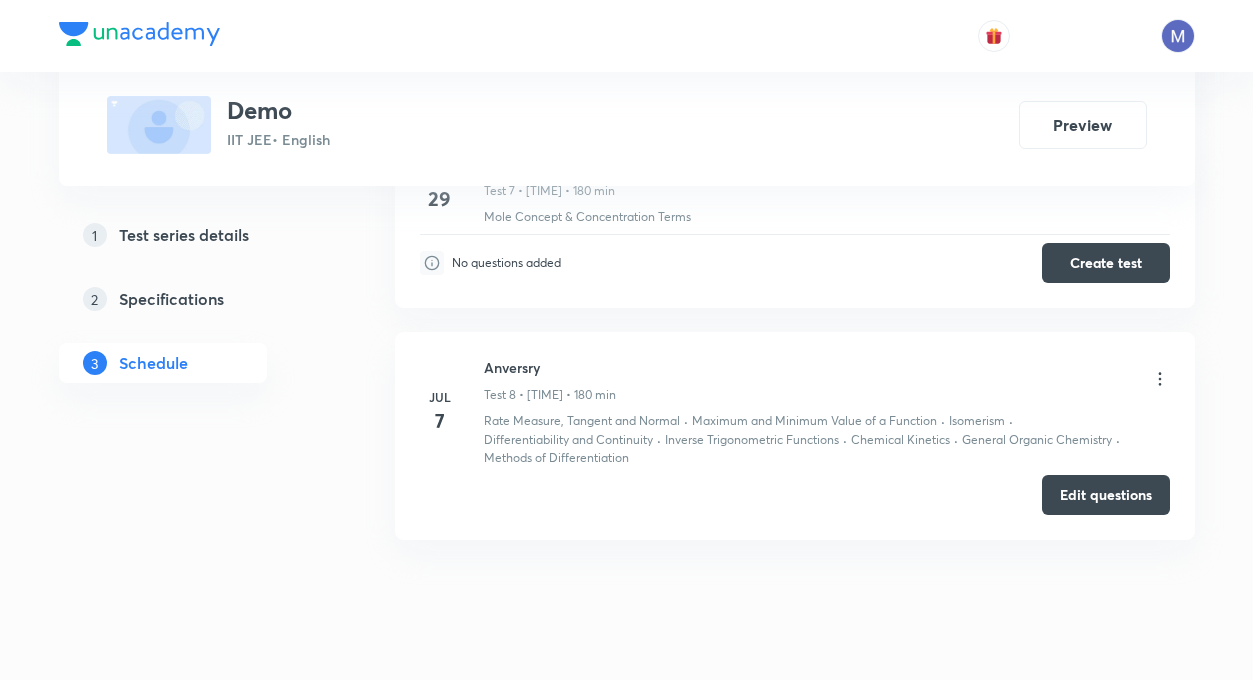 scroll, scrollTop: 1730, scrollLeft: 0, axis: vertical 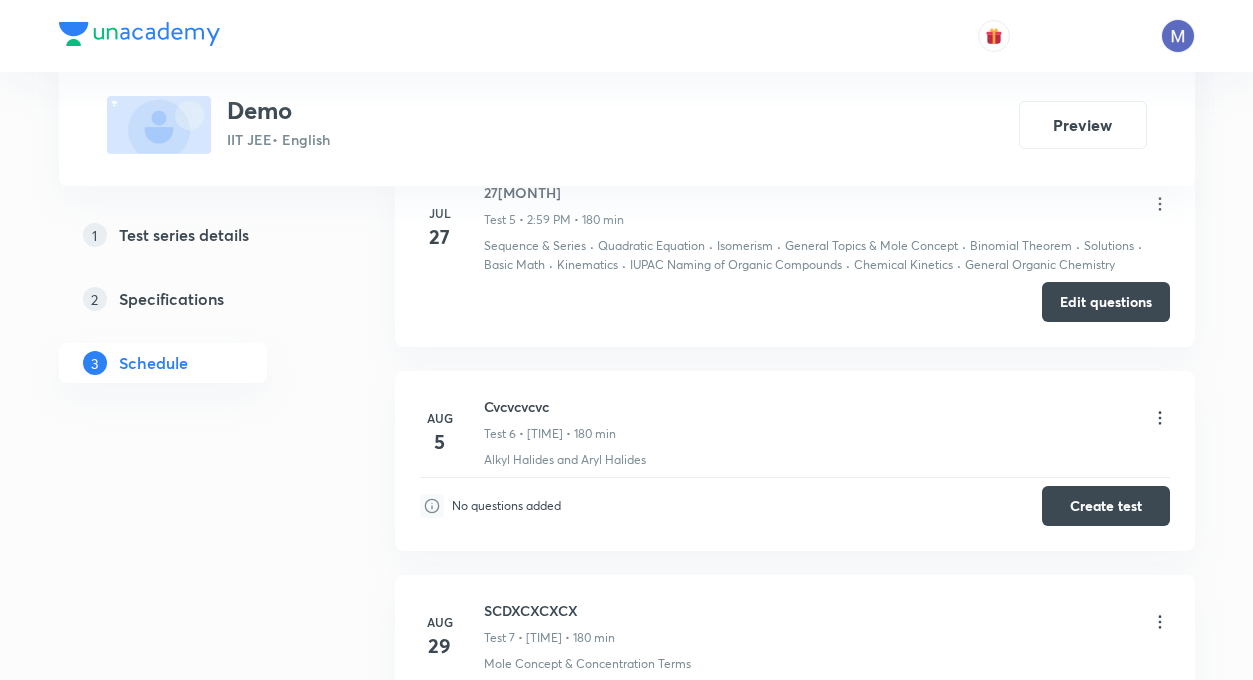 click on "Aug 5 Cvcvcvcvc Test 6 • 1:15 PM • 180 min Alkyl Halides and Aryl Halides No questions added  Create test" at bounding box center (795, 461) 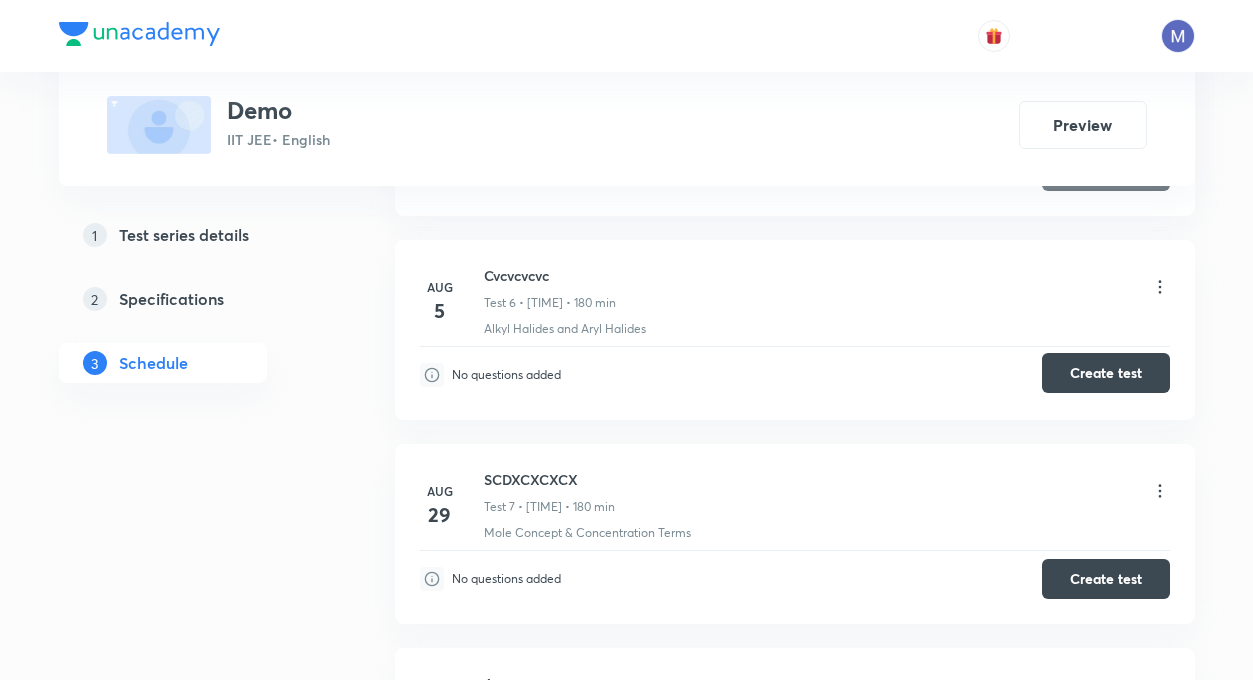 click on "Create test" at bounding box center (1106, 373) 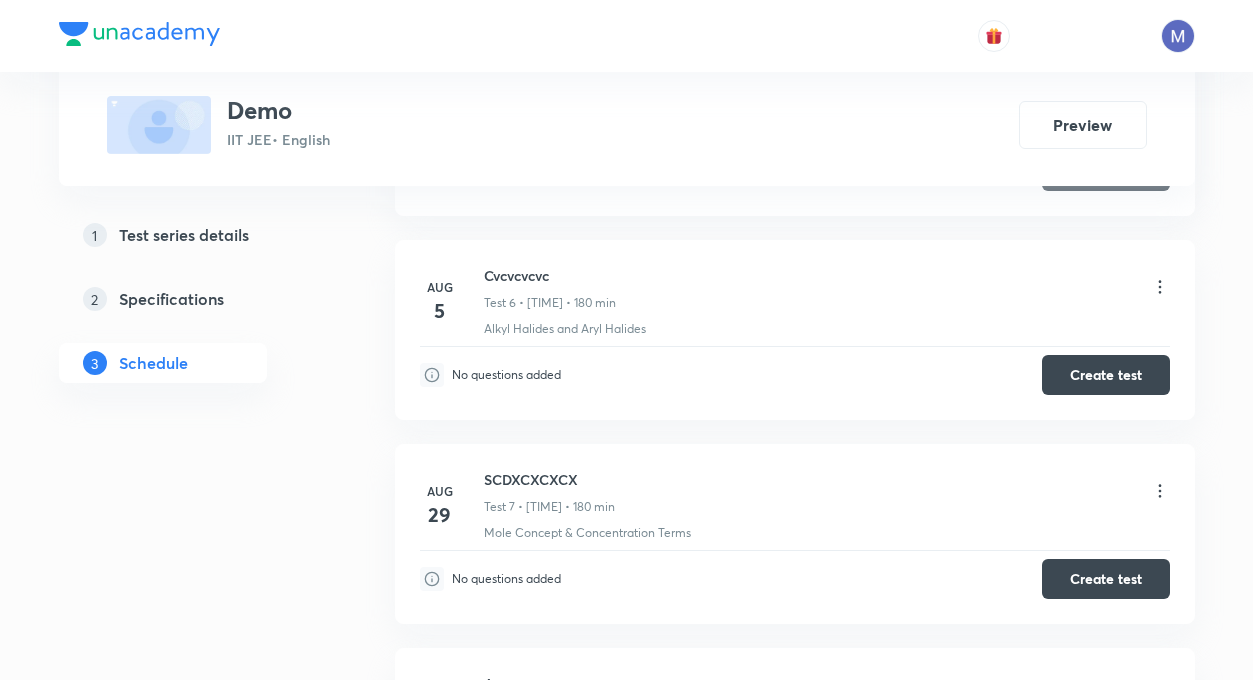 type 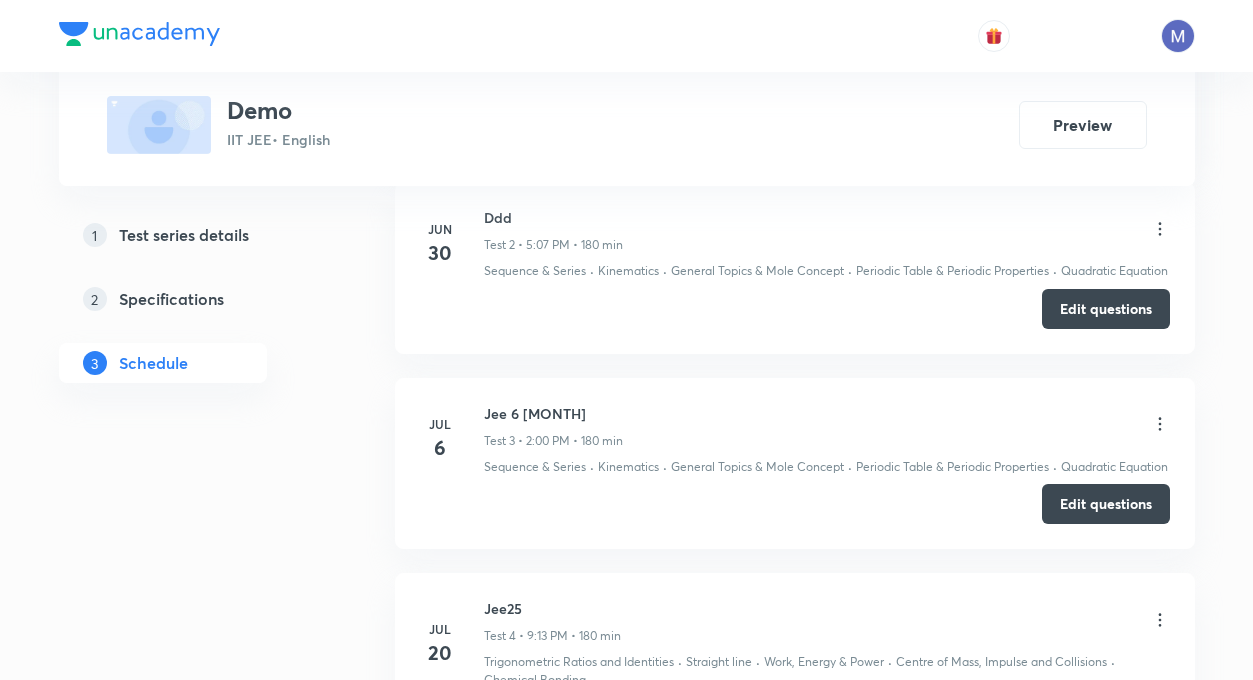 click on "Jun 30 Ddd Test 2 • 5:07 PM • 180 min Sequence & Series · Kinematics · General Topics & Mole Concept · Periodic Table & Periodic Properties · Quadratic Equation Edit questions" at bounding box center [795, 267] 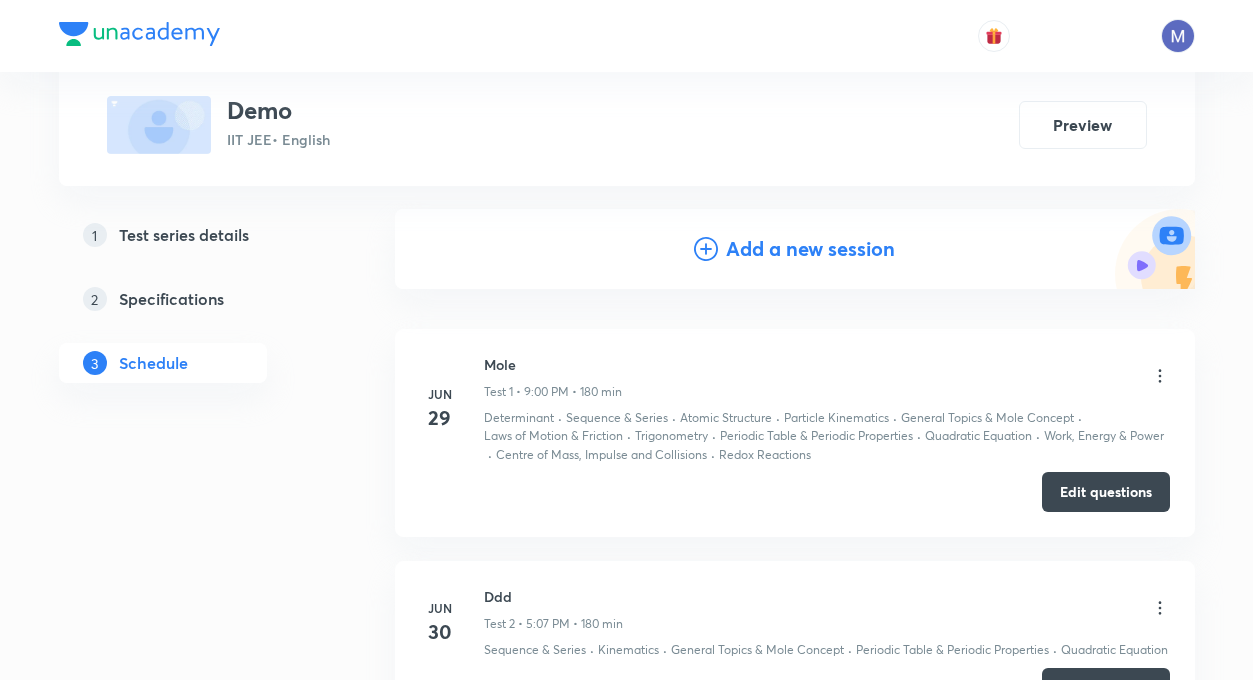 scroll, scrollTop: 280, scrollLeft: 0, axis: vertical 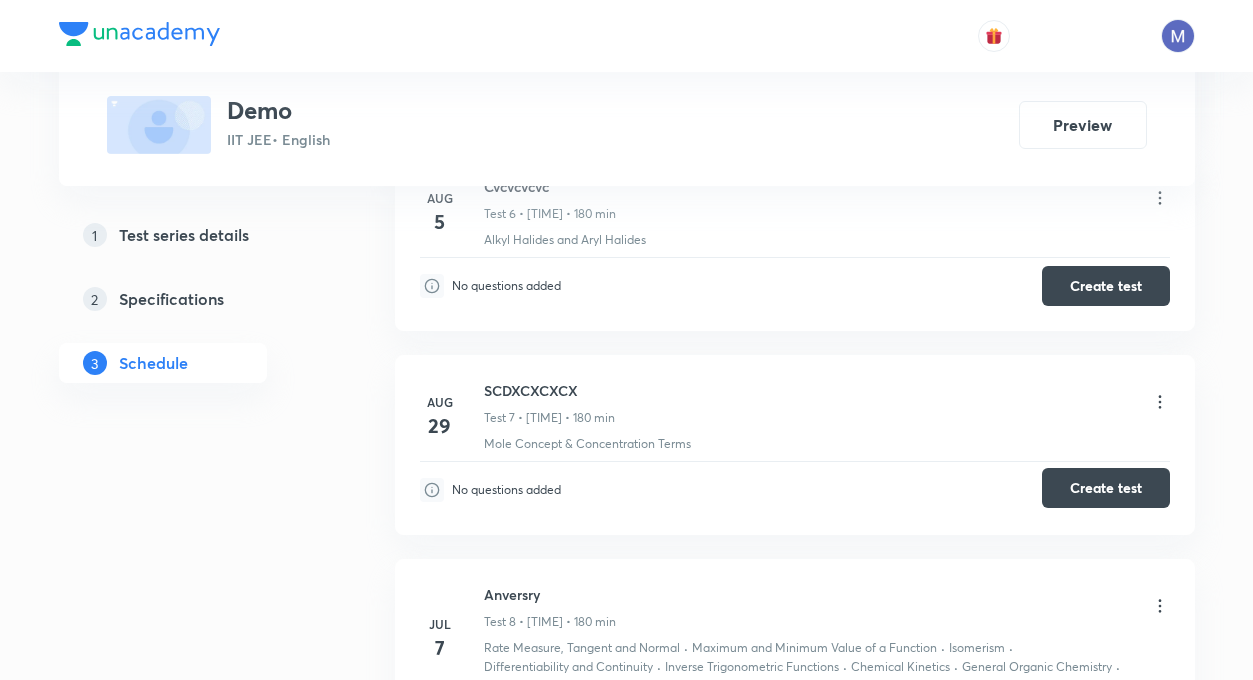 click on "Create test" at bounding box center [1106, 488] 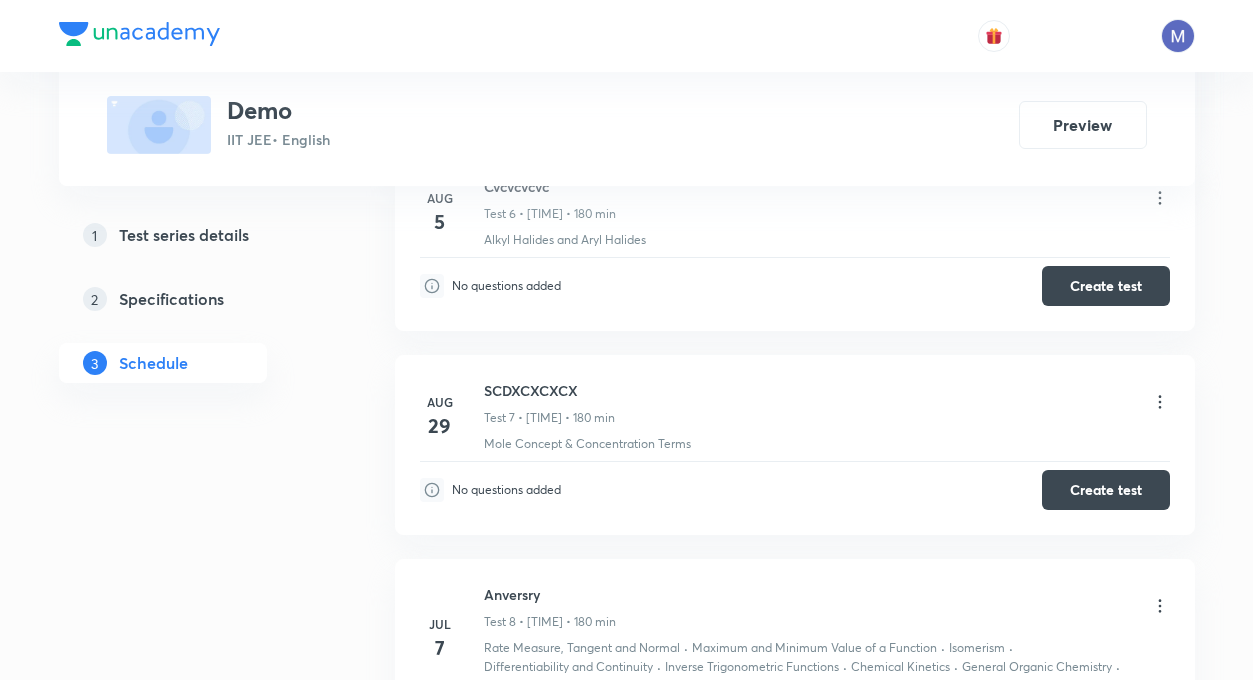 type 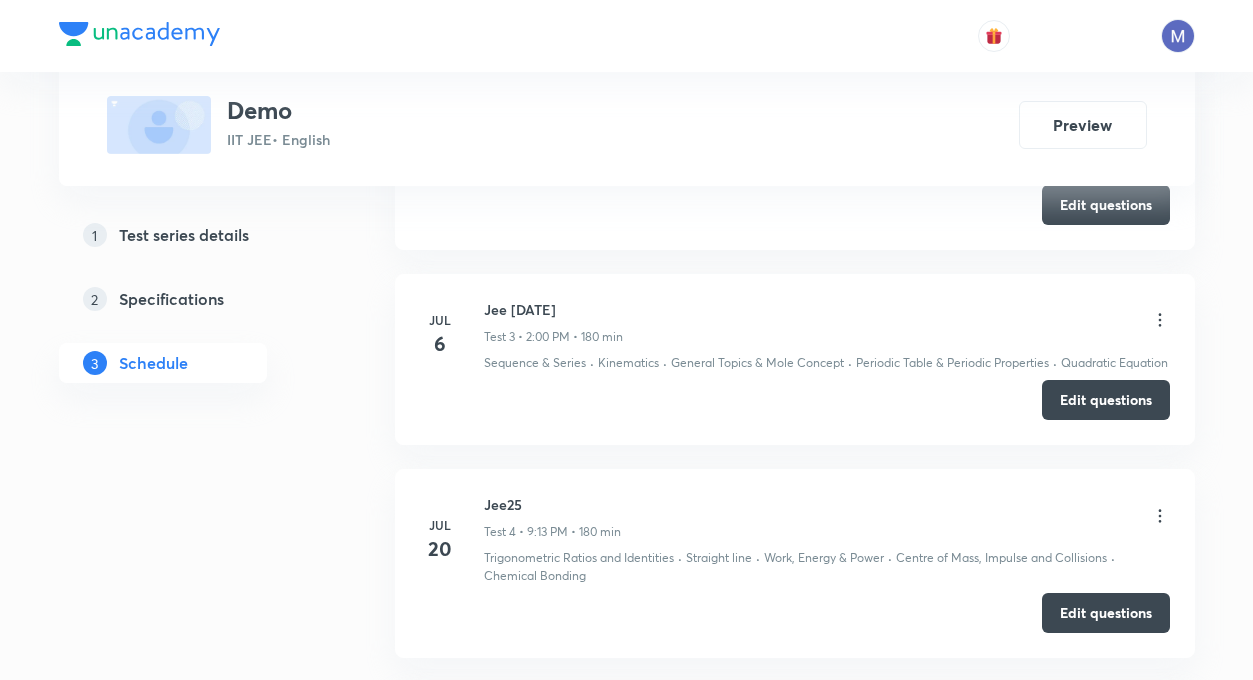 scroll, scrollTop: 1320, scrollLeft: 0, axis: vertical 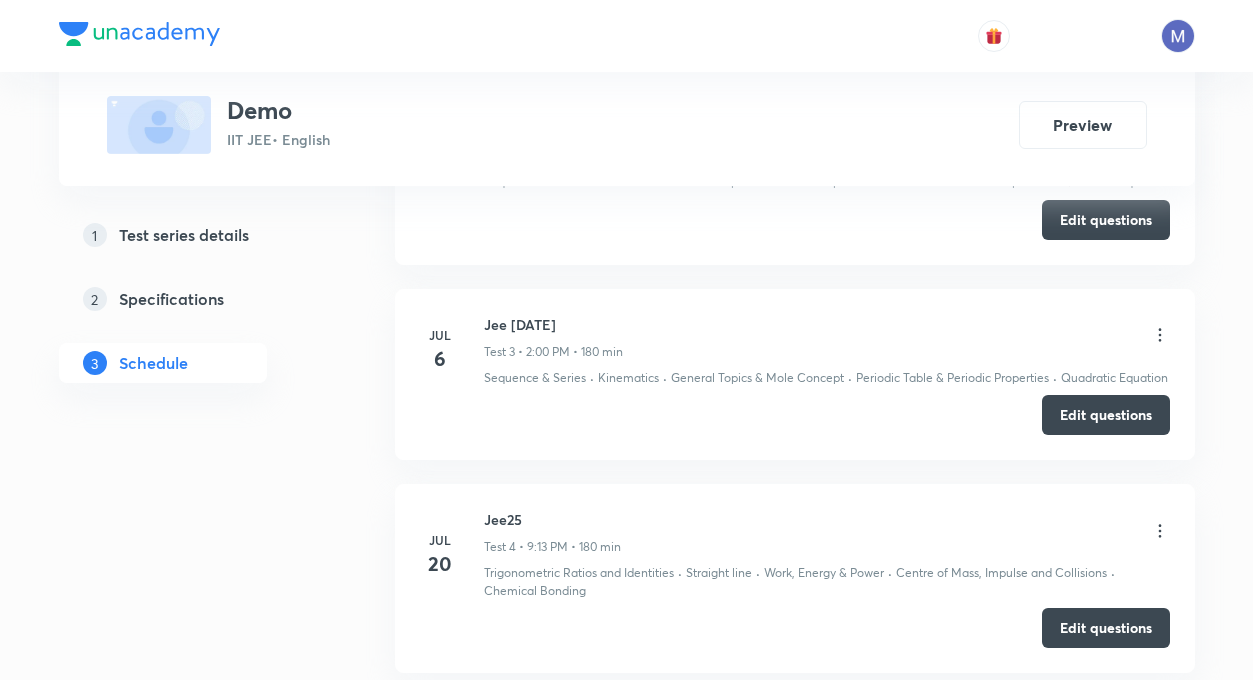 click on "Jun 29 Mole Test 1 • 9:00 PM • 180 min Determinant · Sequence & Series · Atomic Structure · Particle Kinematics · General Topics & Mole Concept · Laws of Motion & Friction · Trigonometry · Periodic Table & Periodic Properties · Quadratic Equation · Work, Energy & Power · Centre of Mass, Impulse and Collisions · Redox Reactions Edit questions Jun 30 Ddd Test 2 • 5:07 PM • 180 min Sequence & Series · Kinematics · General Topics & Mole Concept · Periodic Table & Periodic Properties · Quadratic Equation Edit questions Jul 6 Jee 6 july Test 3 • 2:00 PM • 180 min Sequence & Series · Kinematics · General Topics & Mole Concept · Periodic Table & Periodic Properties · Quadratic Equation Edit questions Jul 20 Jee25 Test 4 • 9:13 PM • 180 min Trigonometric Ratios and Identities · Straight line · Work, Energy & Power · Centre of Mass, Impulse and Collisions · Chemical Bonding Edit questions Jul 27 27 july Test 5 • 2:59 PM • 180 min Sequence & Series · Quadratic Equation · · 5" at bounding box center [795, 694] 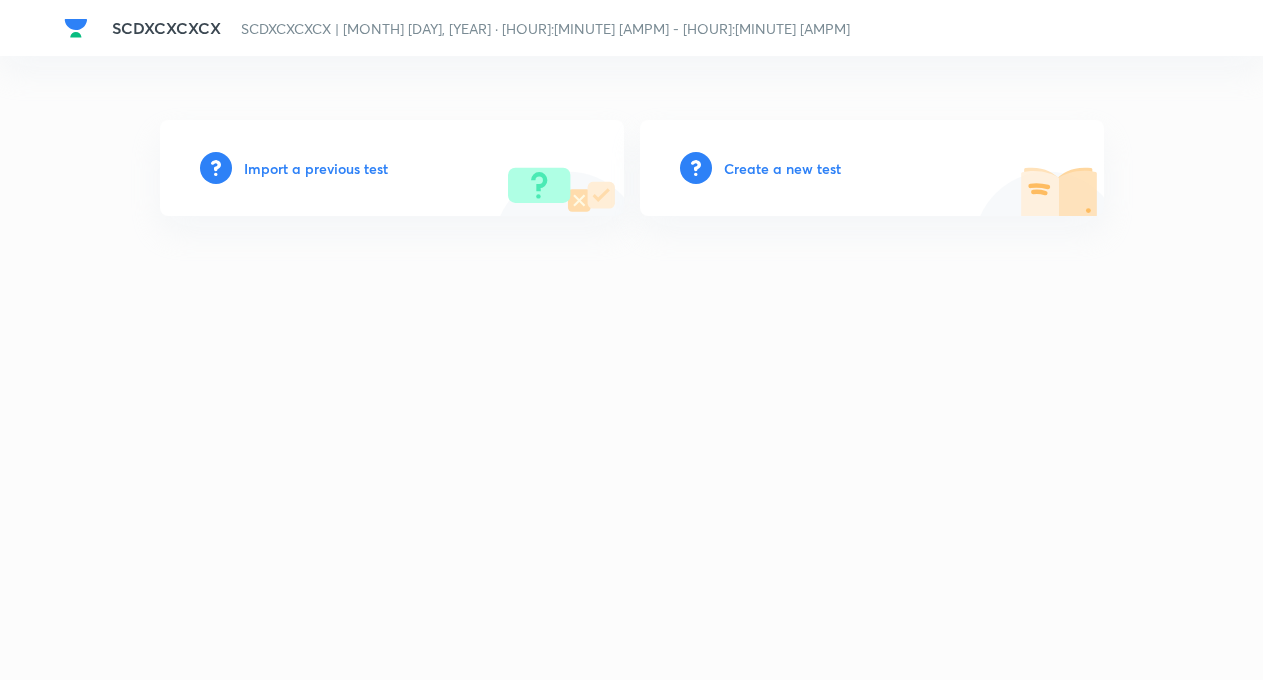 scroll, scrollTop: 0, scrollLeft: 0, axis: both 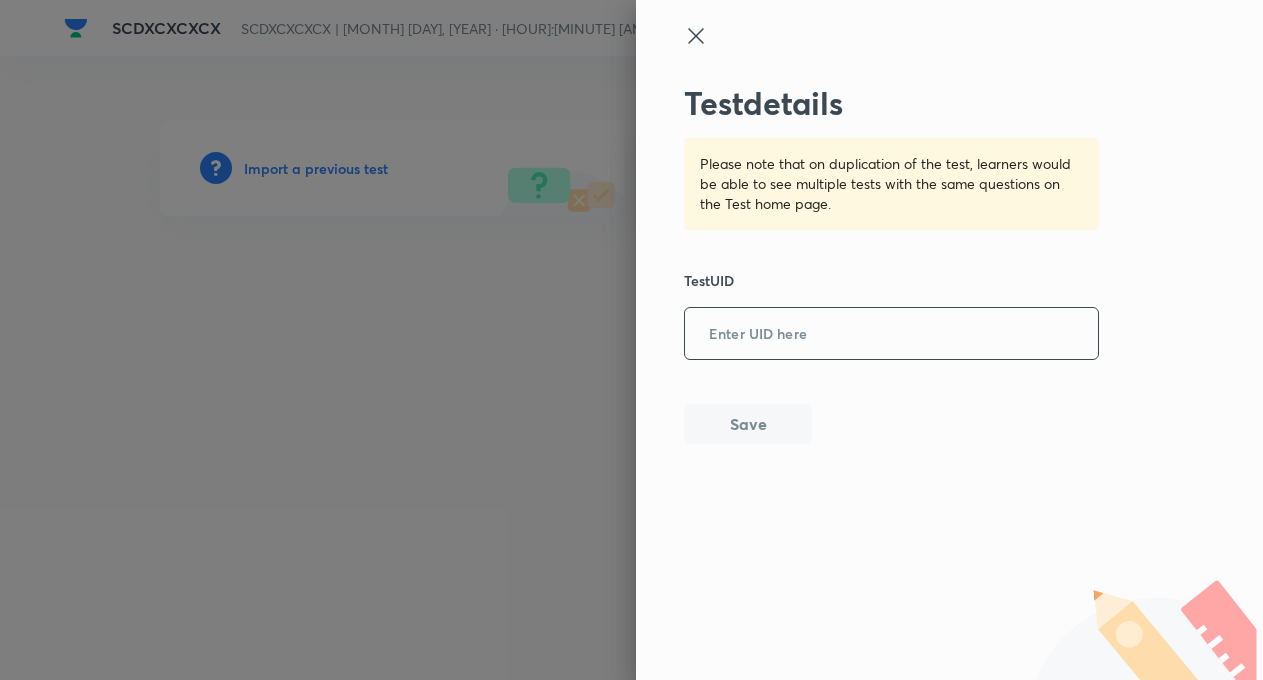click at bounding box center (891, 334) 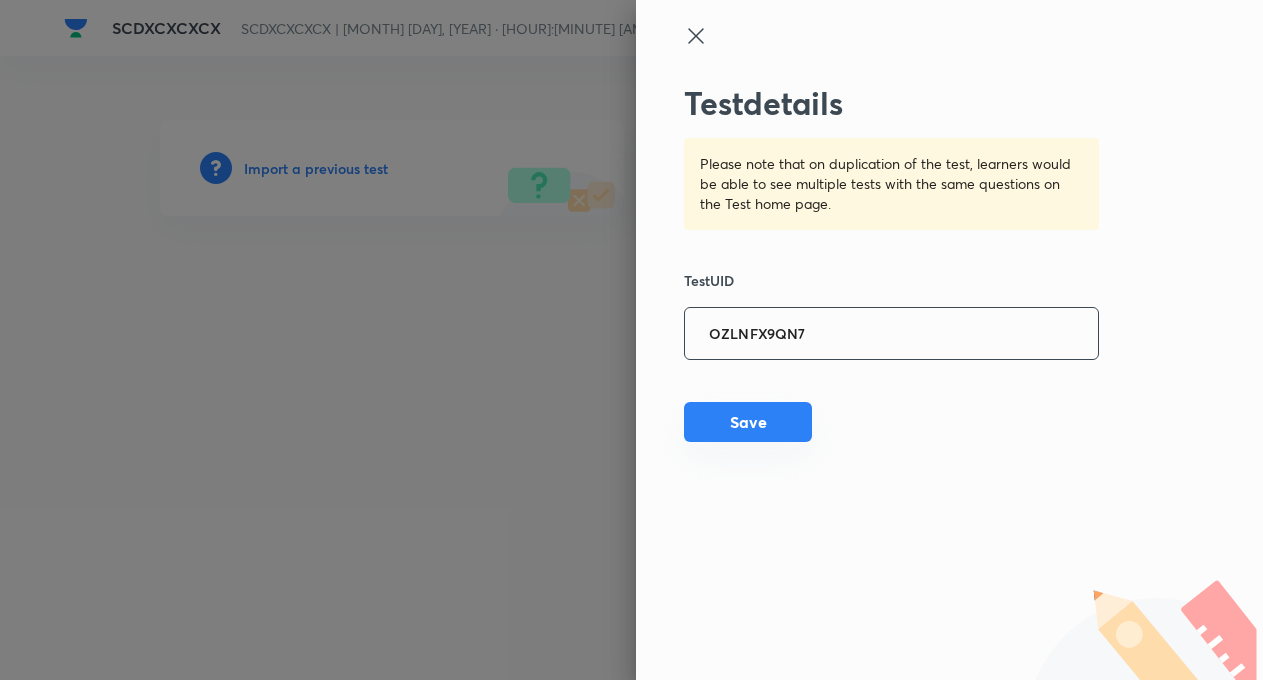 type on "OZLNFX9QN7" 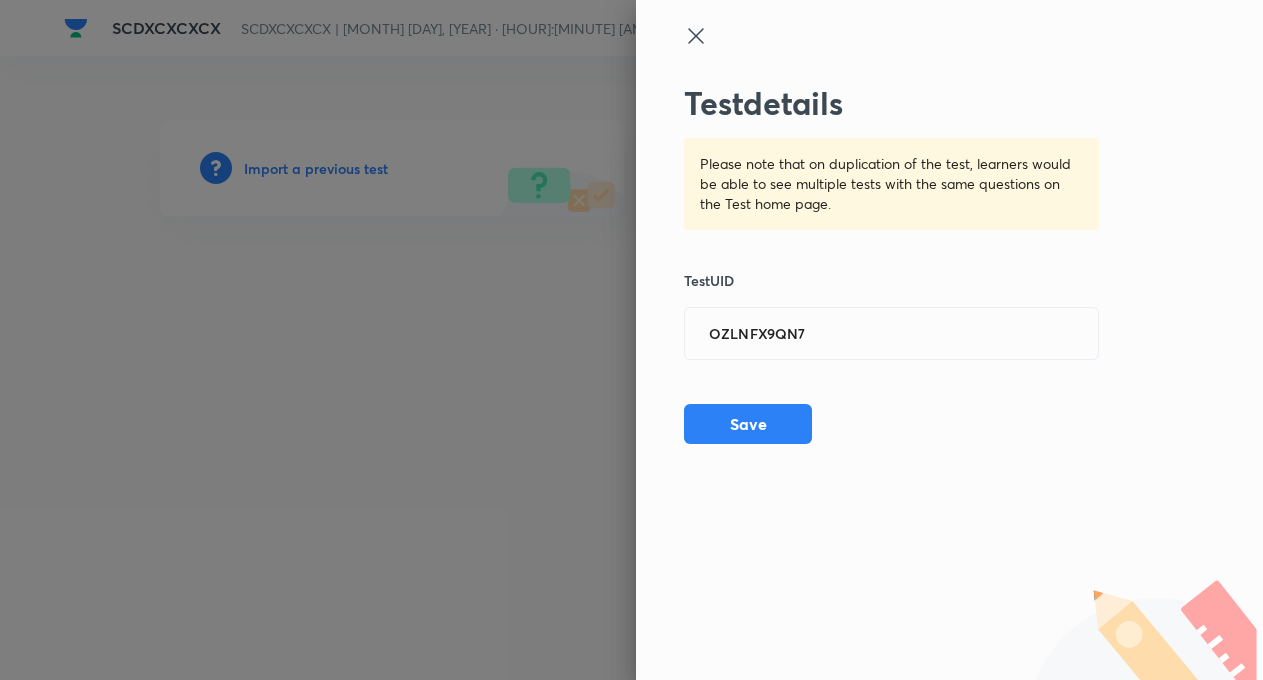 click at bounding box center (631, 340) 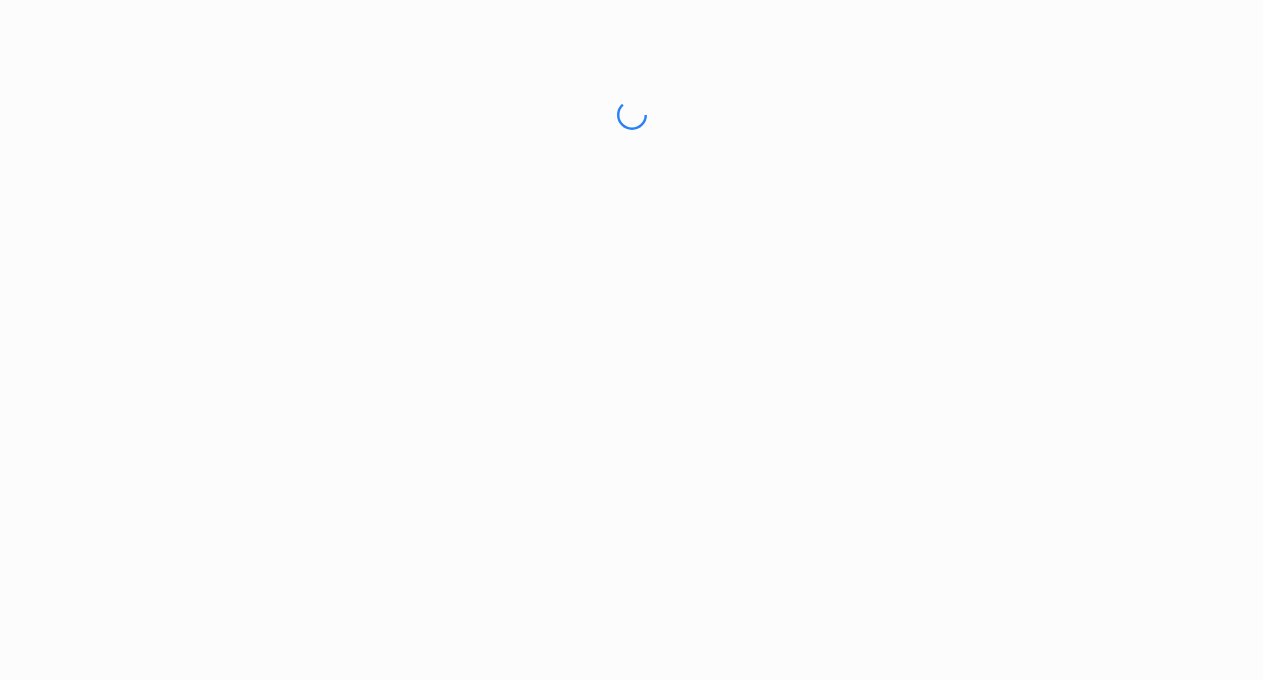 scroll, scrollTop: 0, scrollLeft: 0, axis: both 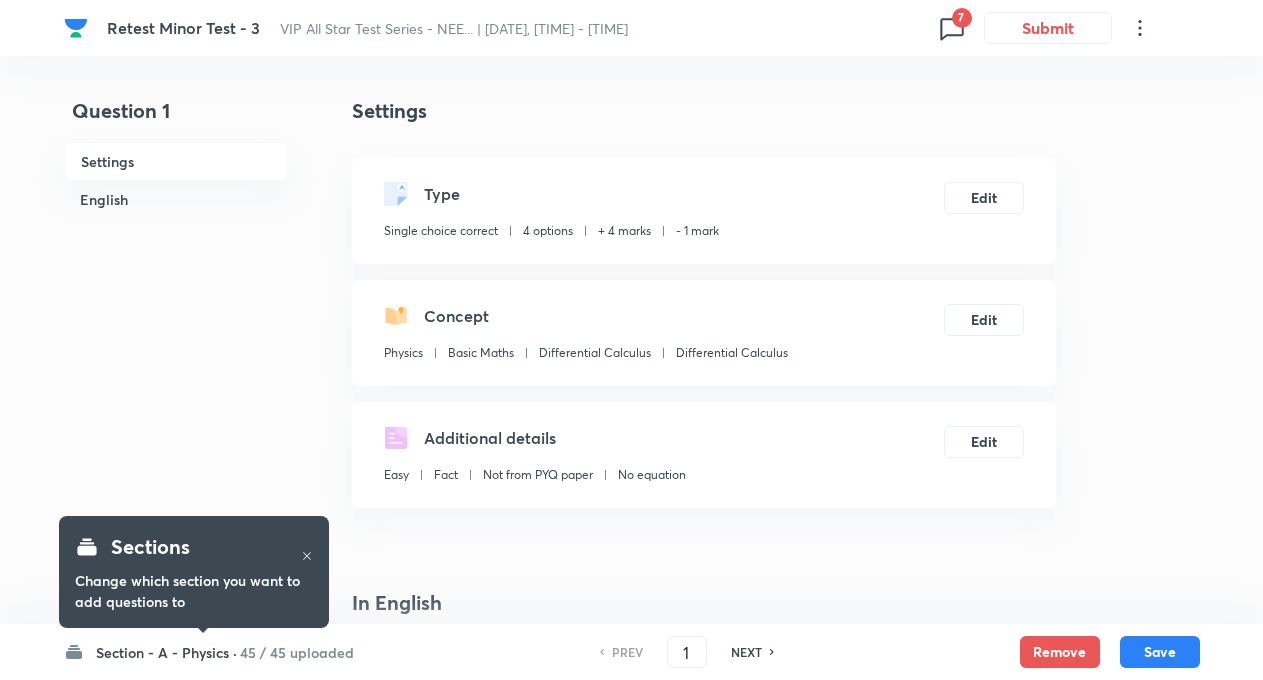 checkbox on "true" 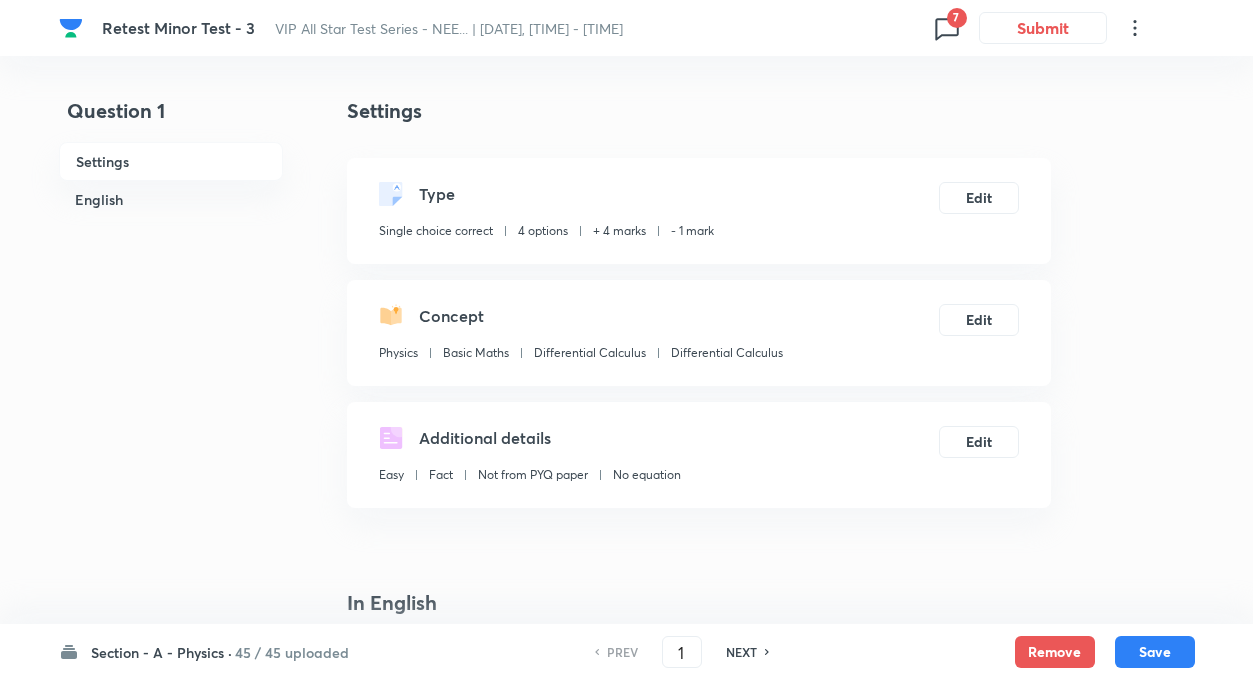click 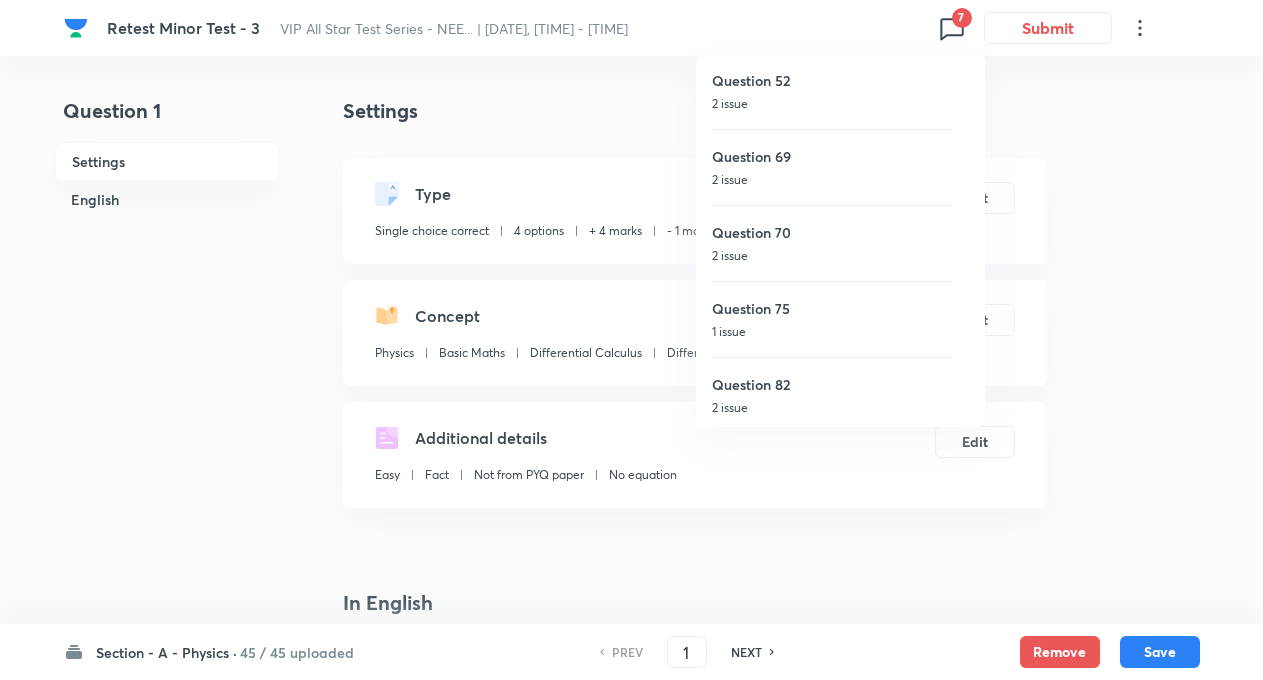 click on "2 issue" at bounding box center (832, 180) 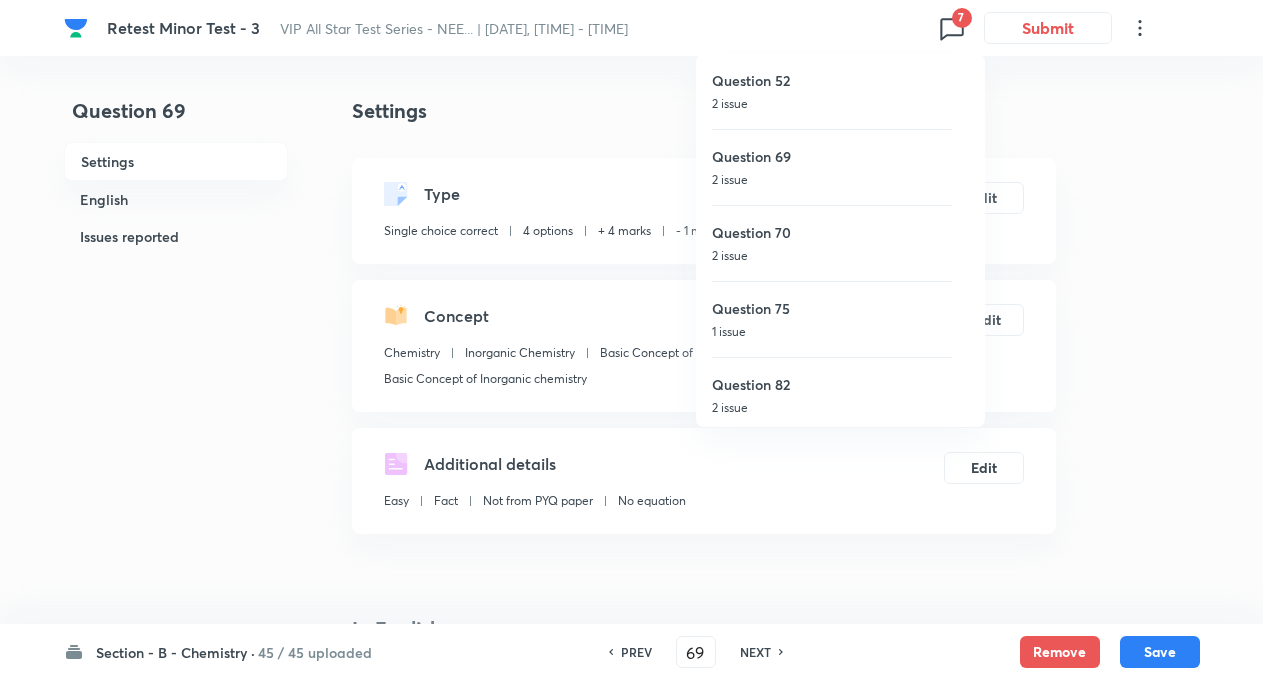 type on "69" 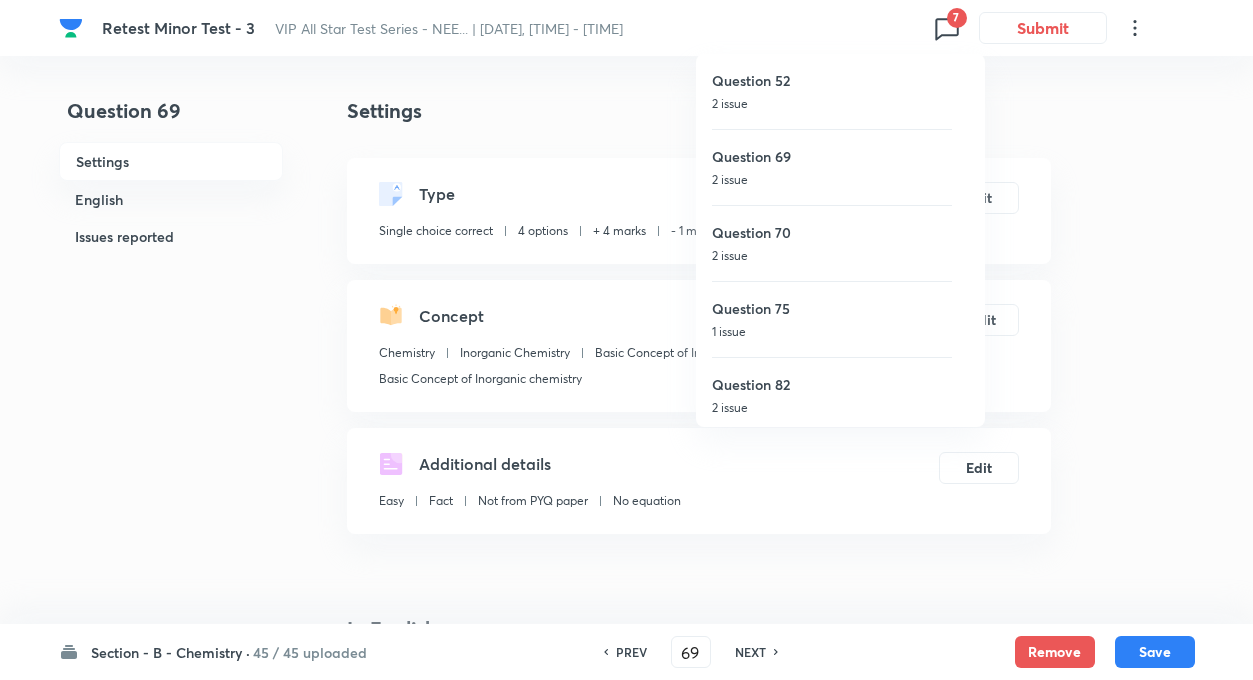 checkbox on "true" 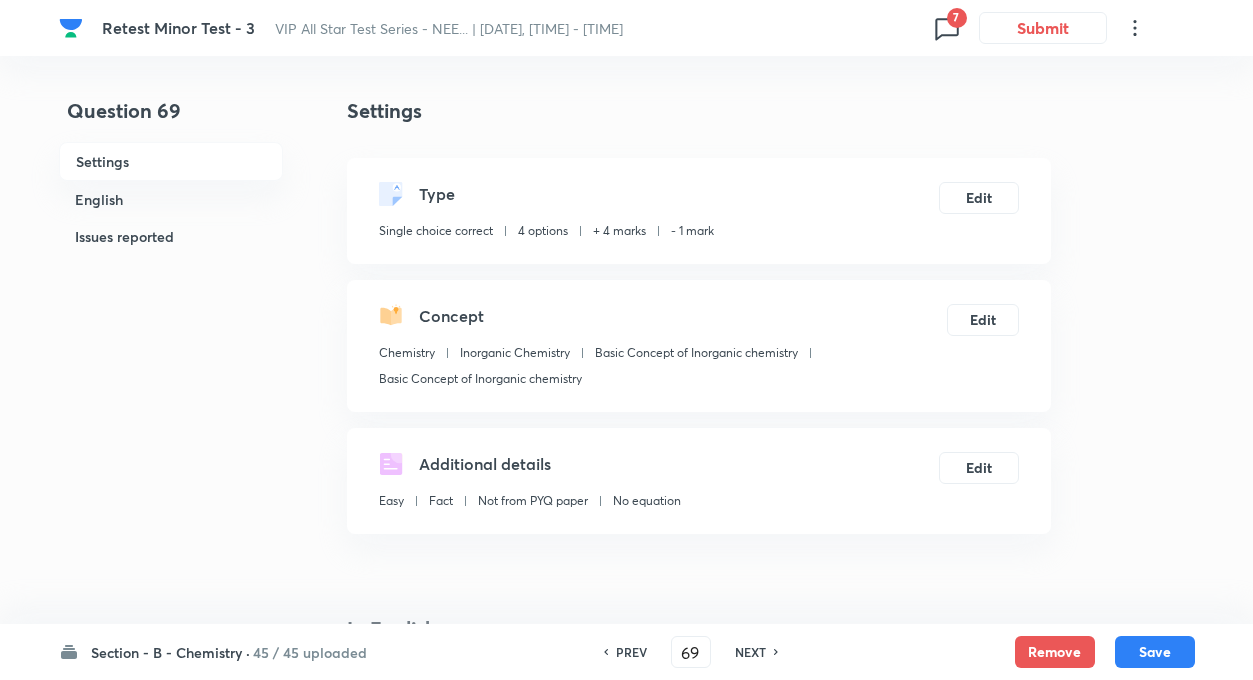 click on "Question 69 Settings English Issues reported Settings Type Single choice correct 4 options + 4 marks - 1 mark Edit Concept Chemistry Inorganic Chemistry Basic Concept of Inorganic chemistry Basic Concept of Inorganic chemistry Edit Additional details Easy Fact Not from PYQ paper No equation Edit In English Question which are not isotopes : Option A The atoms of different elements Mark as correct answer Option B Have same number of neutrons Mark as correct answer Option C Have same number of (neutrons + protons) Marked as correct Option D Have same difference of mass number and atomic number Mark as correct answer Solution An isotone is an atom with the same number of neutrons as another atom, but a different number of protons. This means they can belong to different elements. Issues reported Reported by learners • 1 month ago Question is reported because of Incorrect or incomplete question. Please verify. List of issues reported by learners: 1. Isotone in place of isotope 2. Incorrect question" at bounding box center (627, 1733) 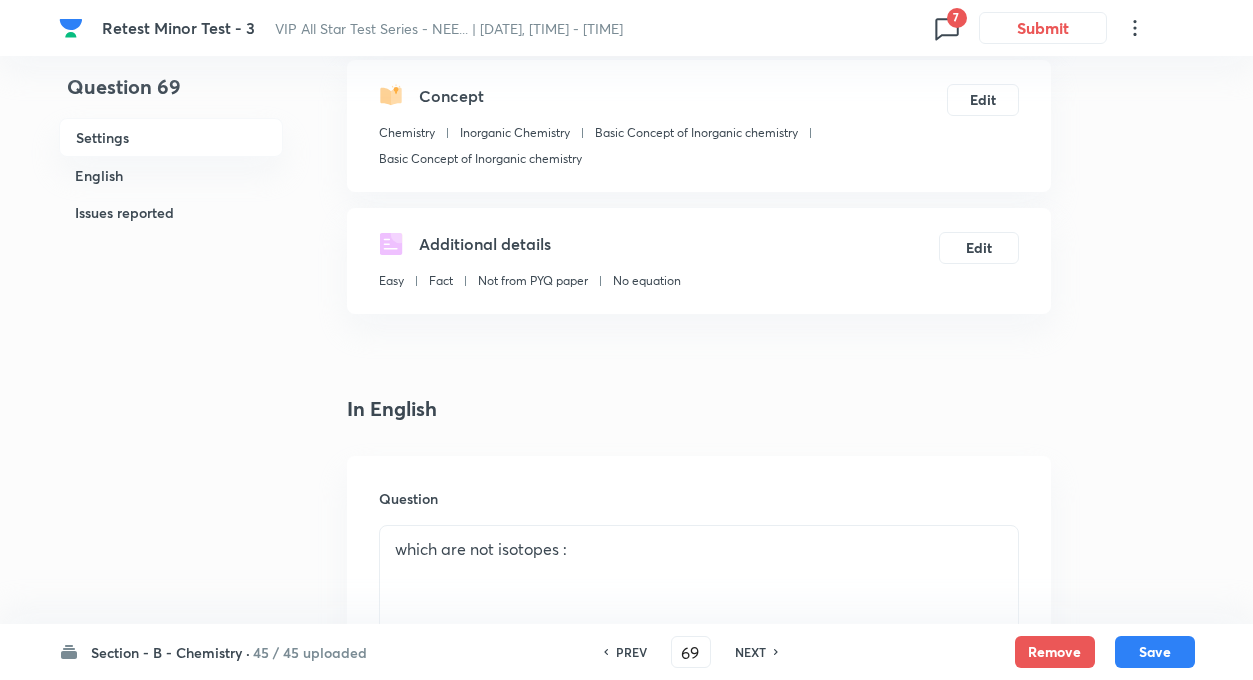 scroll, scrollTop: 440, scrollLeft: 0, axis: vertical 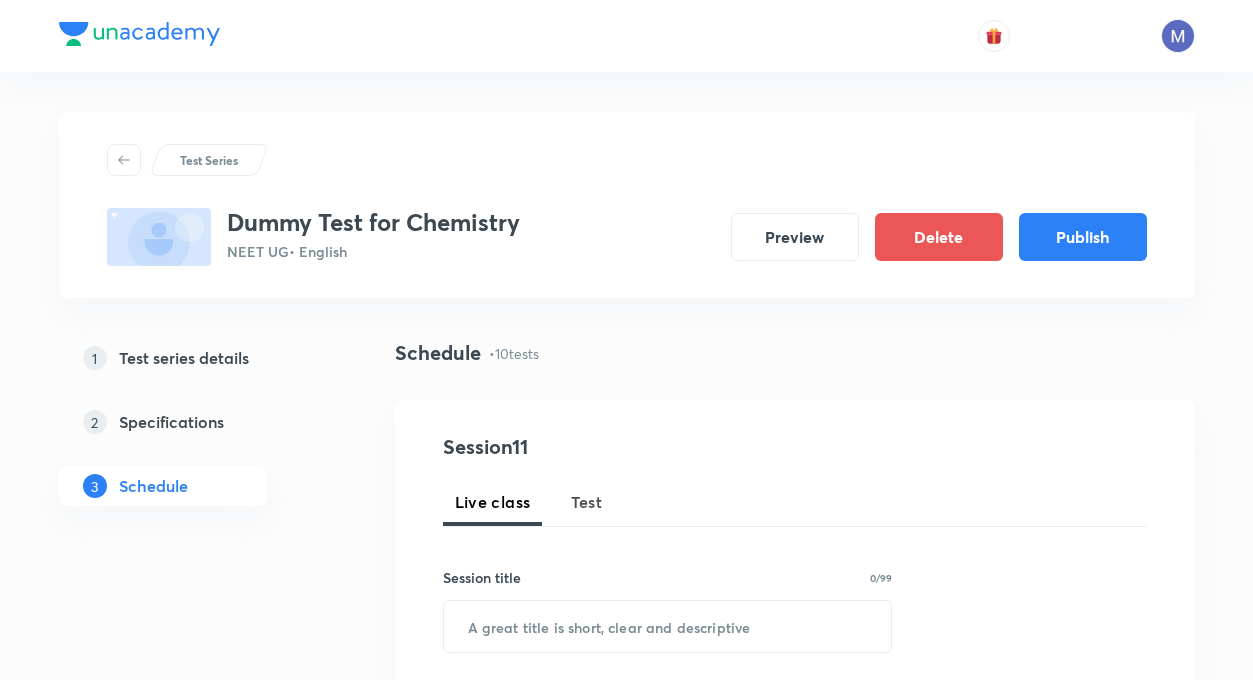 click on "Test" at bounding box center (587, 502) 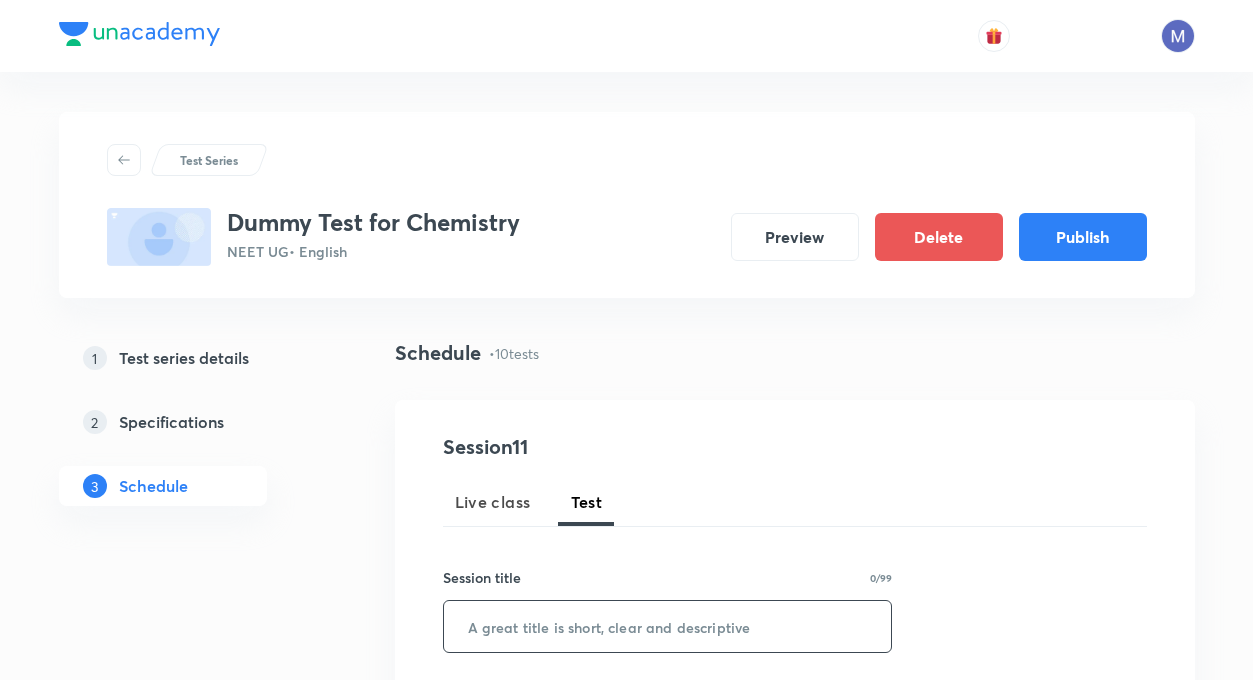 click at bounding box center (668, 626) 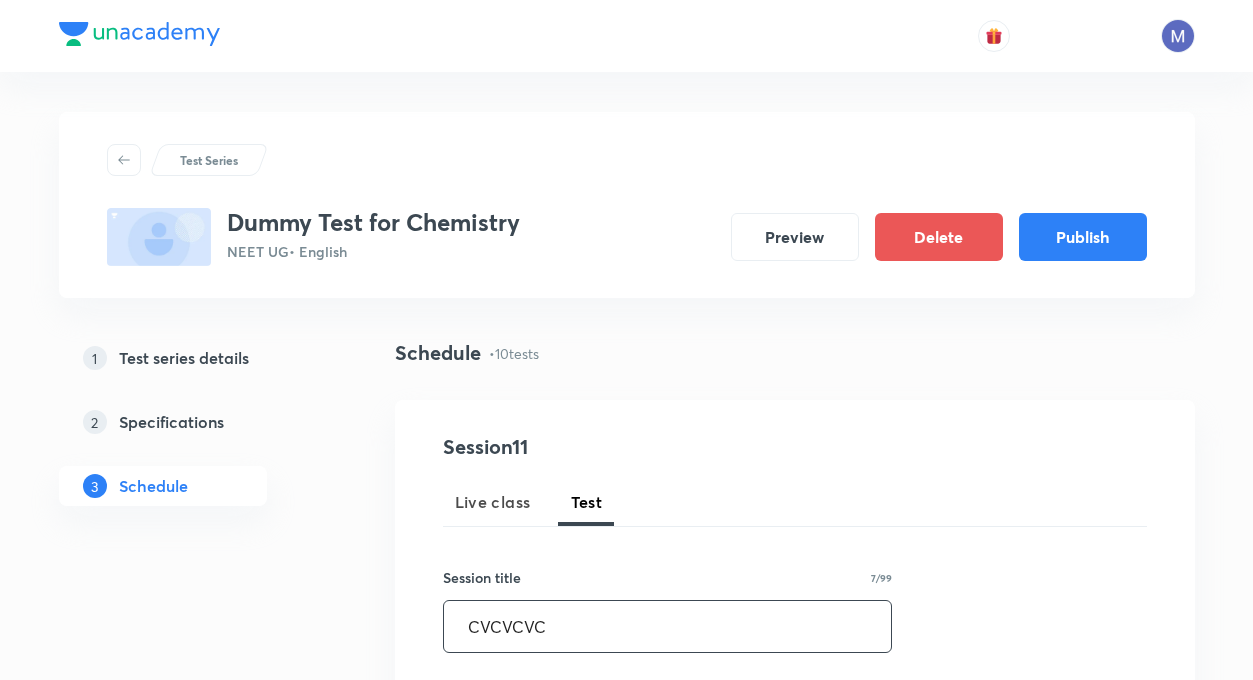 type on "CVCVCVC" 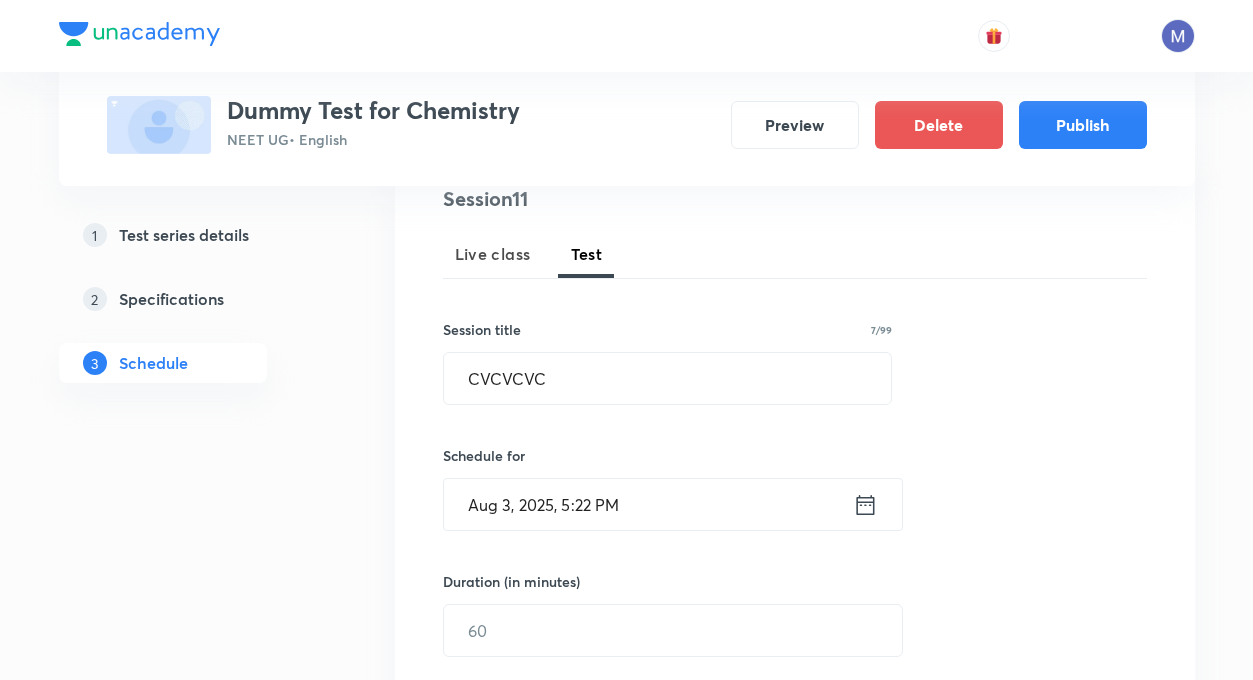 scroll, scrollTop: 320, scrollLeft: 0, axis: vertical 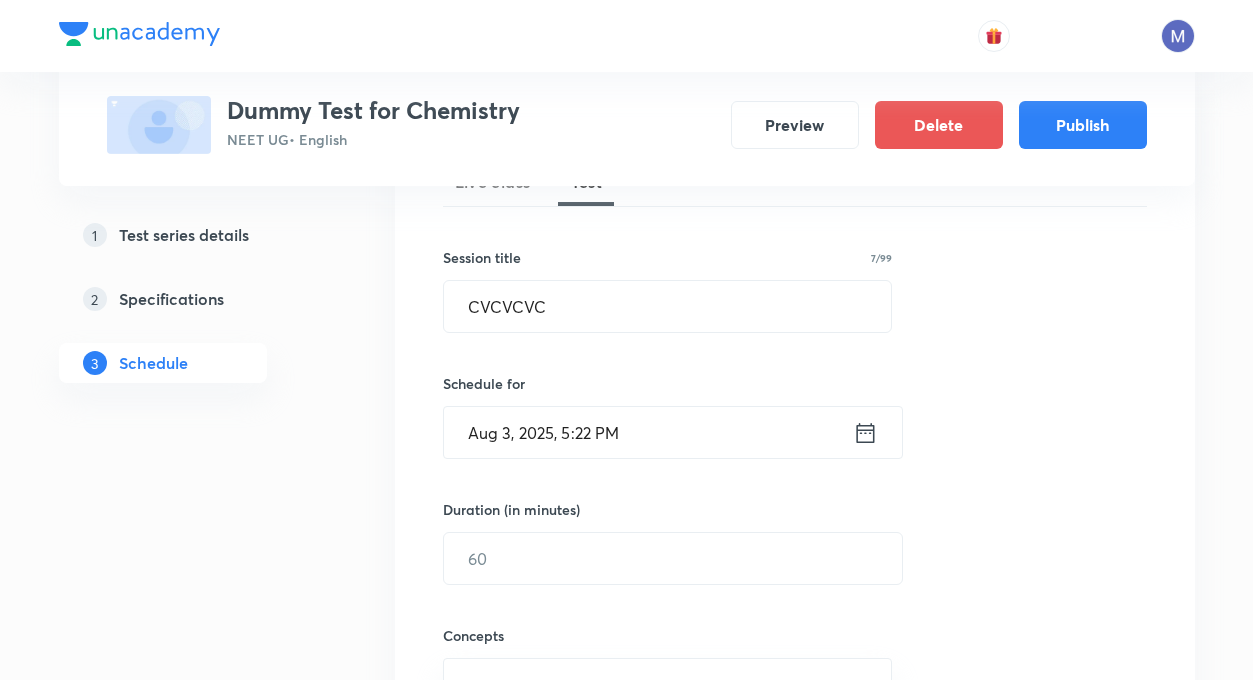 click 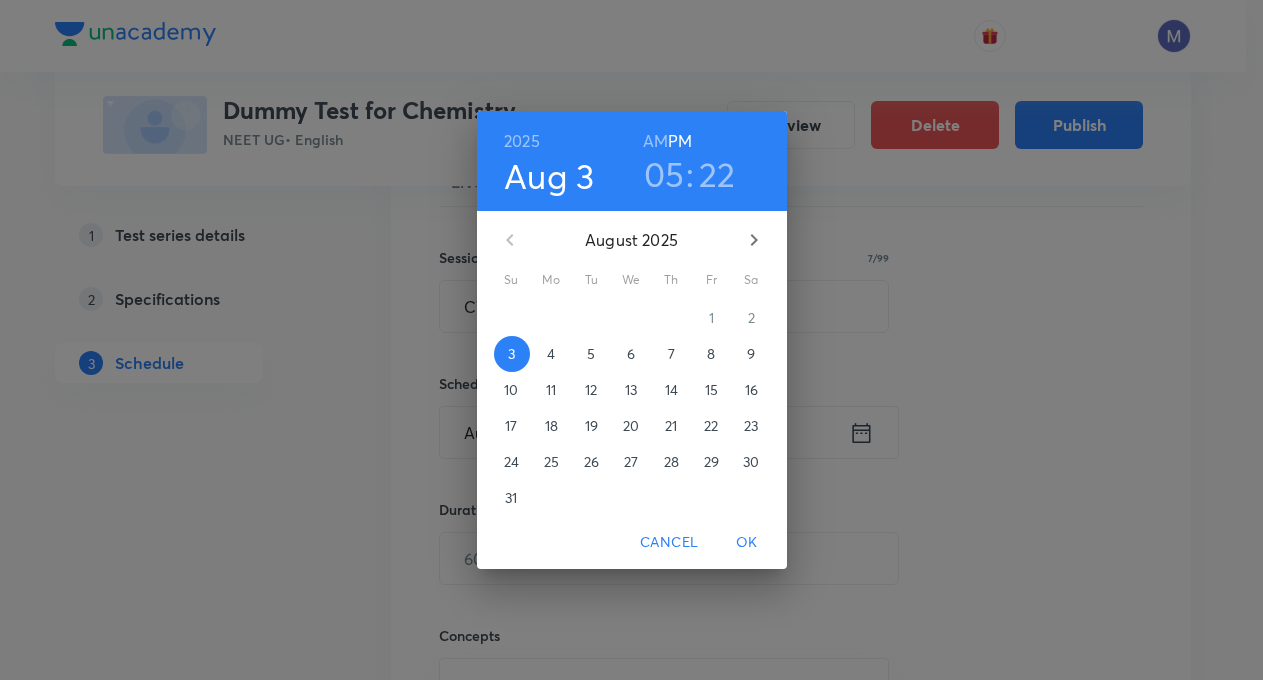 click on "4" at bounding box center [551, 354] 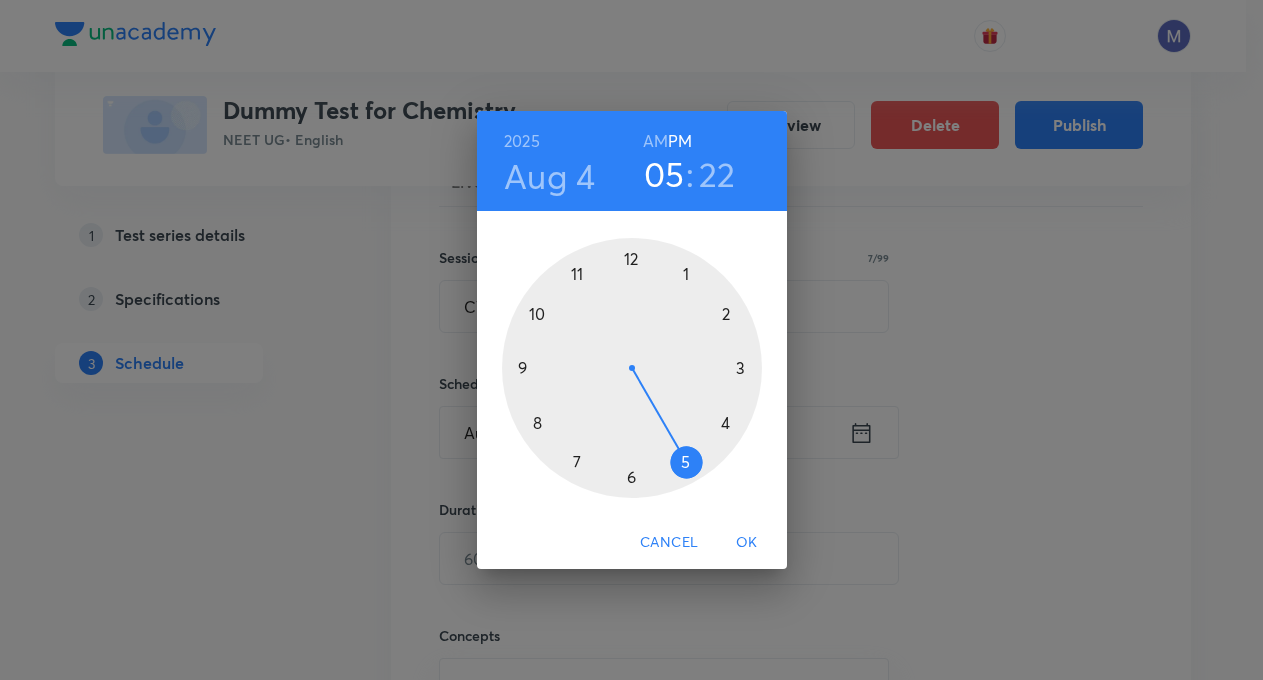 click on "OK" at bounding box center [747, 542] 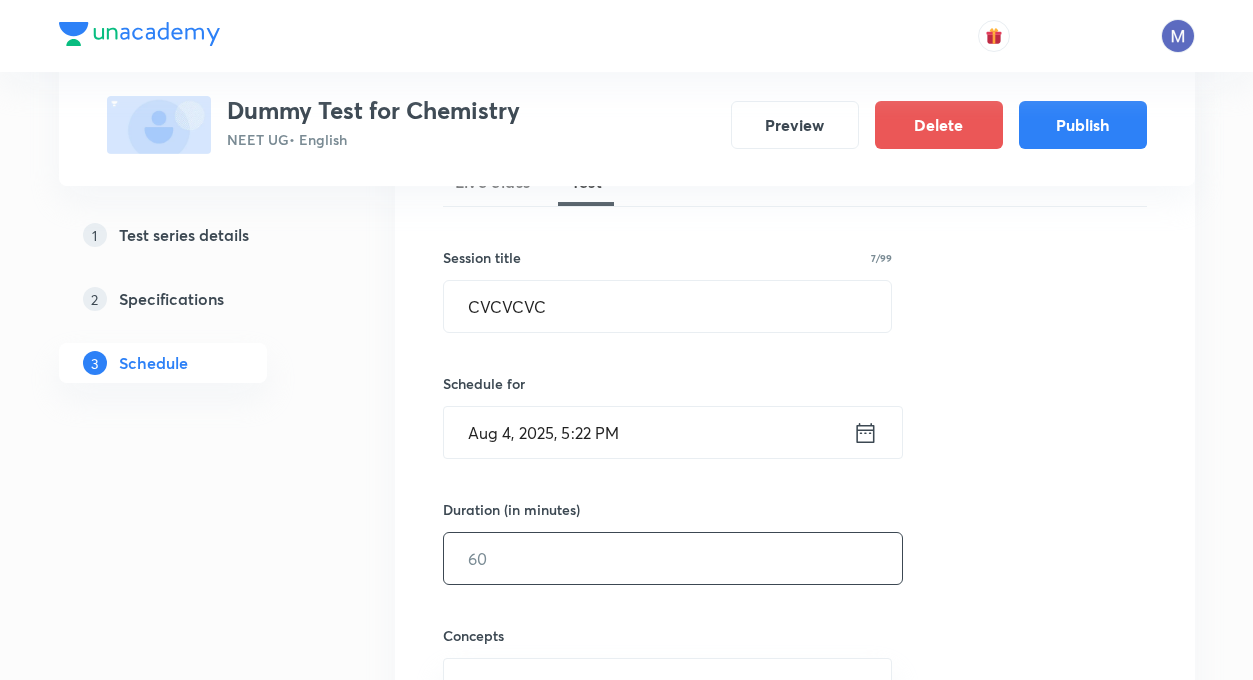 click at bounding box center [673, 558] 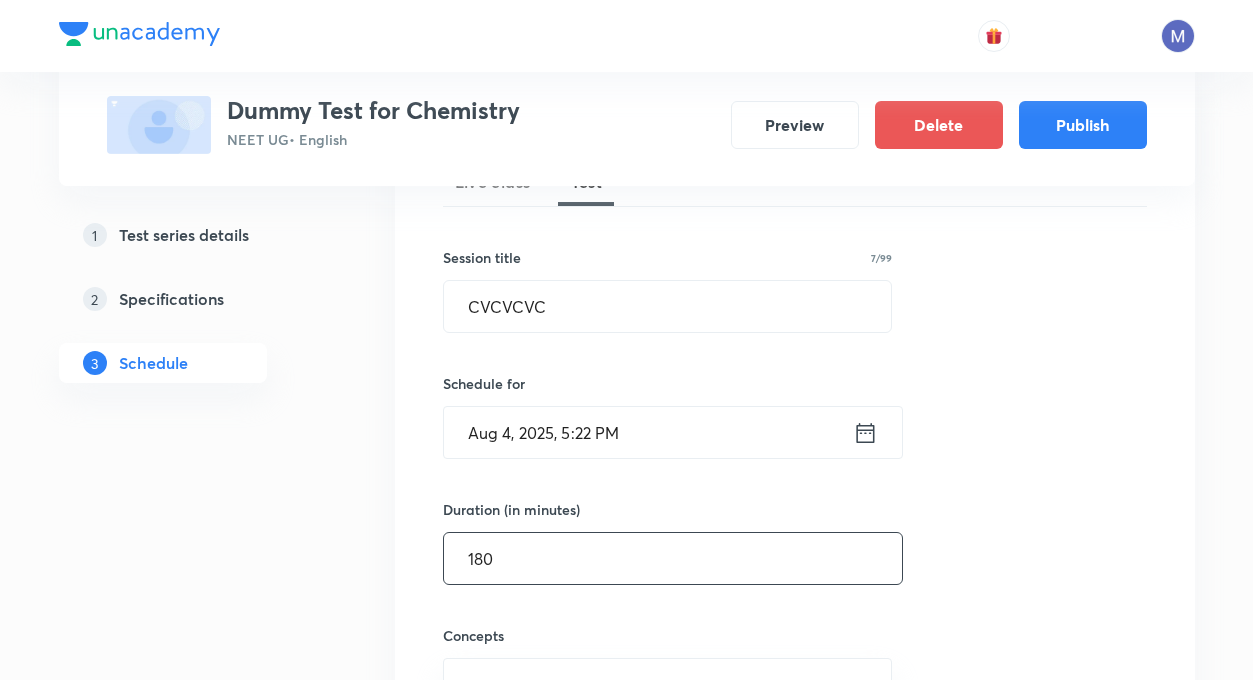 type on "180" 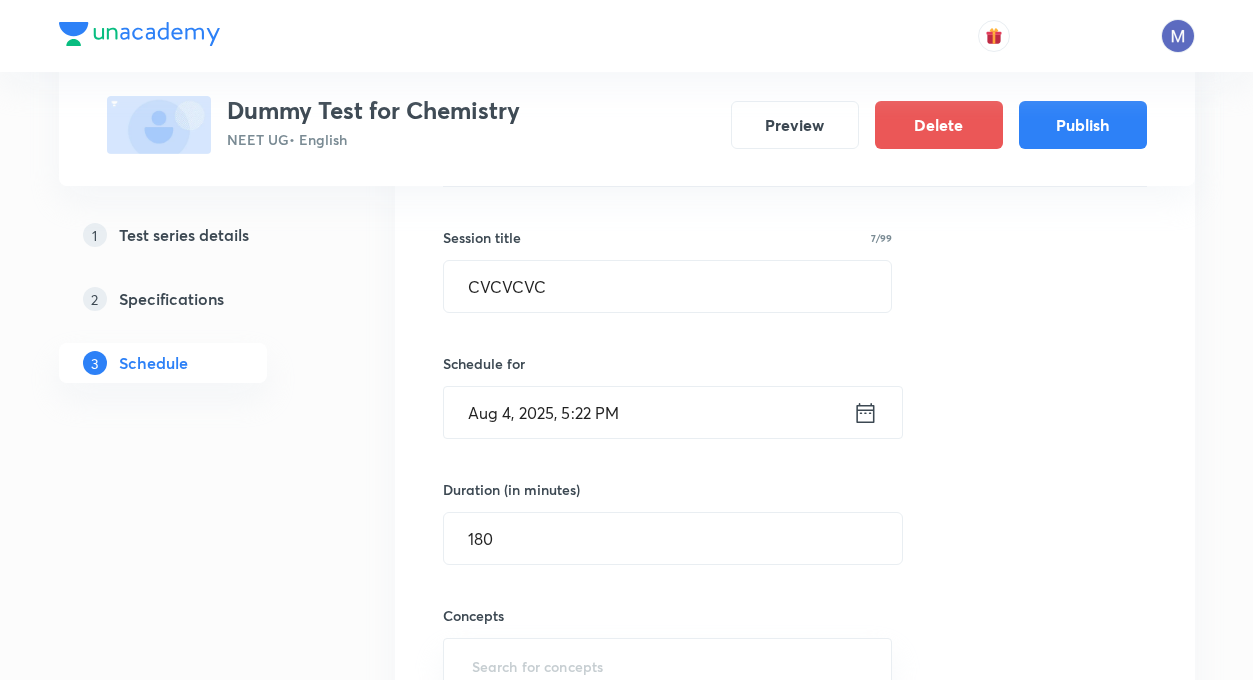 click on "1 Test series details 2 Specifications 3 Schedule" at bounding box center [195, 1537] 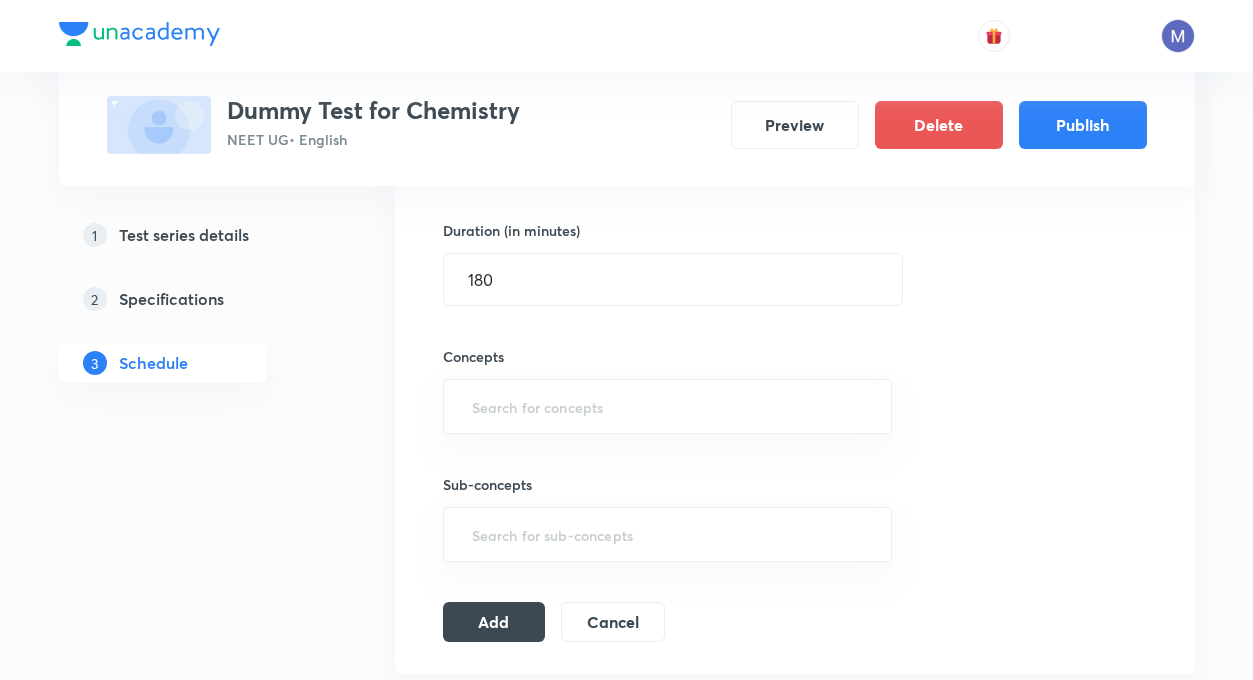 scroll, scrollTop: 600, scrollLeft: 0, axis: vertical 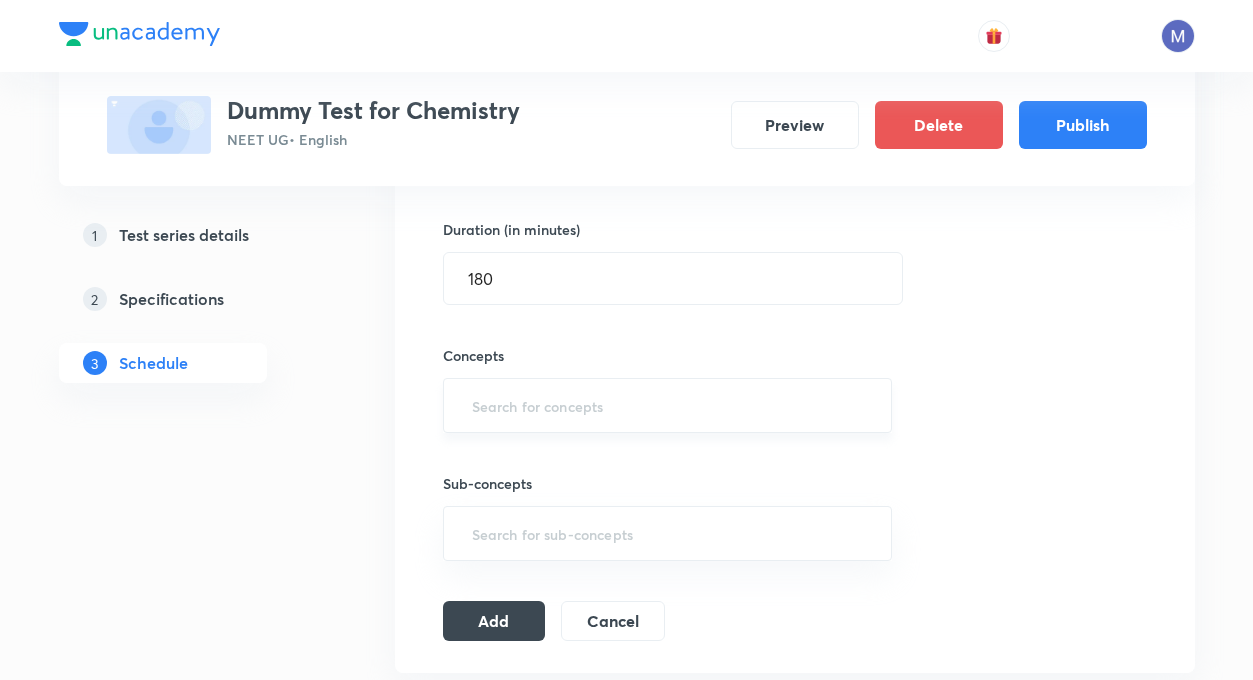 click at bounding box center [668, 405] 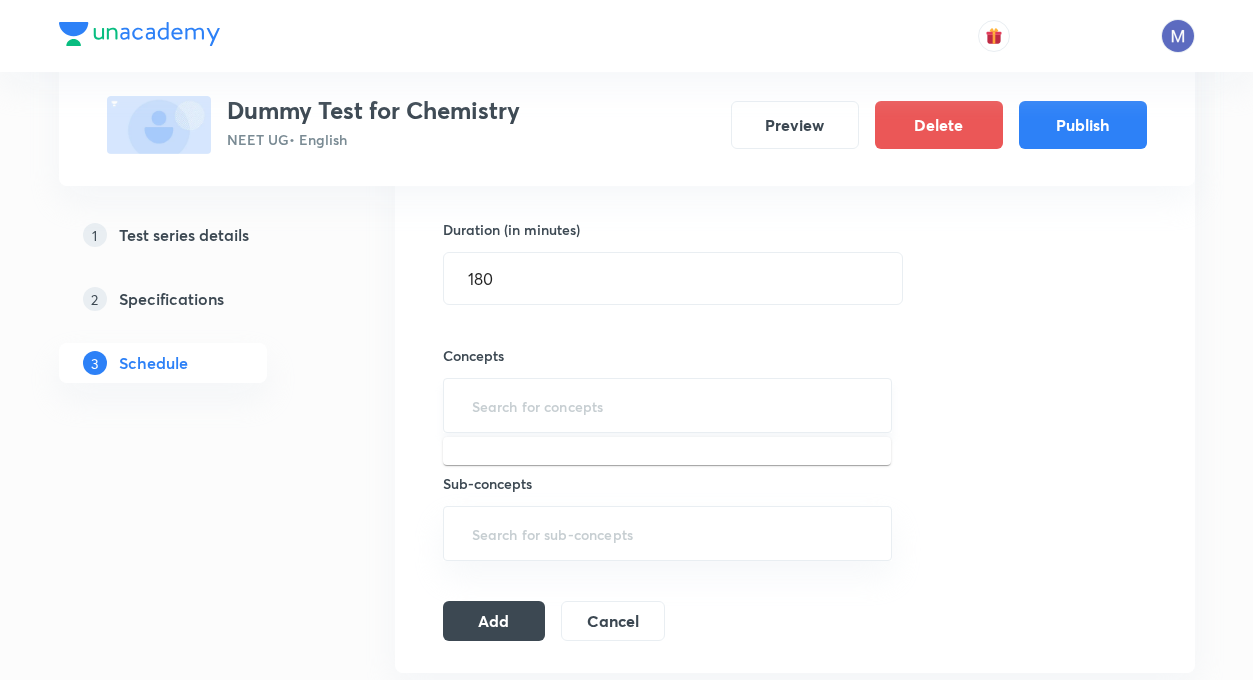 type on "M" 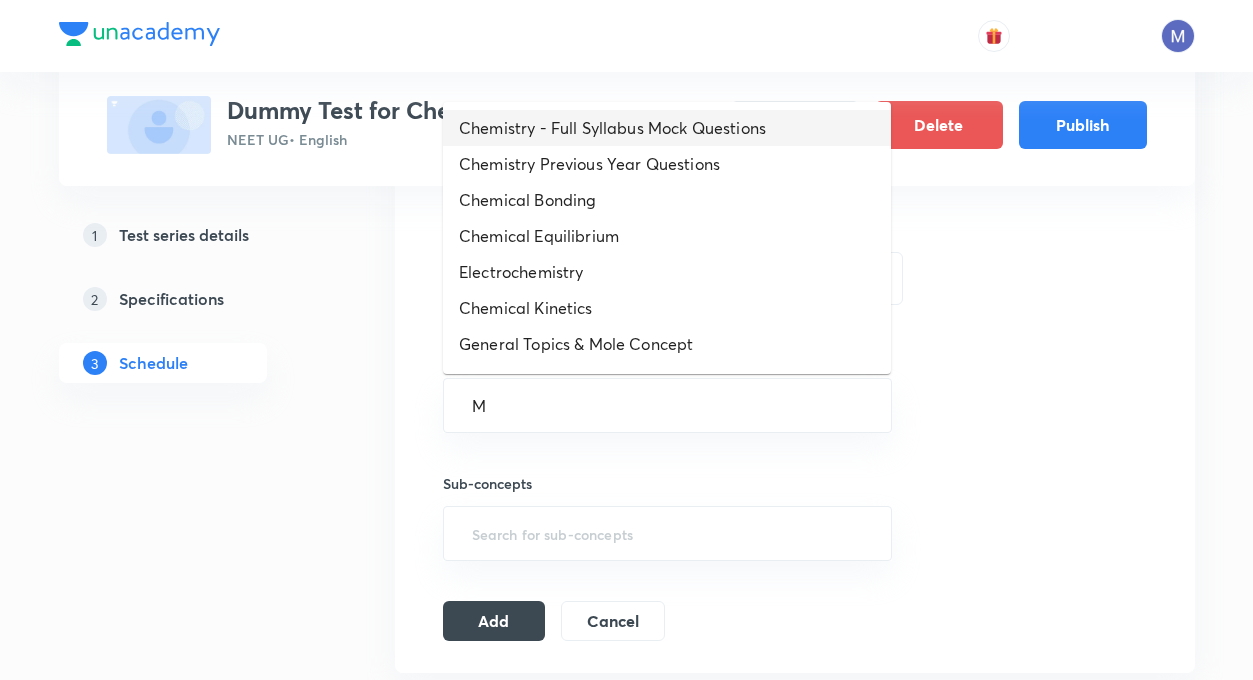 click on "Chemistry - Full Syllabus Mock Questions" at bounding box center (667, 128) 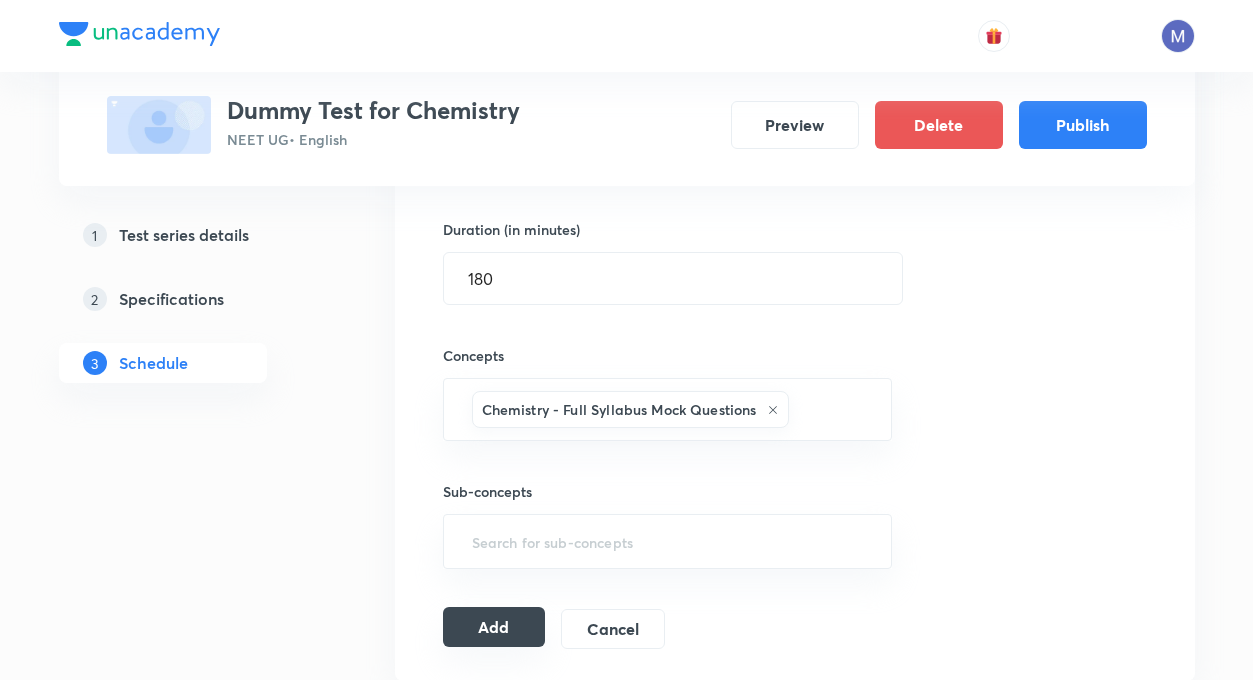 click on "Add" at bounding box center [494, 627] 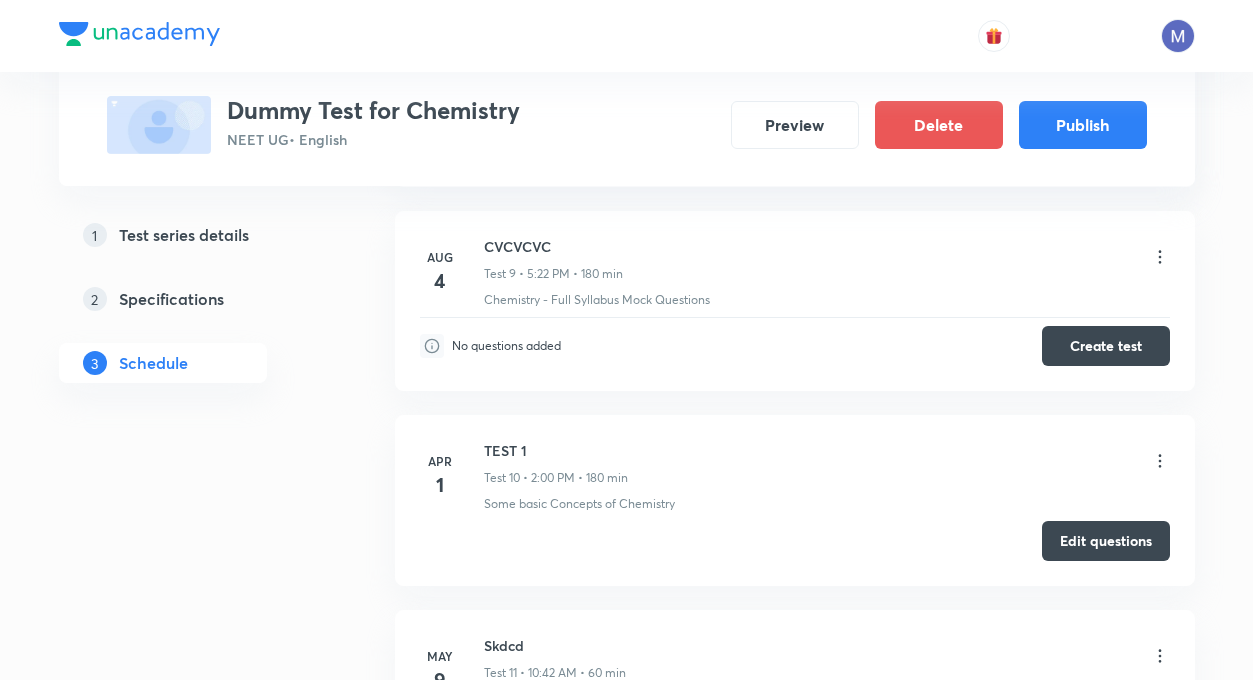 scroll, scrollTop: 1787, scrollLeft: 0, axis: vertical 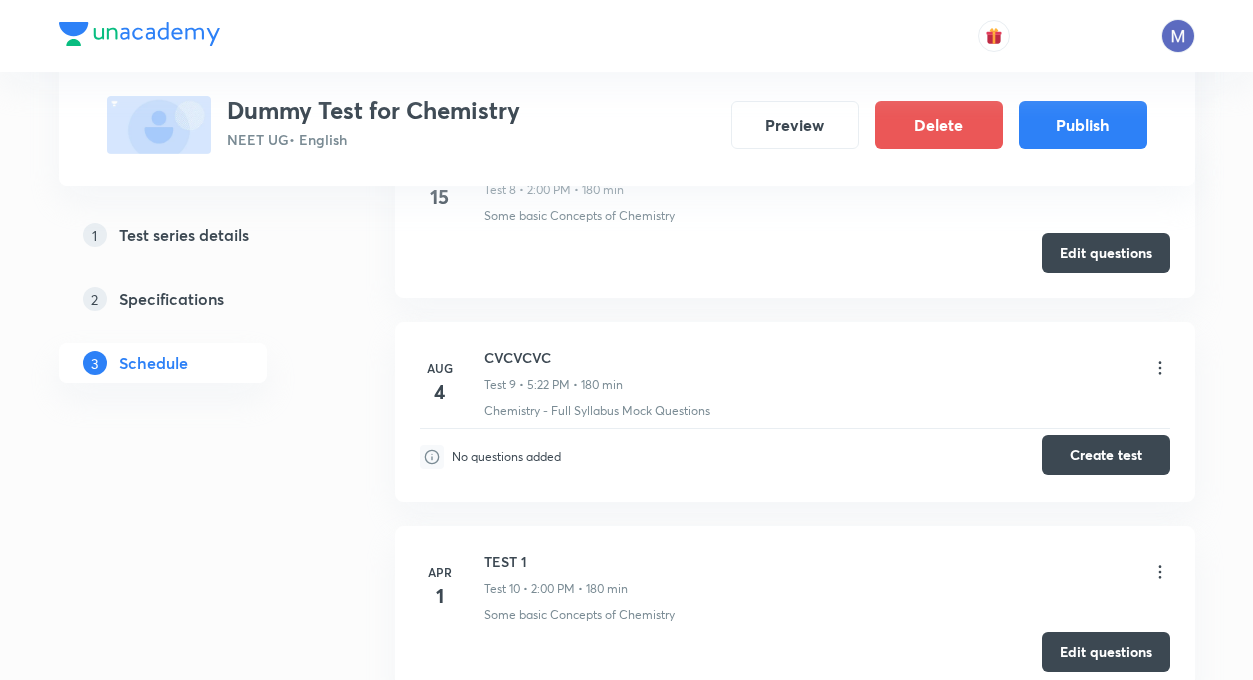 click on "Create test" at bounding box center (1106, 455) 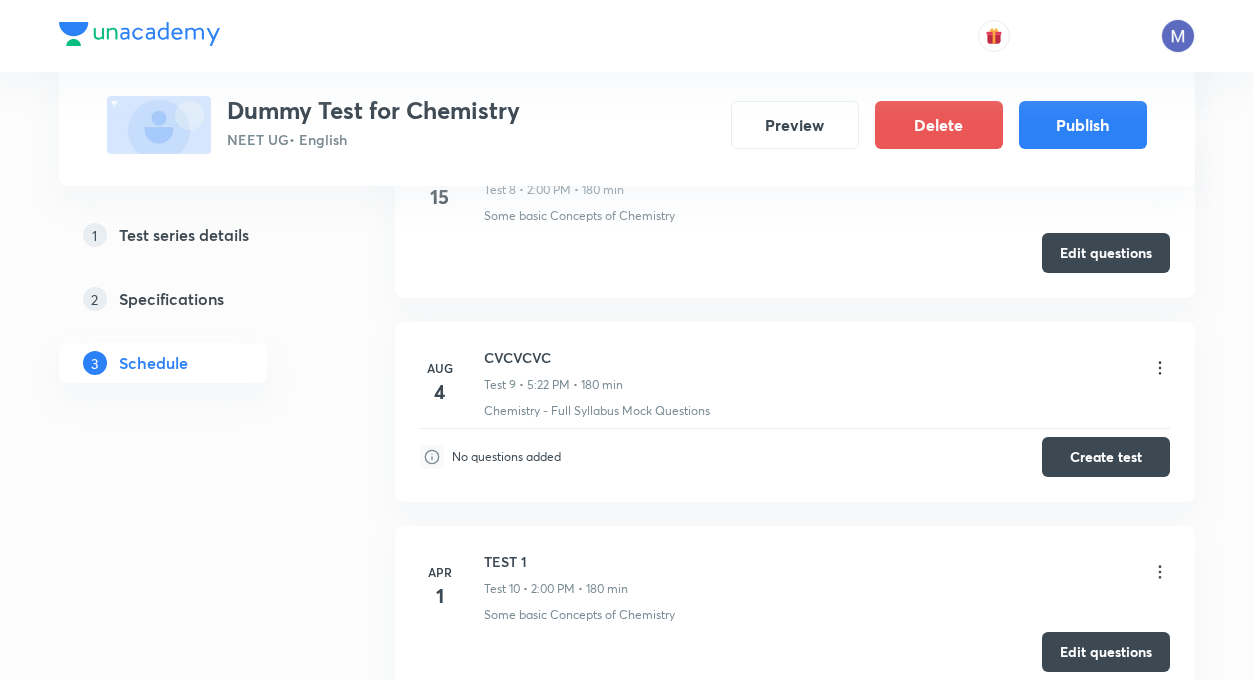 click 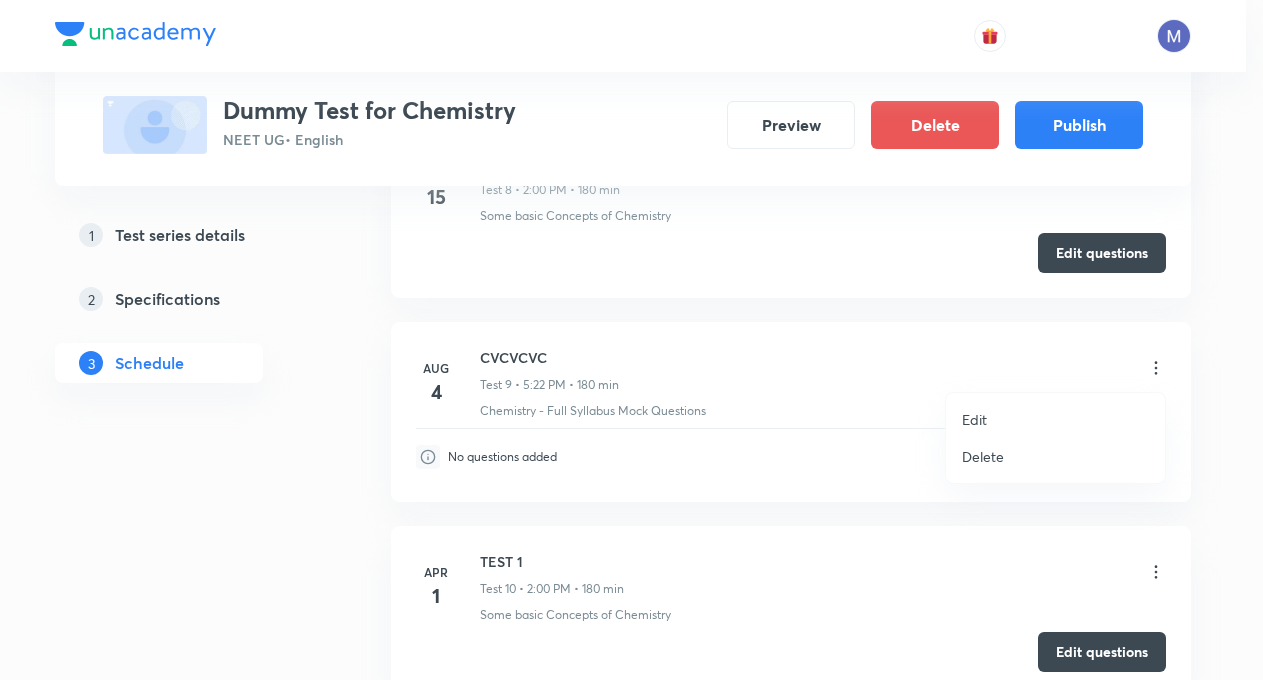 click on "Delete" at bounding box center [1055, 456] 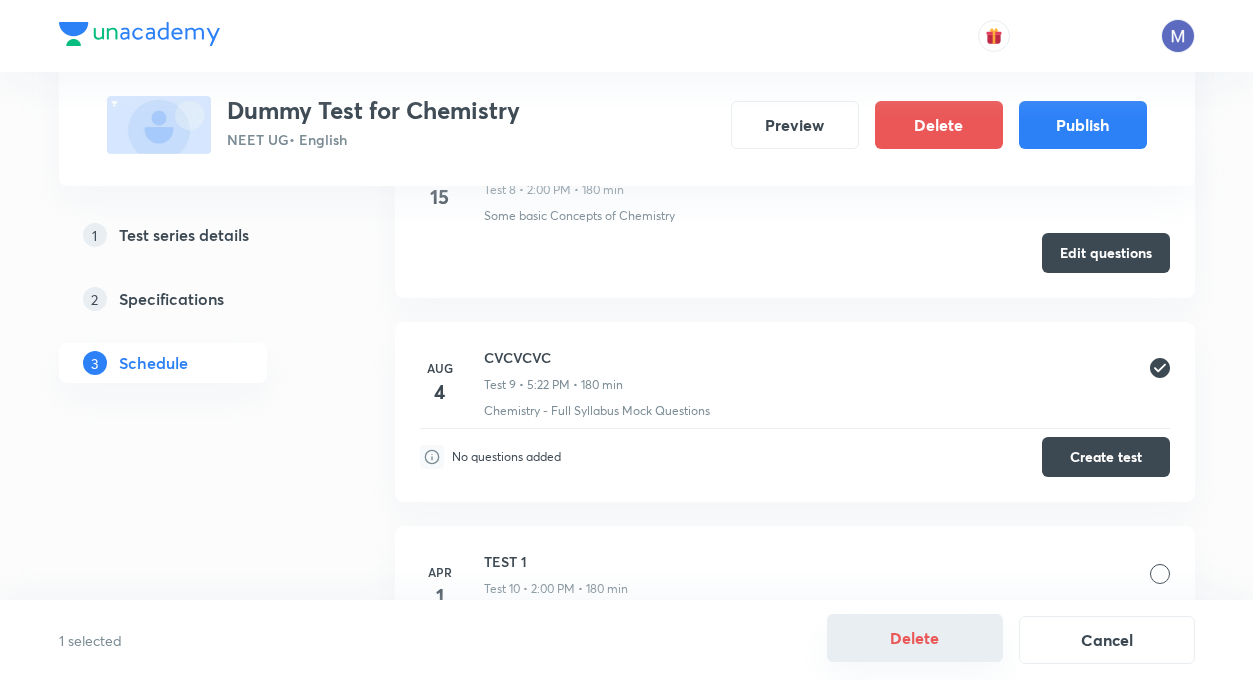 click on "Delete" at bounding box center (915, 638) 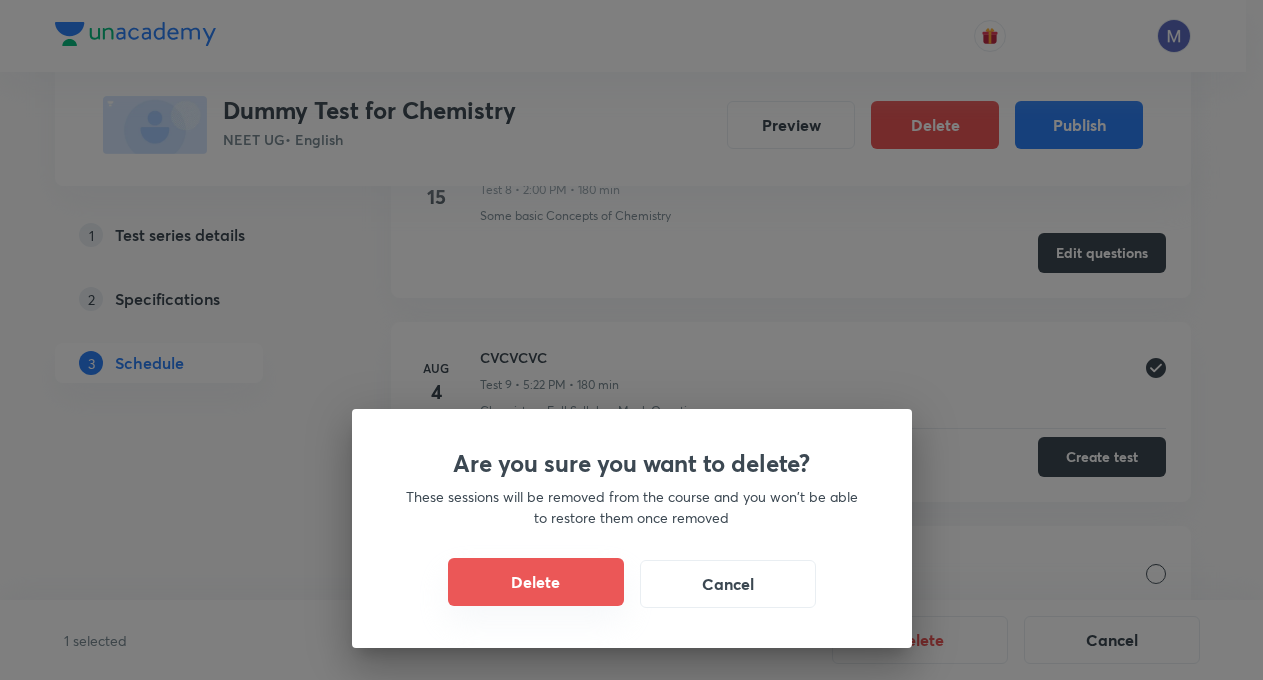 click on "Delete" at bounding box center (536, 582) 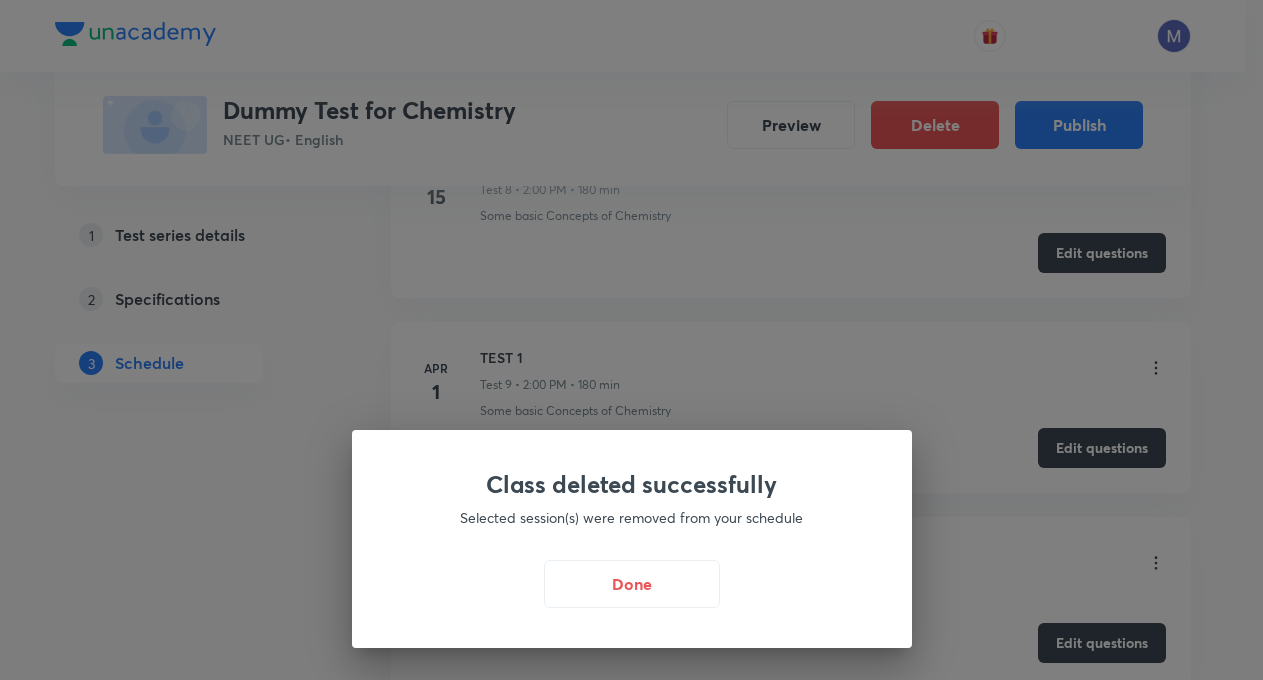 click on "Done" at bounding box center (632, 584) 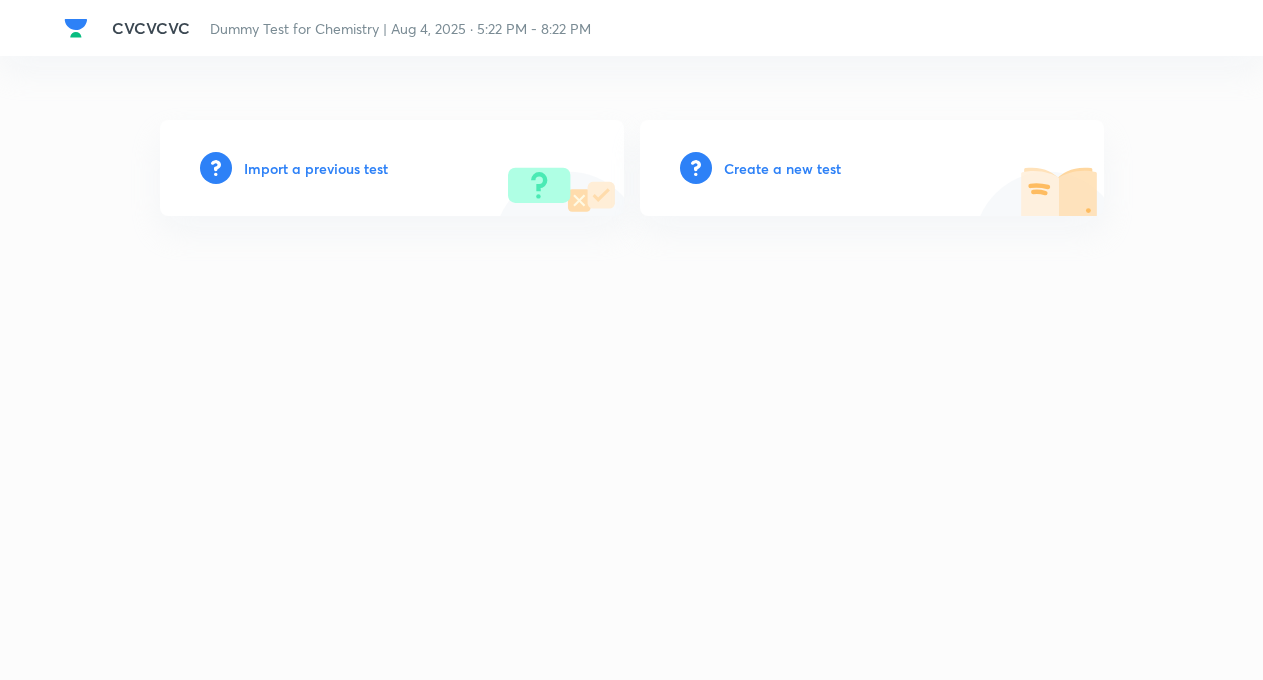 scroll, scrollTop: 0, scrollLeft: 0, axis: both 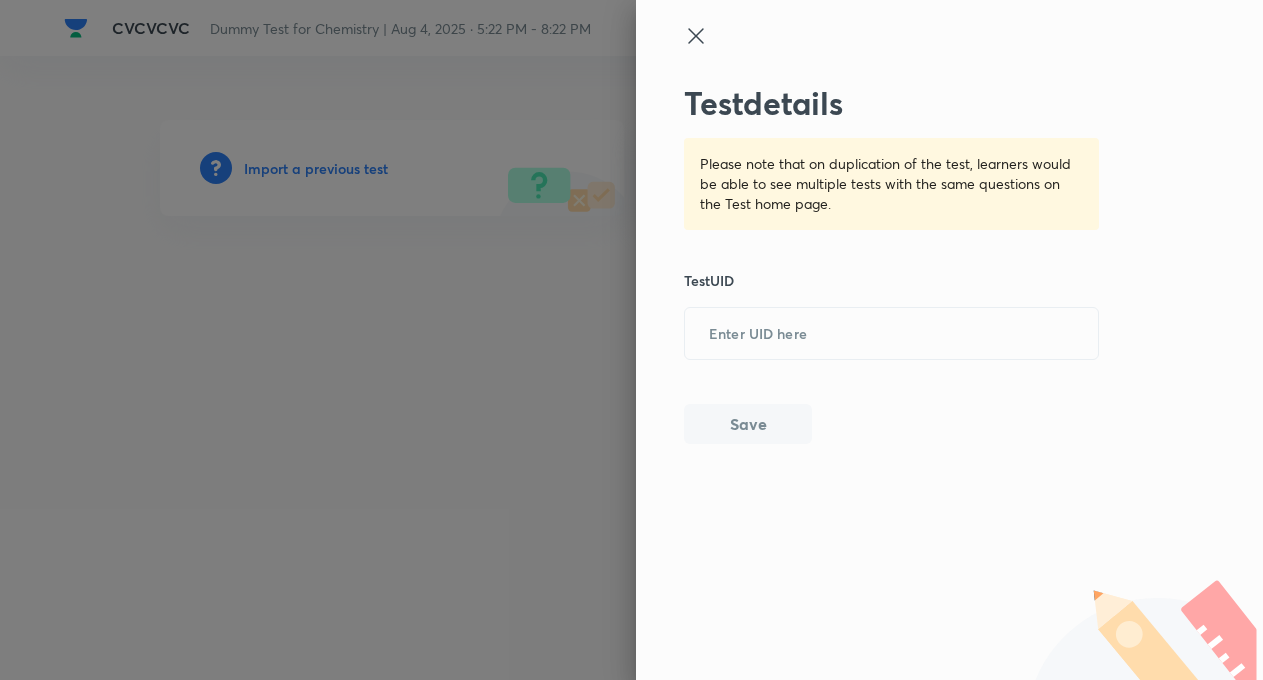 click on "Test  details Please note that on duplication of the test, learners would be able to see multiple tests with the same questions on the Test home page. Test  UID ​ Save" at bounding box center [892, 264] 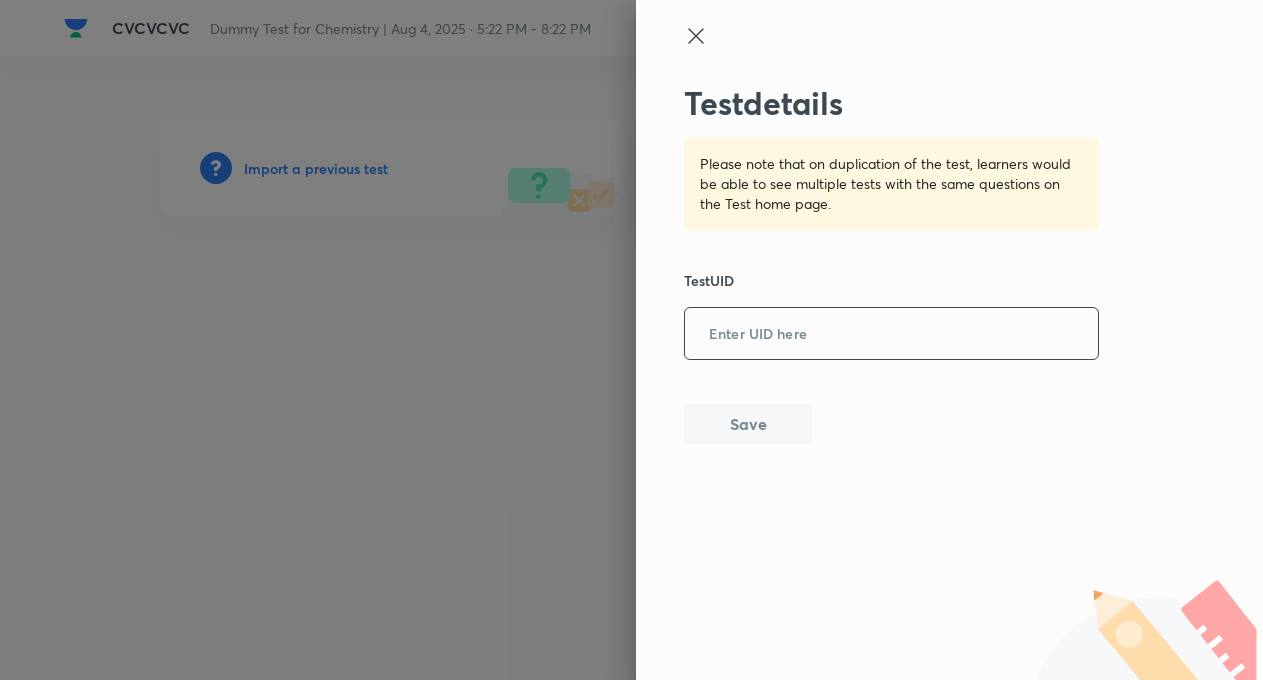 click at bounding box center [891, 334] 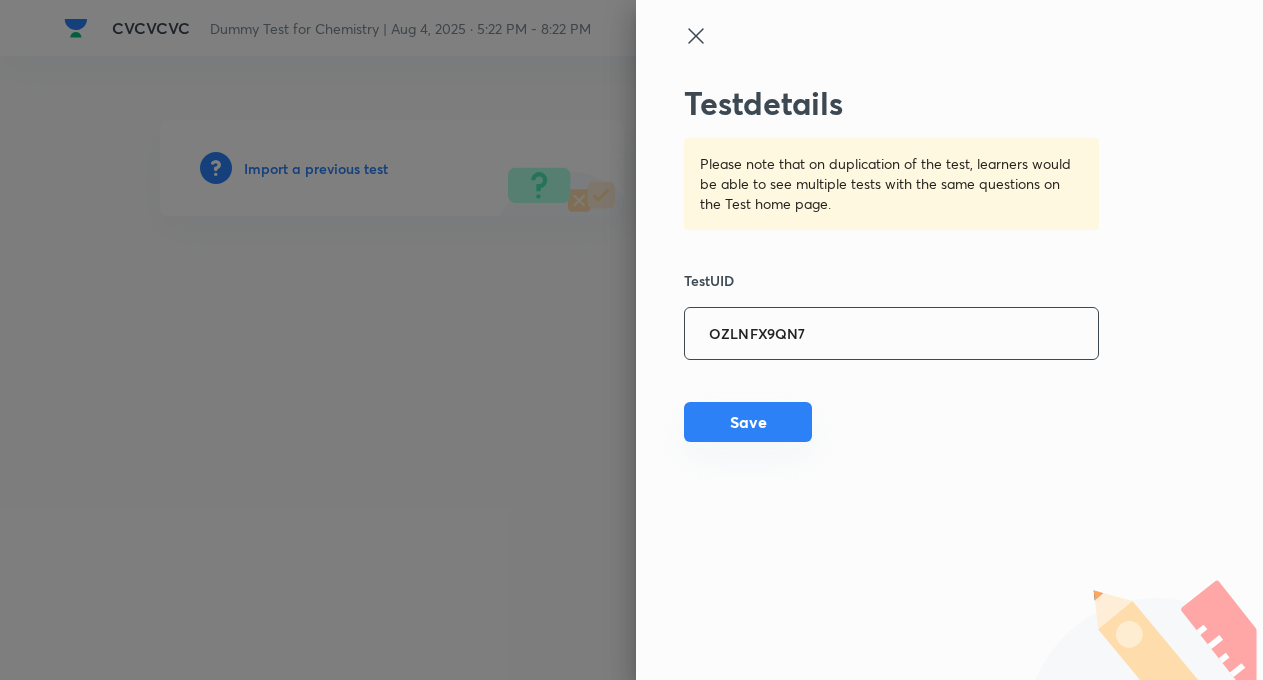 type on "OZLNFX9QN7" 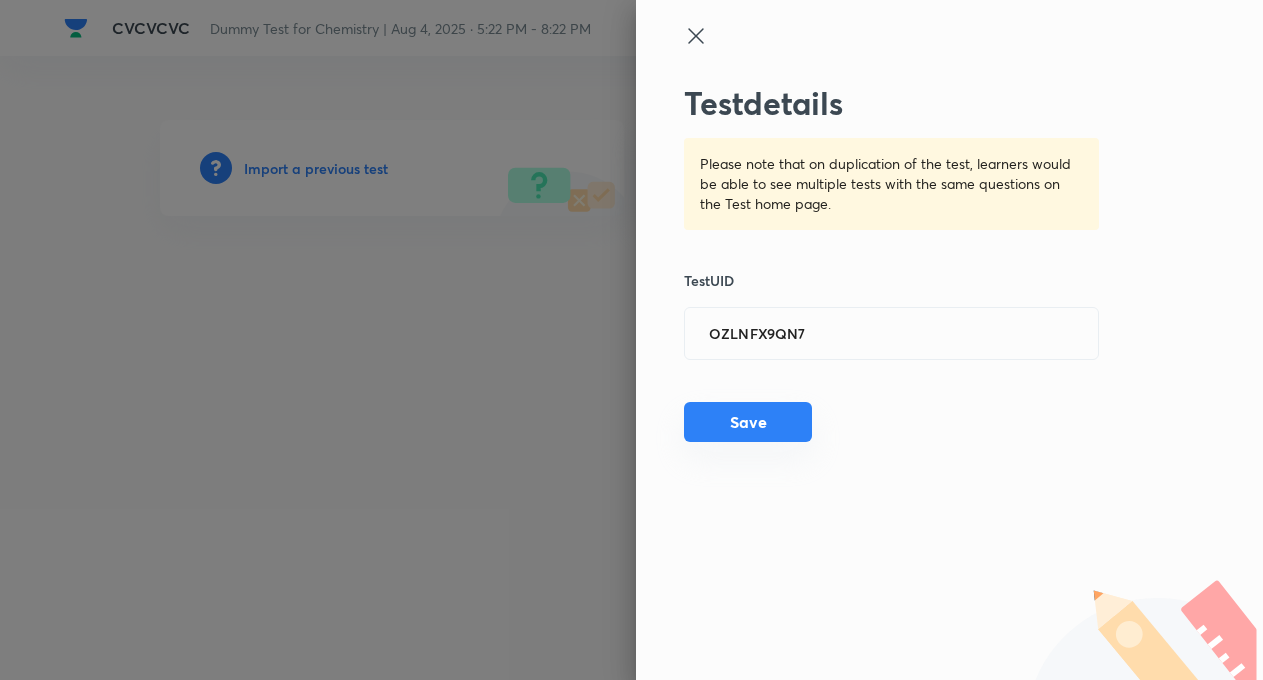click on "Save" at bounding box center [748, 422] 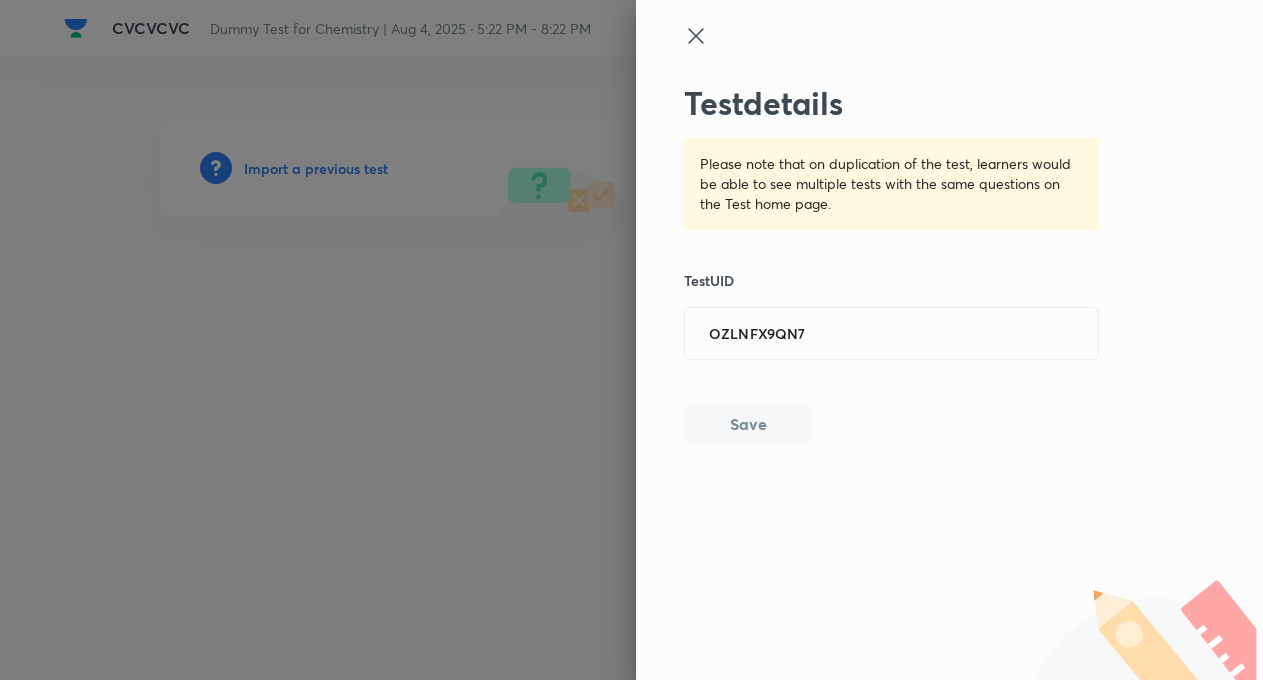 type 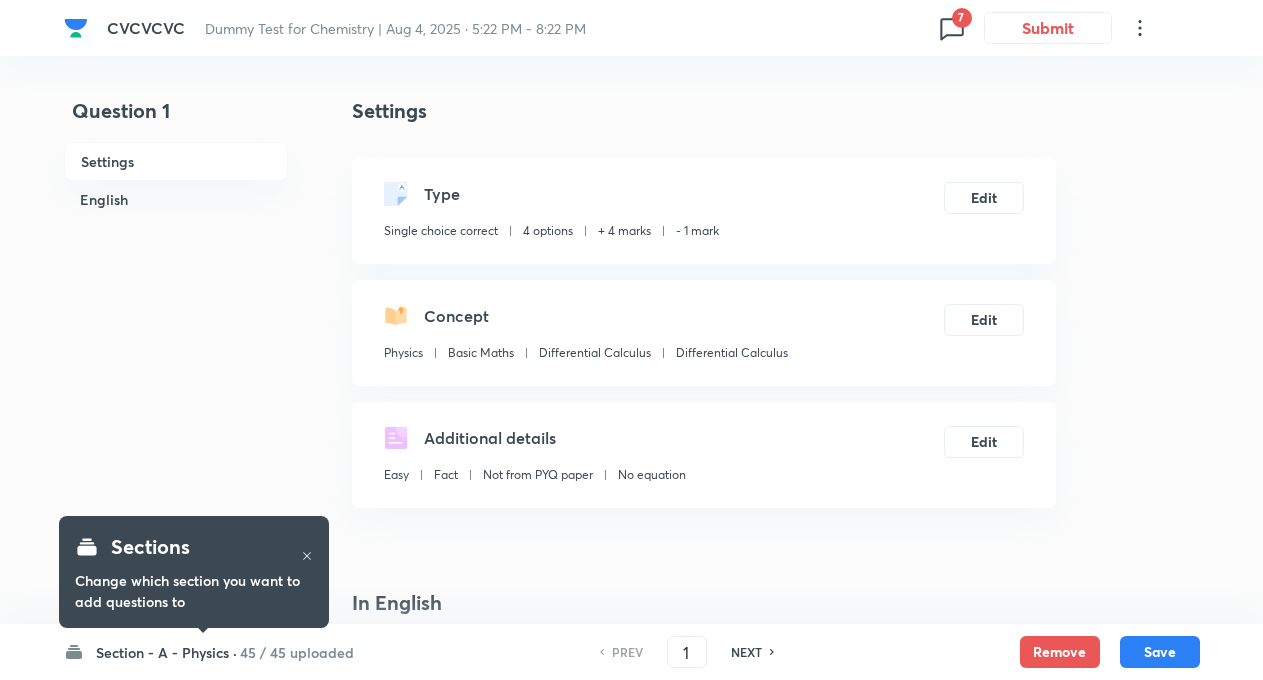checkbox on "true" 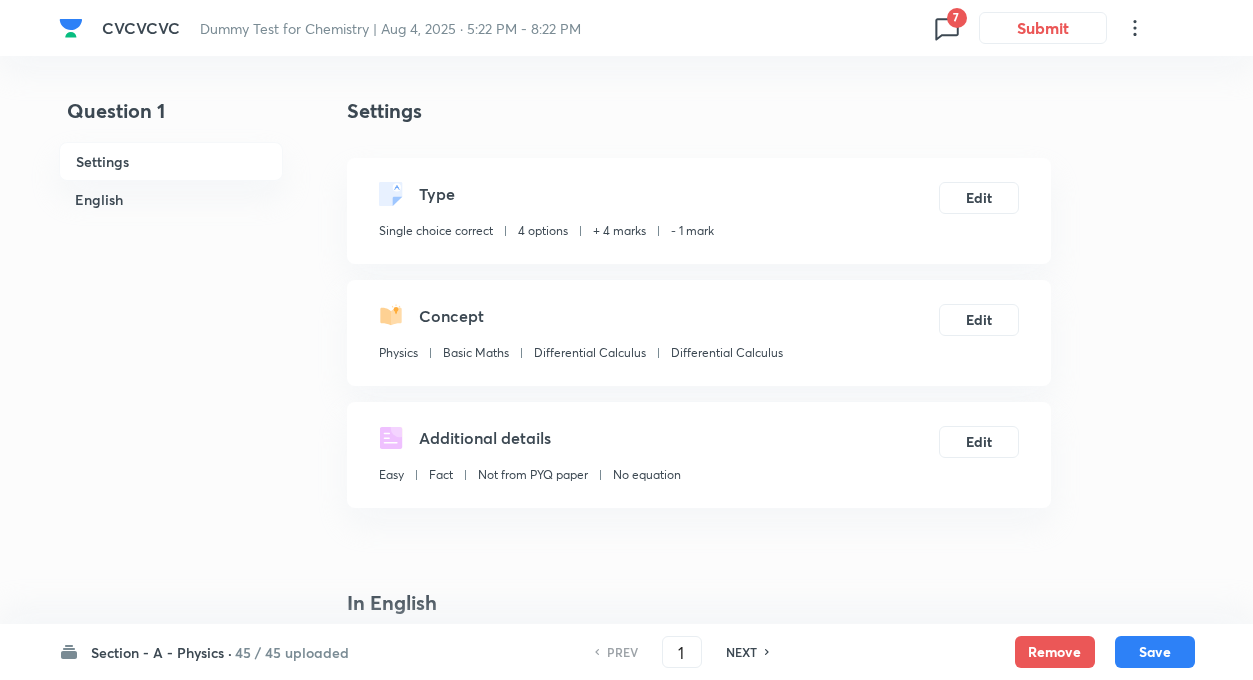 click on "45 / 45 uploaded" at bounding box center (292, 652) 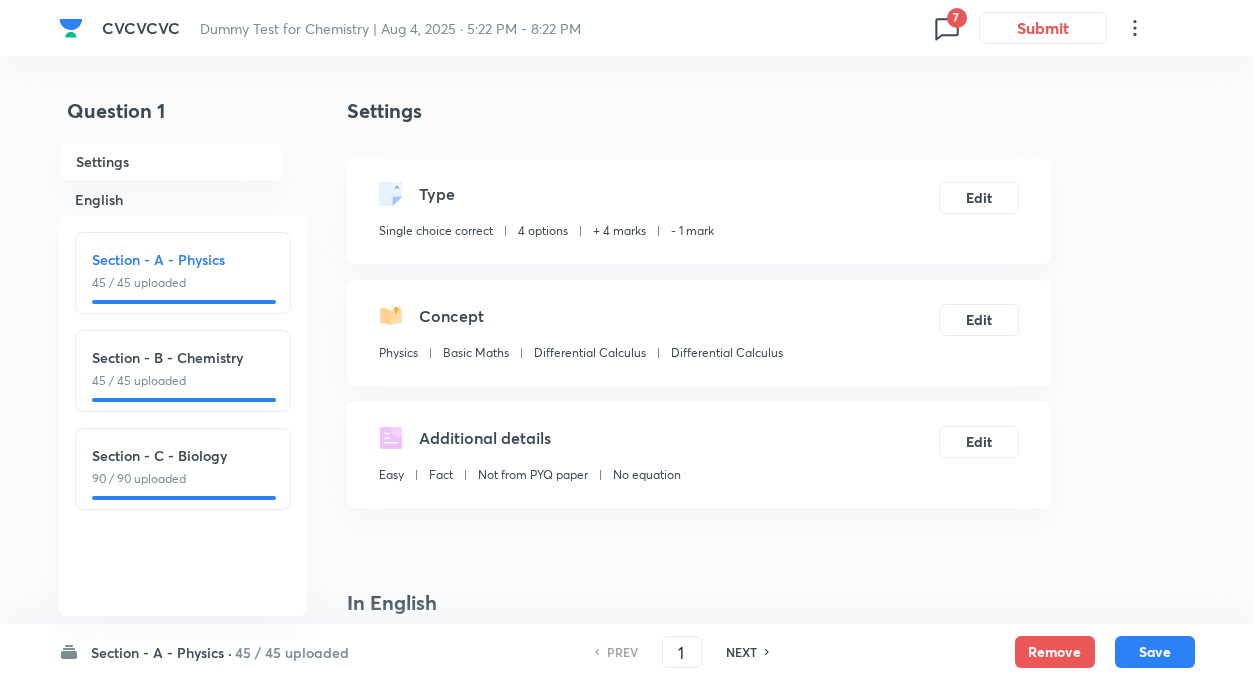 click 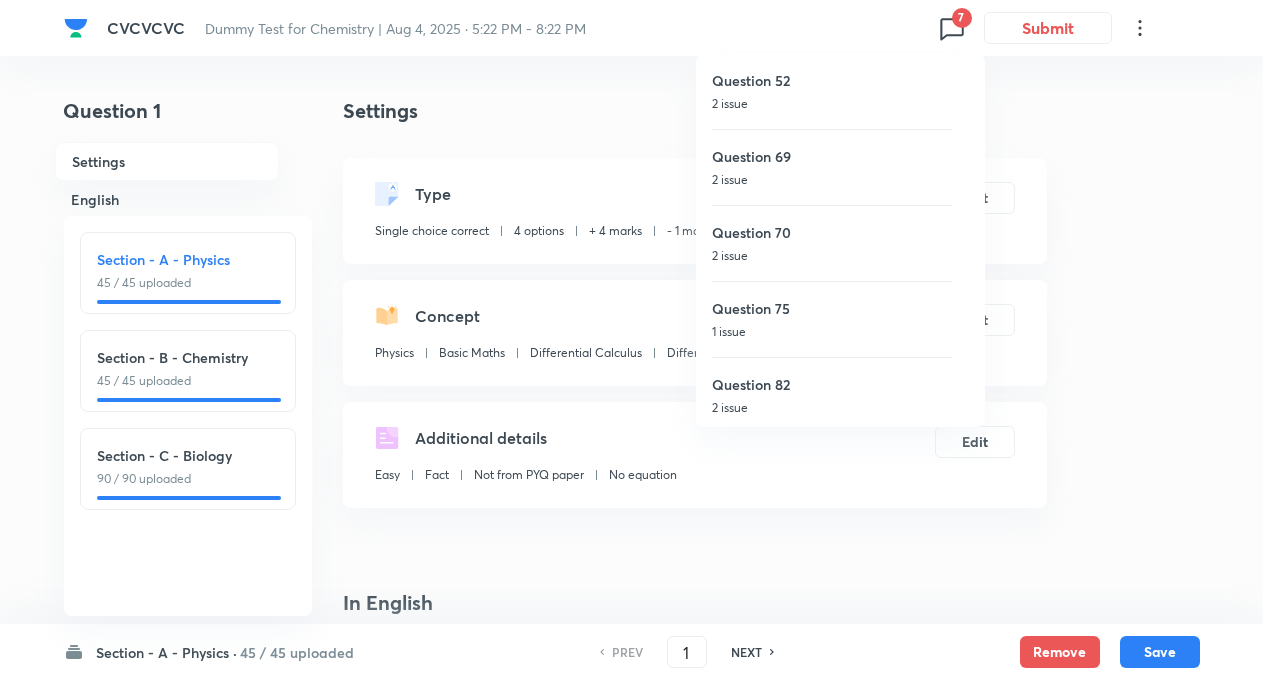 click on "Question 69 2 issue" at bounding box center [832, 167] 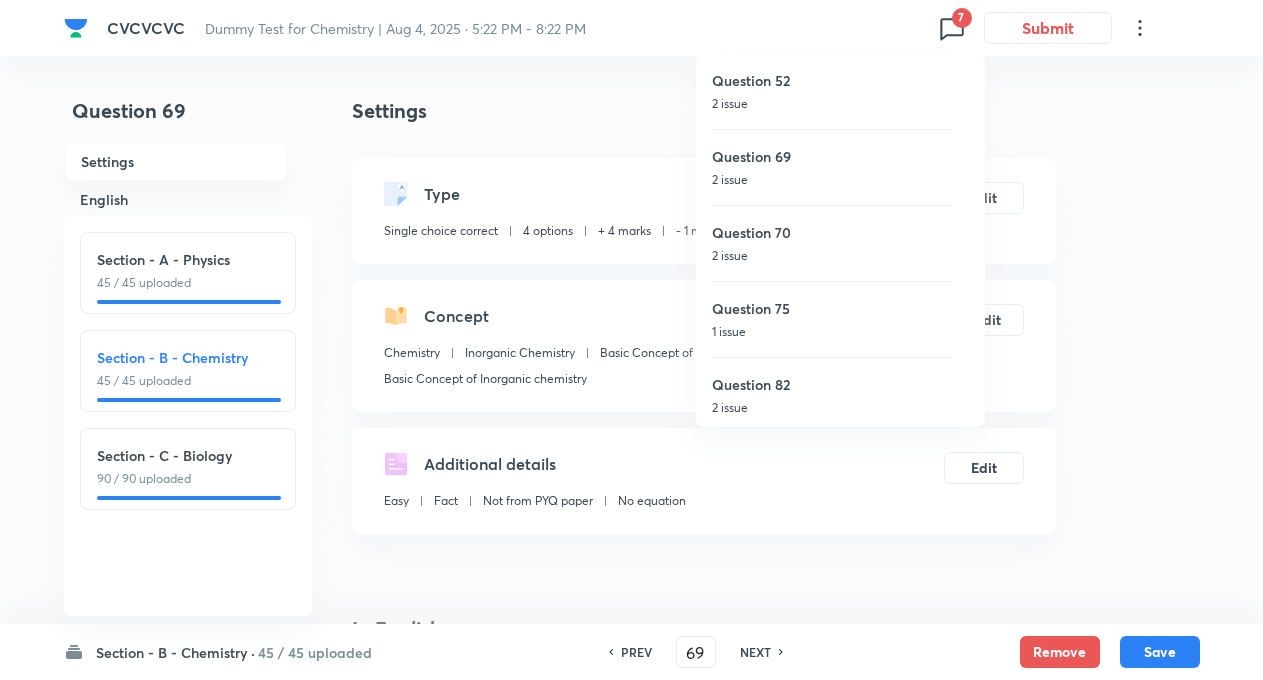 checkbox on "false" 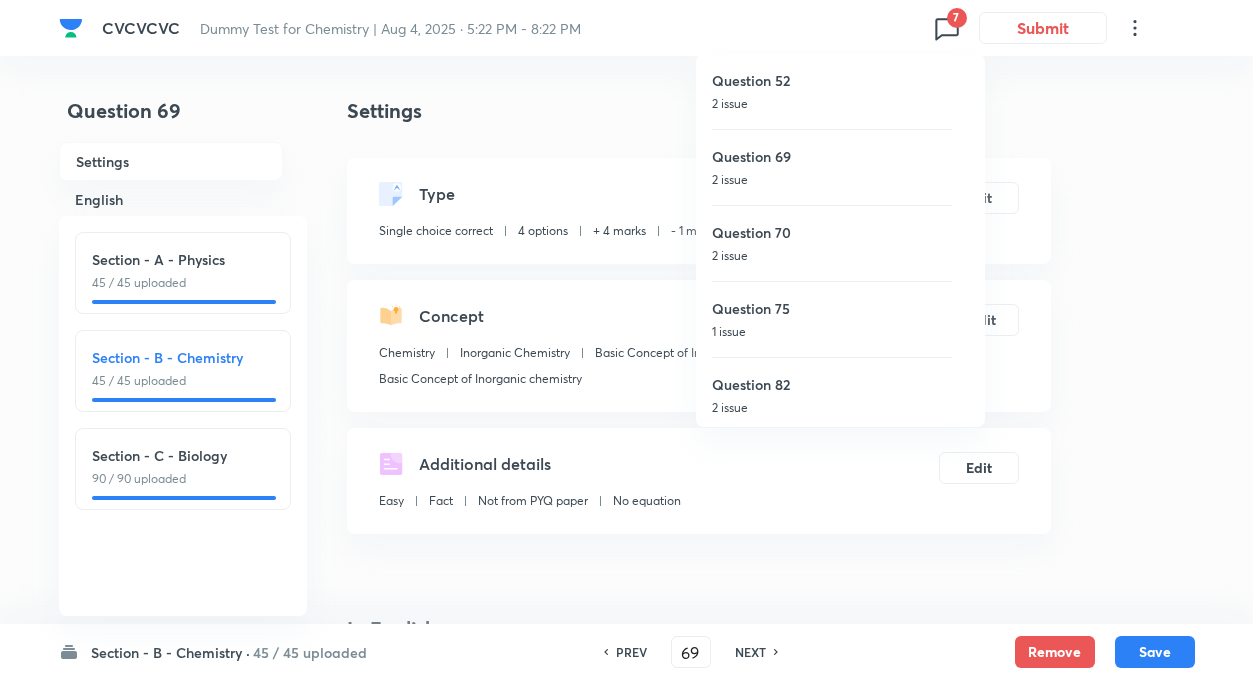 checkbox on "true" 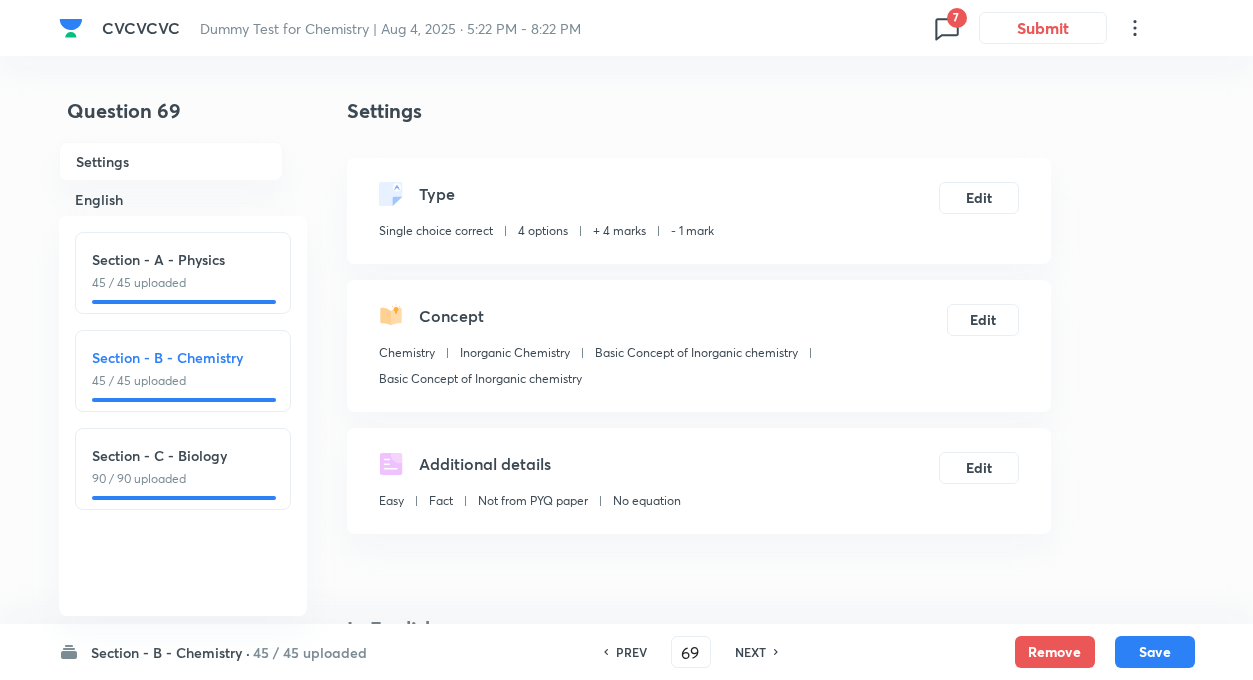 click on "Settings Type Single choice correct 4 options + 4 marks - 1 mark Edit Concept Chemistry Inorganic Chemistry Basic Concept of Inorganic chemistry Basic Concept of Inorganic chemistry Edit Additional details Easy Fact Not from PYQ paper No equation Edit In English Question which are not isotopes : Option A The atoms of different elements Mark as correct answer Option B Have same number of neutrons Mark as correct answer Option C Have same number of (neutrons + protons) Marked as correct Option D Have same difference of mass number and atomic number Mark as correct answer Solution An isotone is an atom with the same number of neutrons as another atom, but a different number of protons. This means they can belong to different elements. Issues reported Reported by learners • 1 month ago Question is reported because of Incorrect or incomplete question. Please verify. List of issues reported by learners: 1. Isotone in place of isotope 2. Incorrect question 4. Incorrect question  Mark as resolved Mark as resolved" at bounding box center [699, 1693] 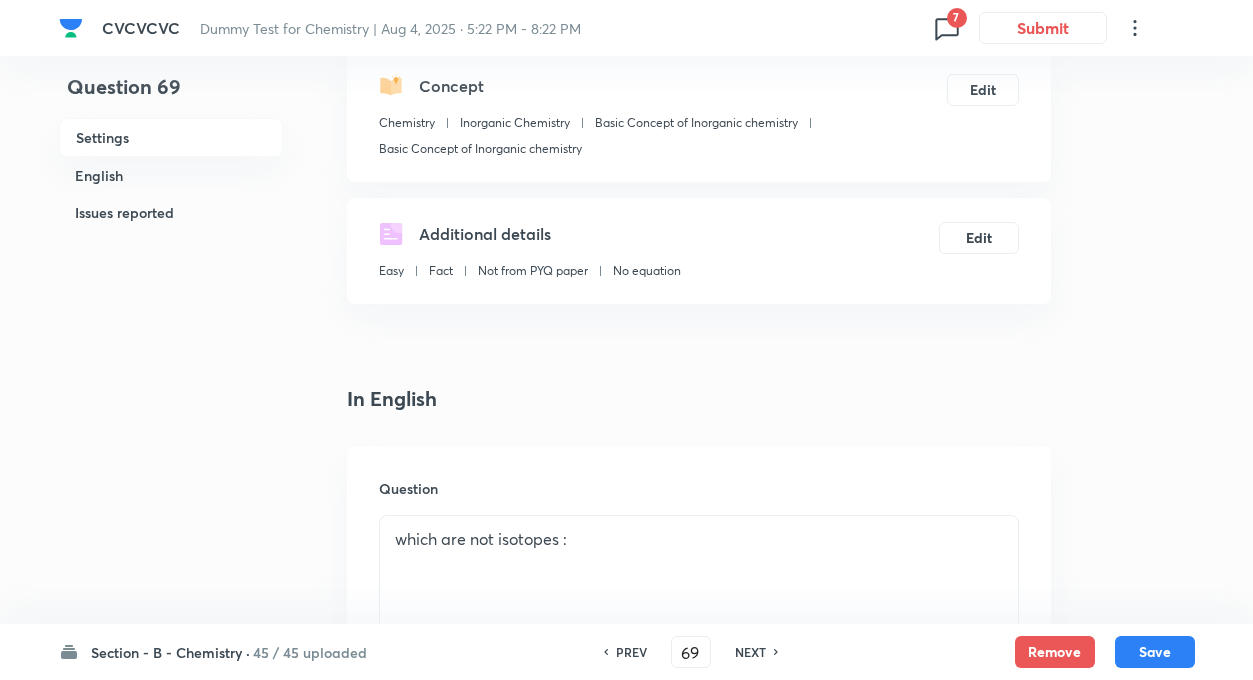scroll, scrollTop: 280, scrollLeft: 0, axis: vertical 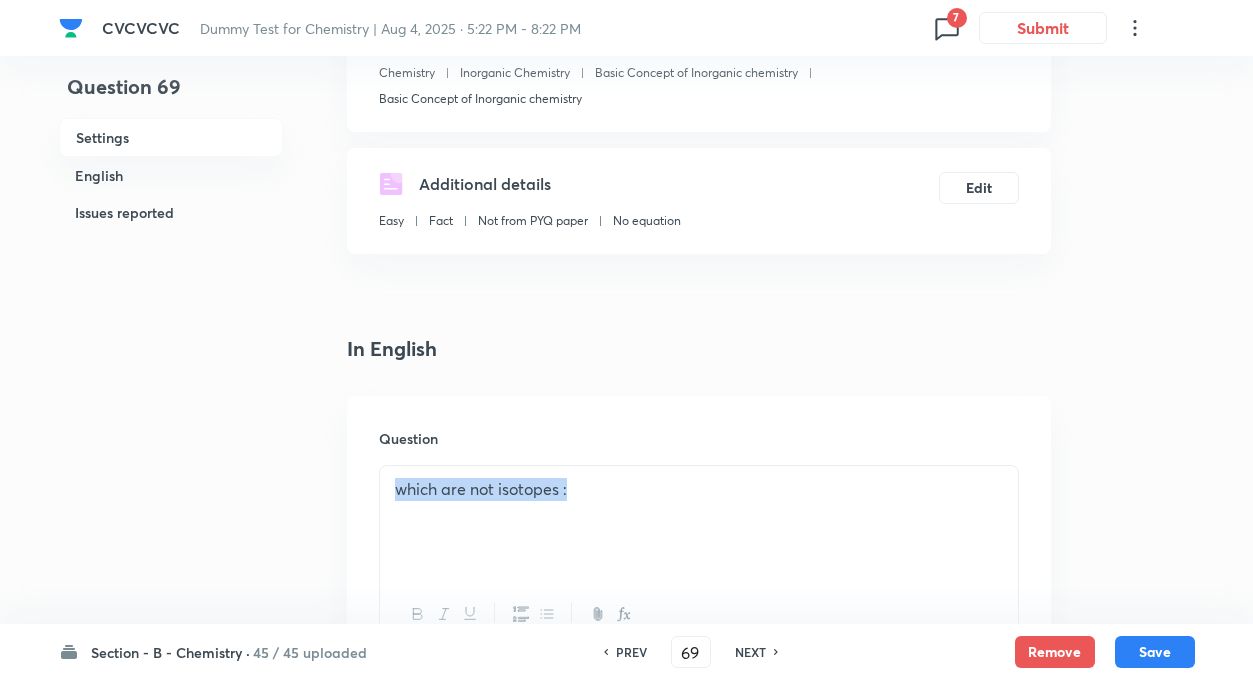 drag, startPoint x: 577, startPoint y: 498, endPoint x: 377, endPoint y: 470, distance: 201.95049 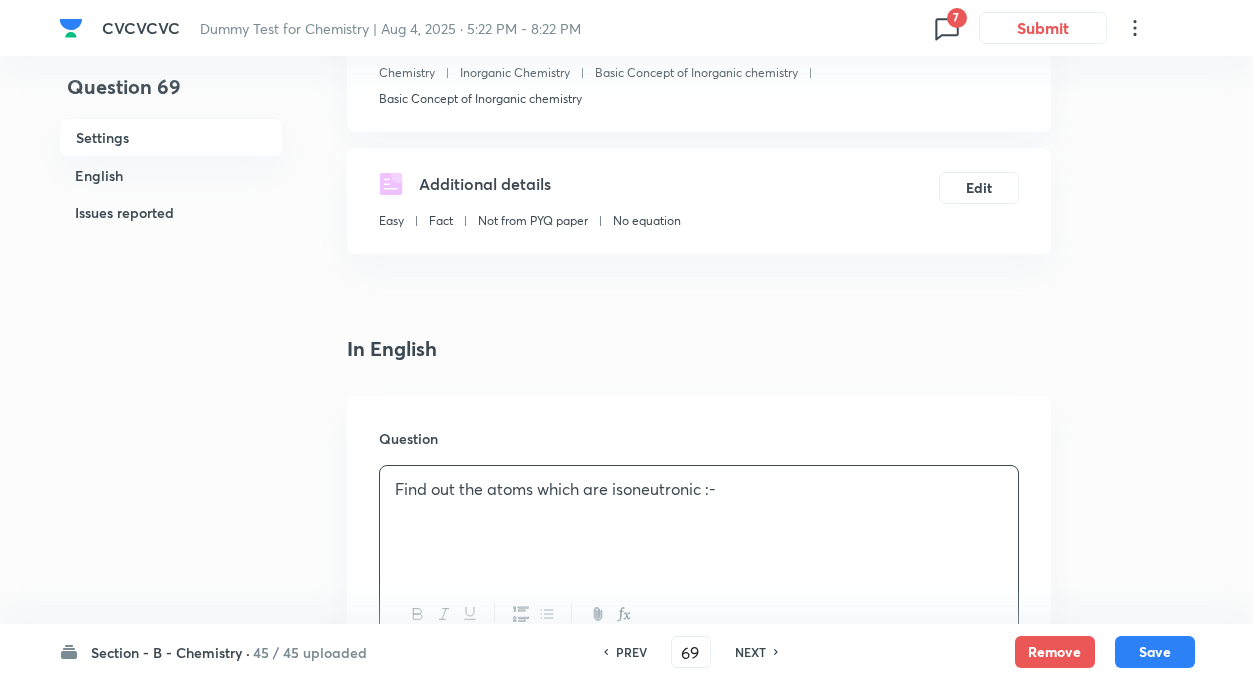 click on "Question Find out the atoms which are isoneutronic :-" at bounding box center [699, 540] 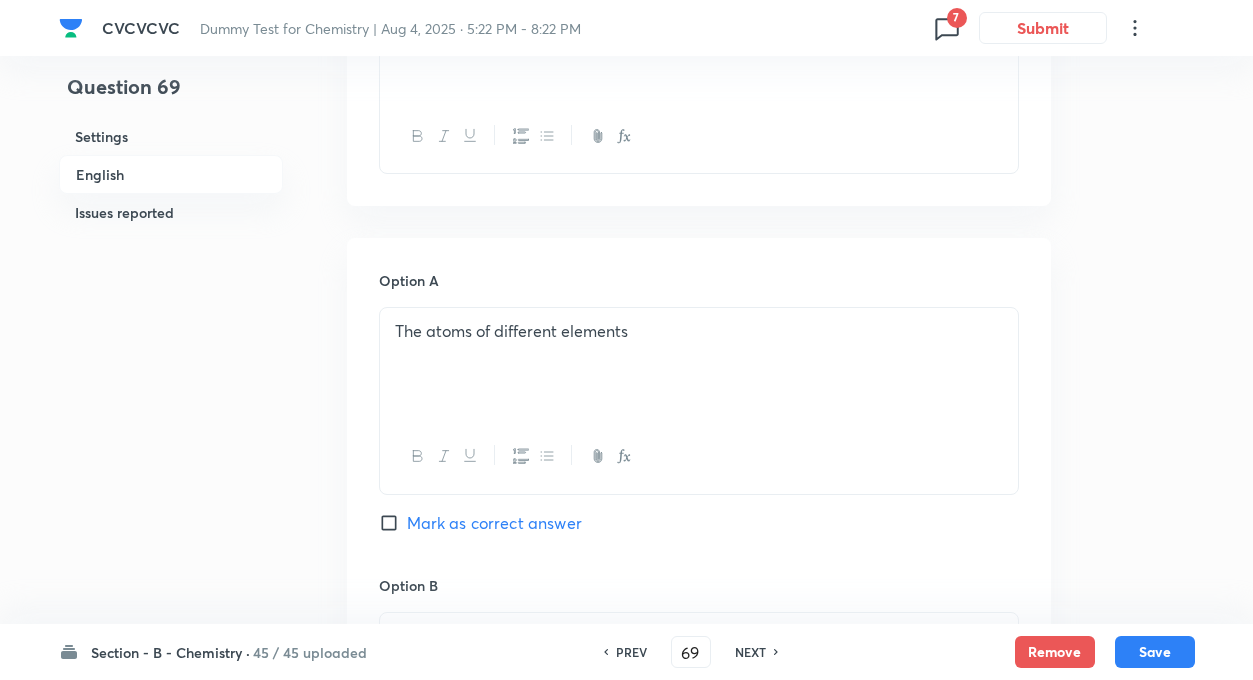 scroll, scrollTop: 760, scrollLeft: 0, axis: vertical 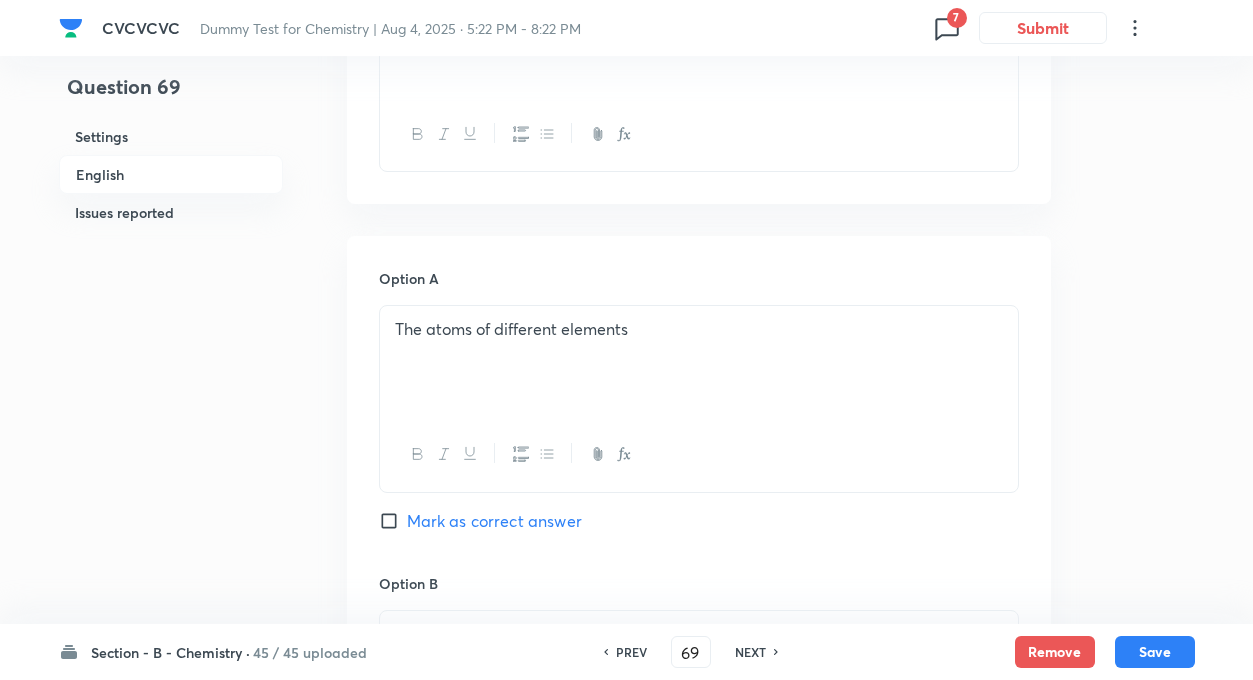 click on "The atoms of different elements" at bounding box center [699, 362] 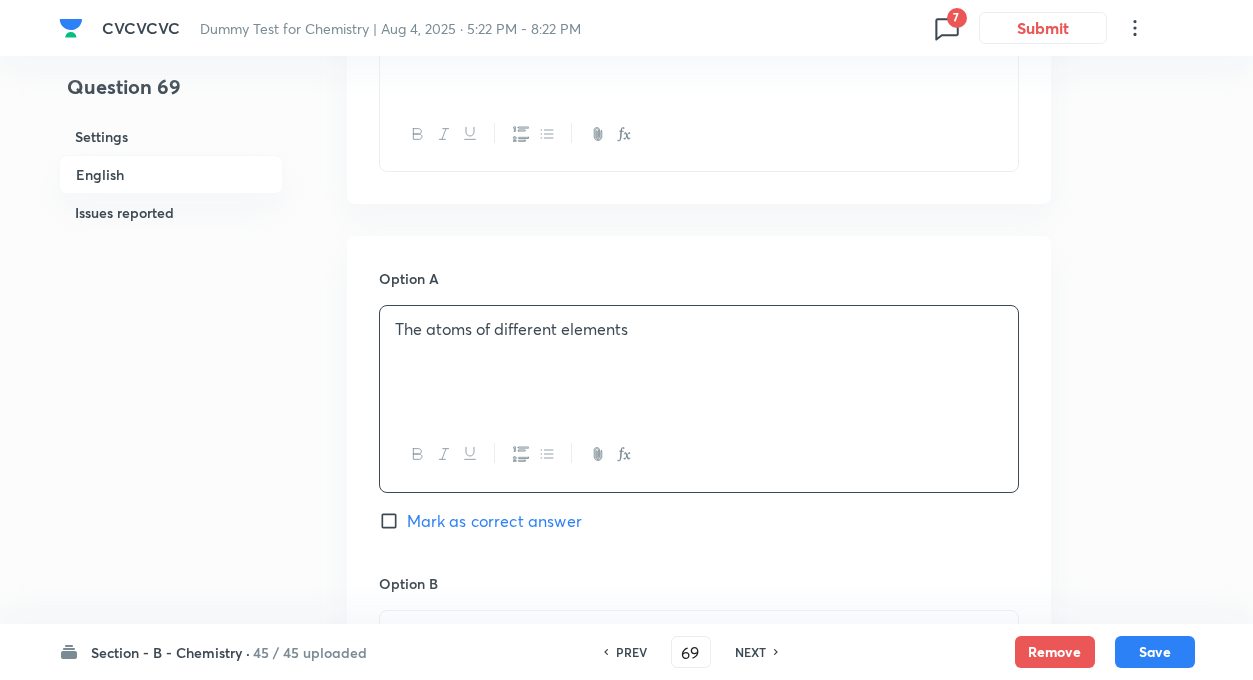 click on "The atoms of different elements" at bounding box center (699, 362) 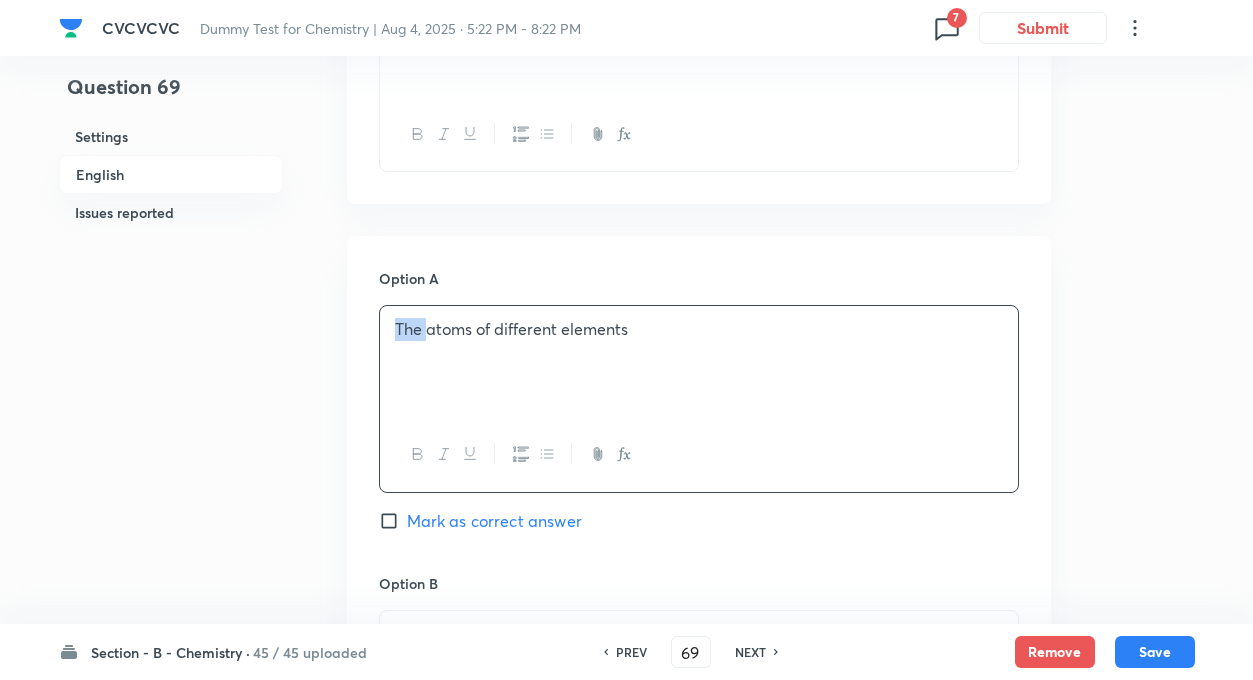 click on "The atoms of different elements" at bounding box center (699, 362) 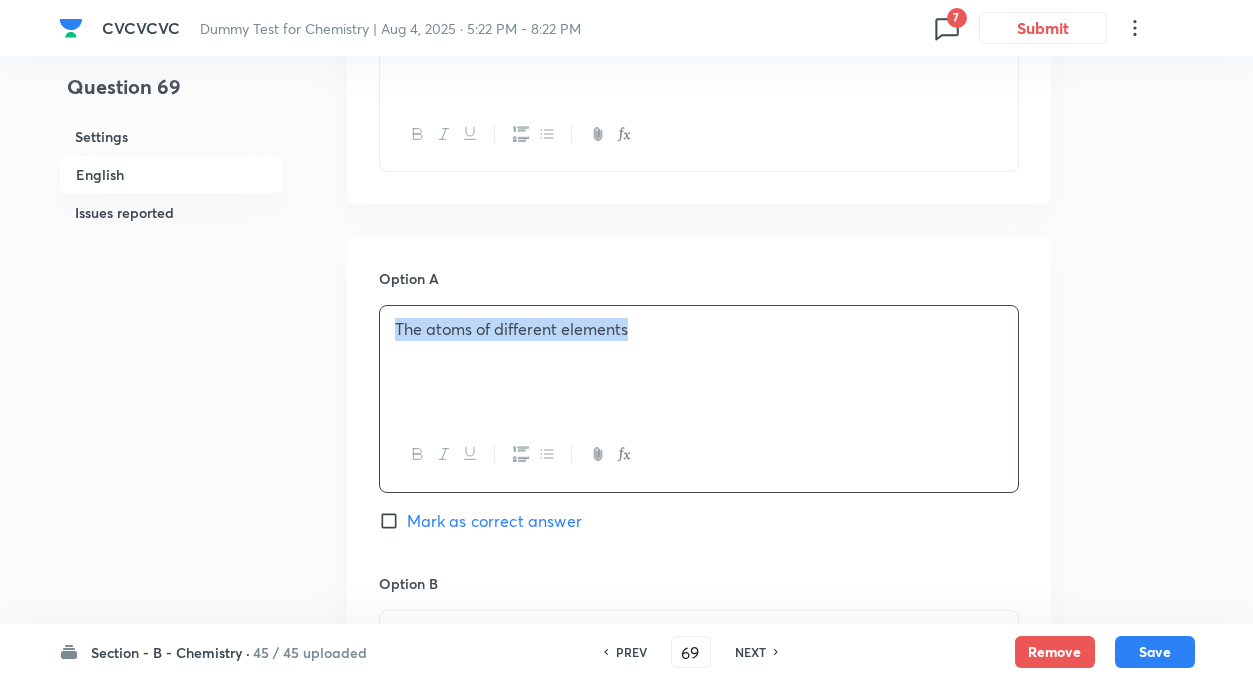 drag, startPoint x: 393, startPoint y: 318, endPoint x: 672, endPoint y: 343, distance: 280.11783 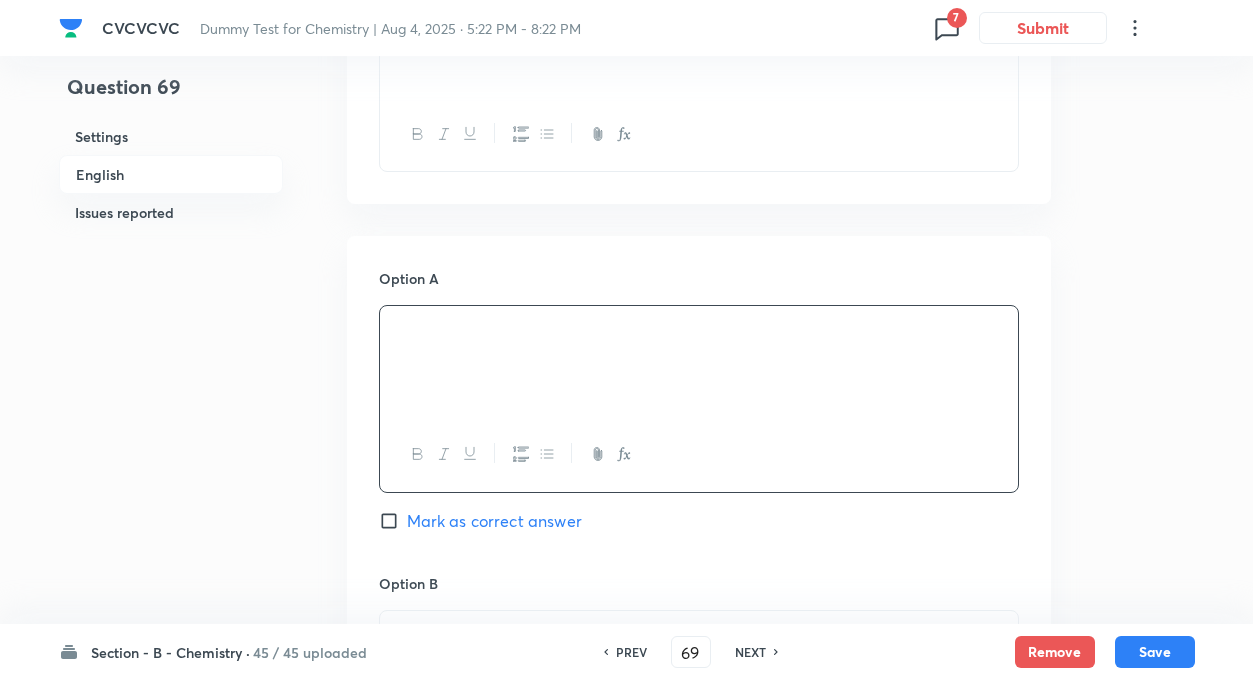 click on "Question 69 Settings English Issues reported" at bounding box center [171, 973] 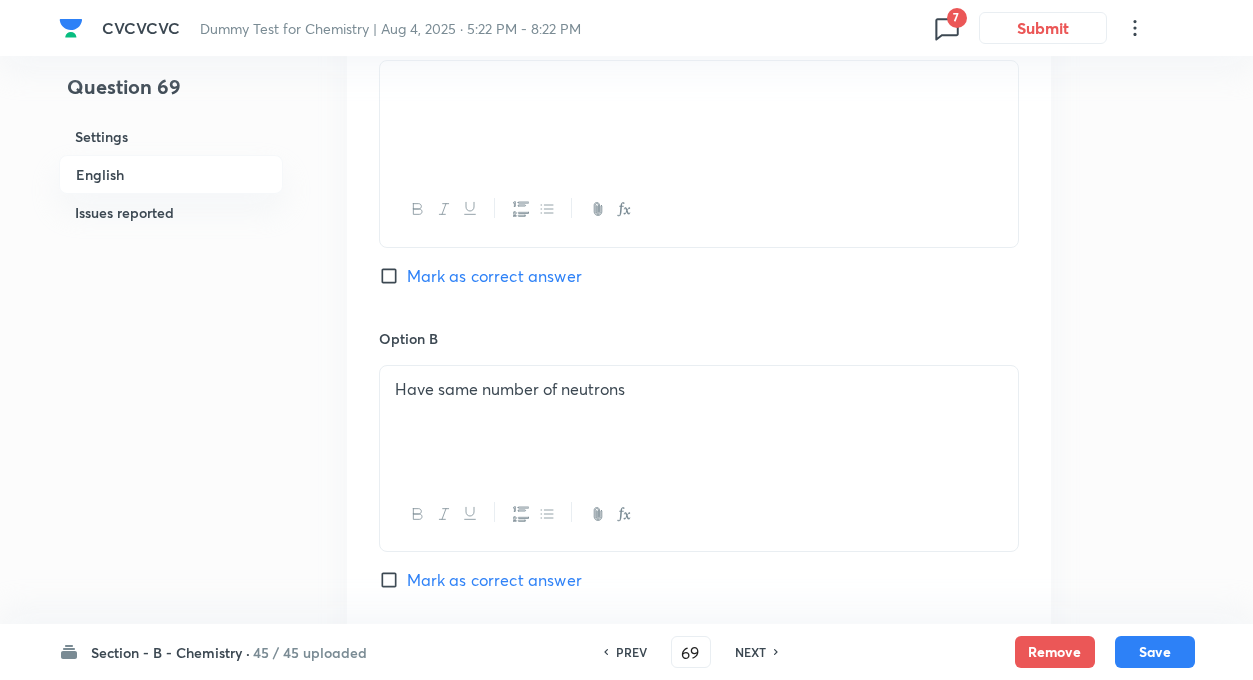 scroll, scrollTop: 1160, scrollLeft: 0, axis: vertical 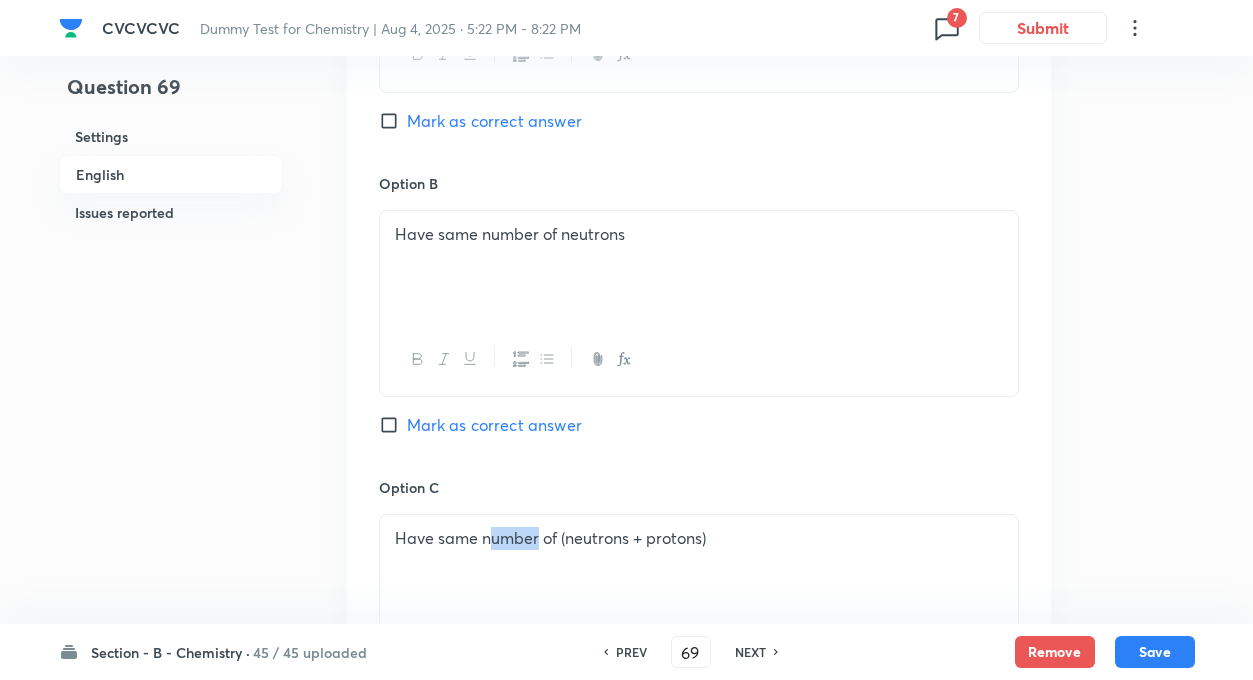 drag, startPoint x: 489, startPoint y: 581, endPoint x: 531, endPoint y: 456, distance: 131.86736 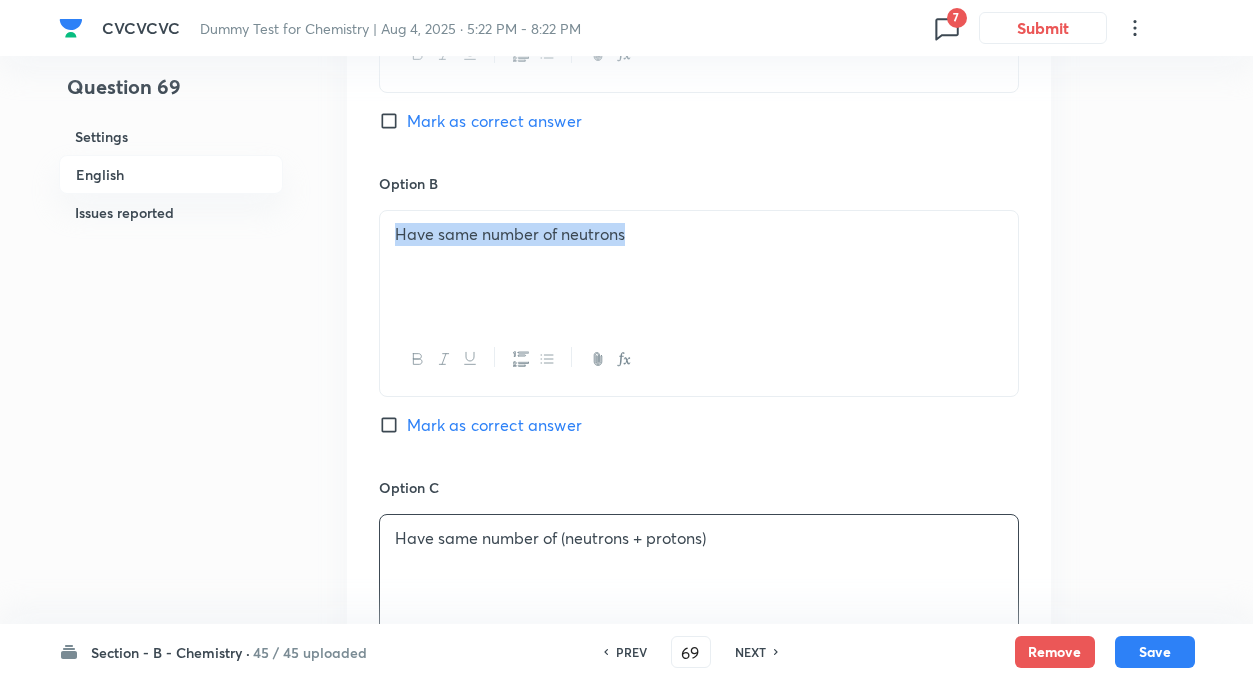 drag, startPoint x: 629, startPoint y: 237, endPoint x: 384, endPoint y: 235, distance: 245.00816 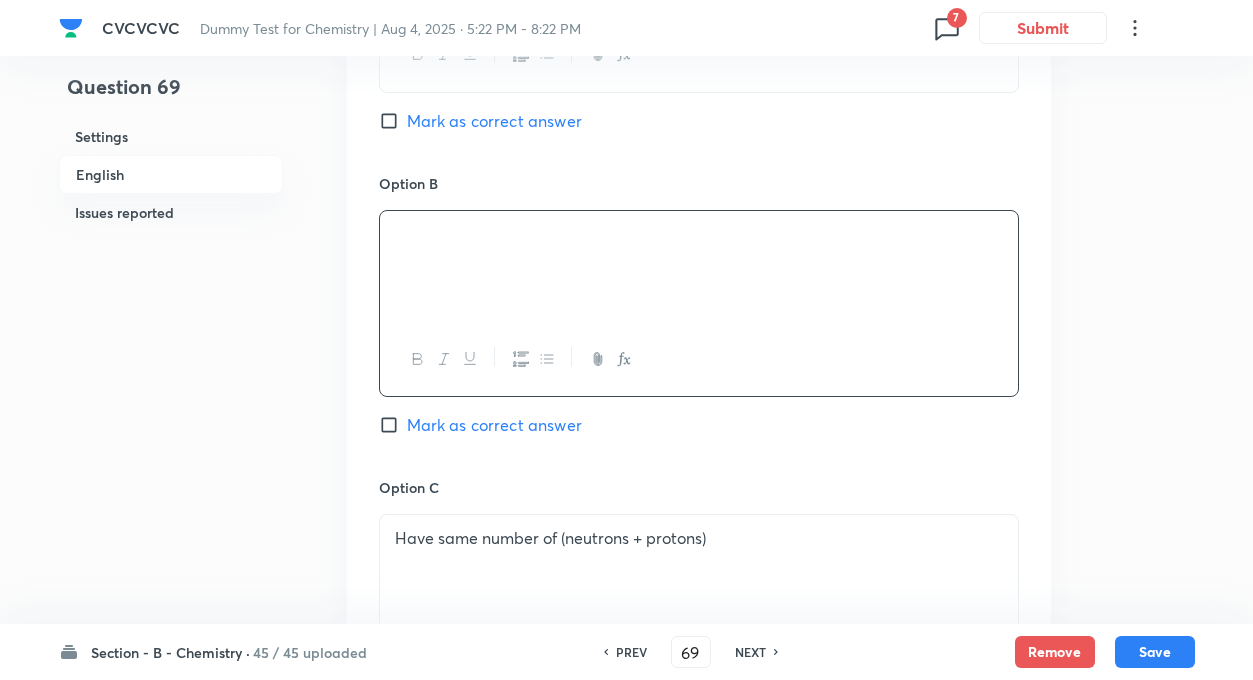 click on "Option A Mark as correct answer Option B Mark as correct answer Option C Have same number of (neutrons + protons) Marked as correct Option D Have same difference of mass number and atomic number Mark as correct answer" at bounding box center [699, 457] 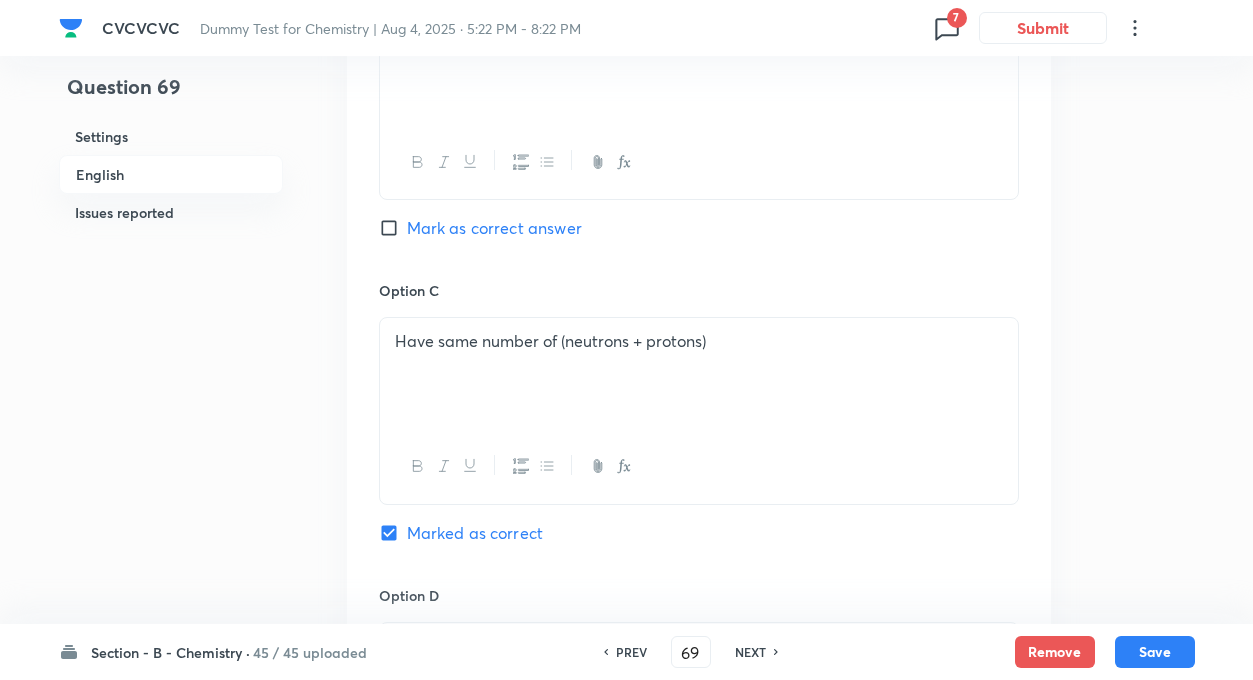 scroll, scrollTop: 1360, scrollLeft: 0, axis: vertical 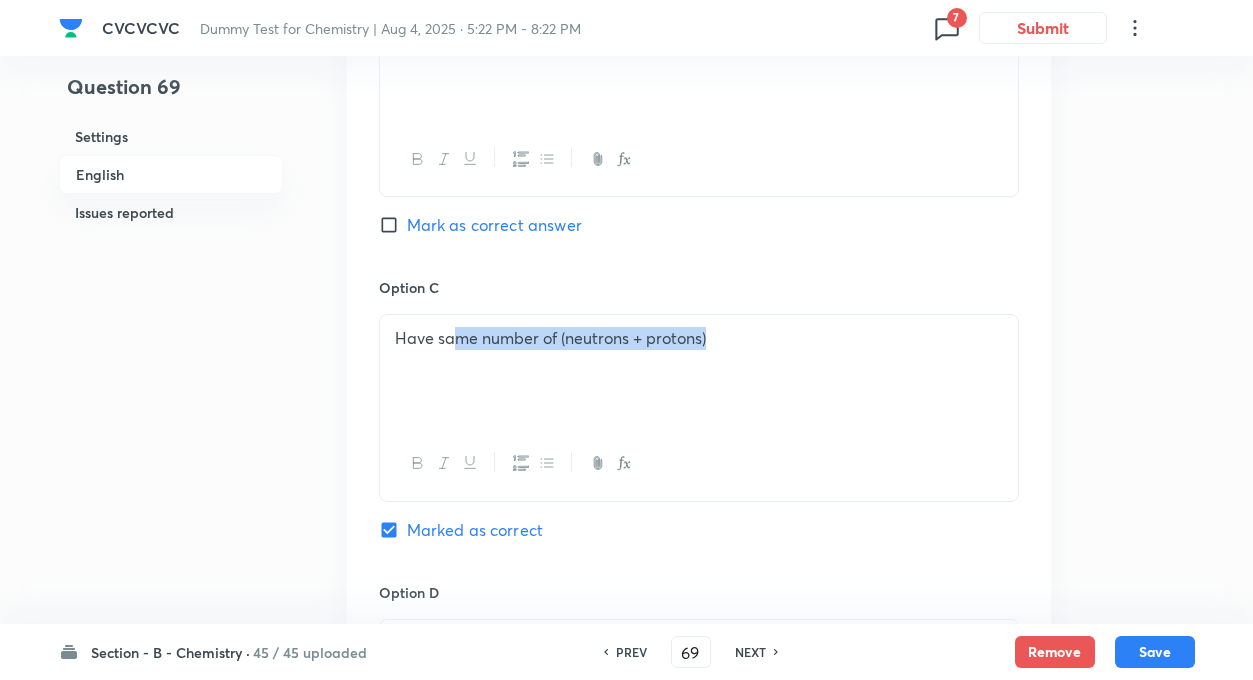 drag, startPoint x: 722, startPoint y: 337, endPoint x: 451, endPoint y: 351, distance: 271.3614 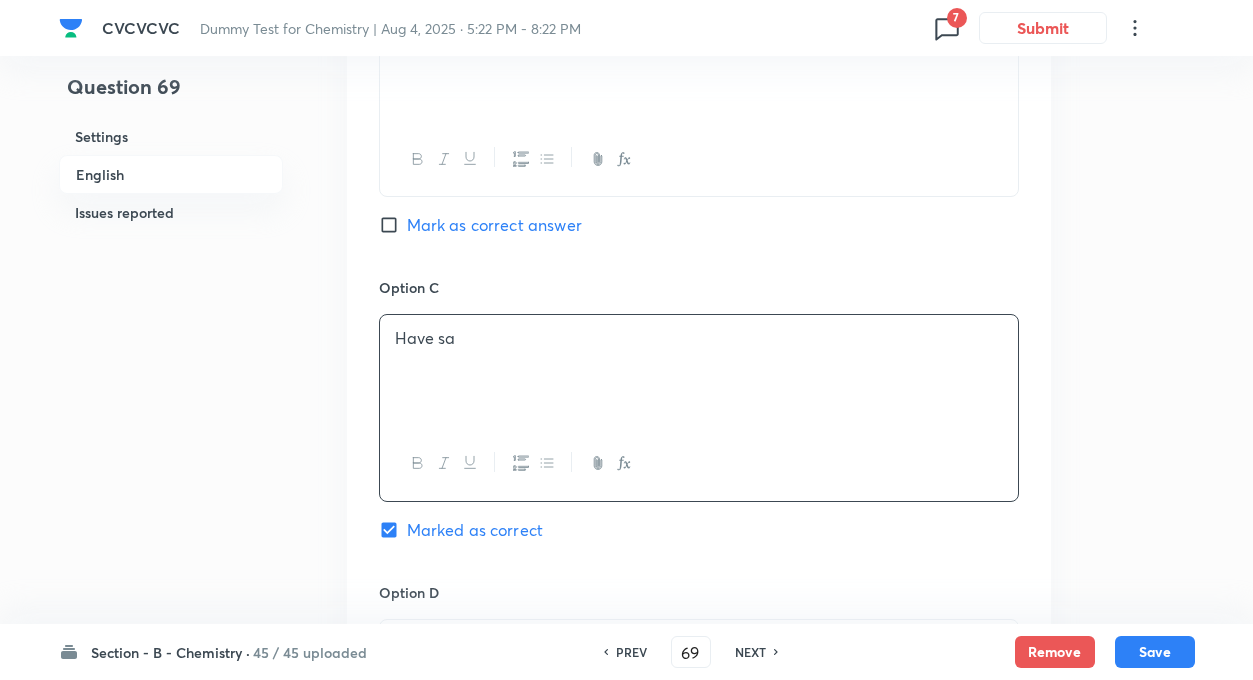 type 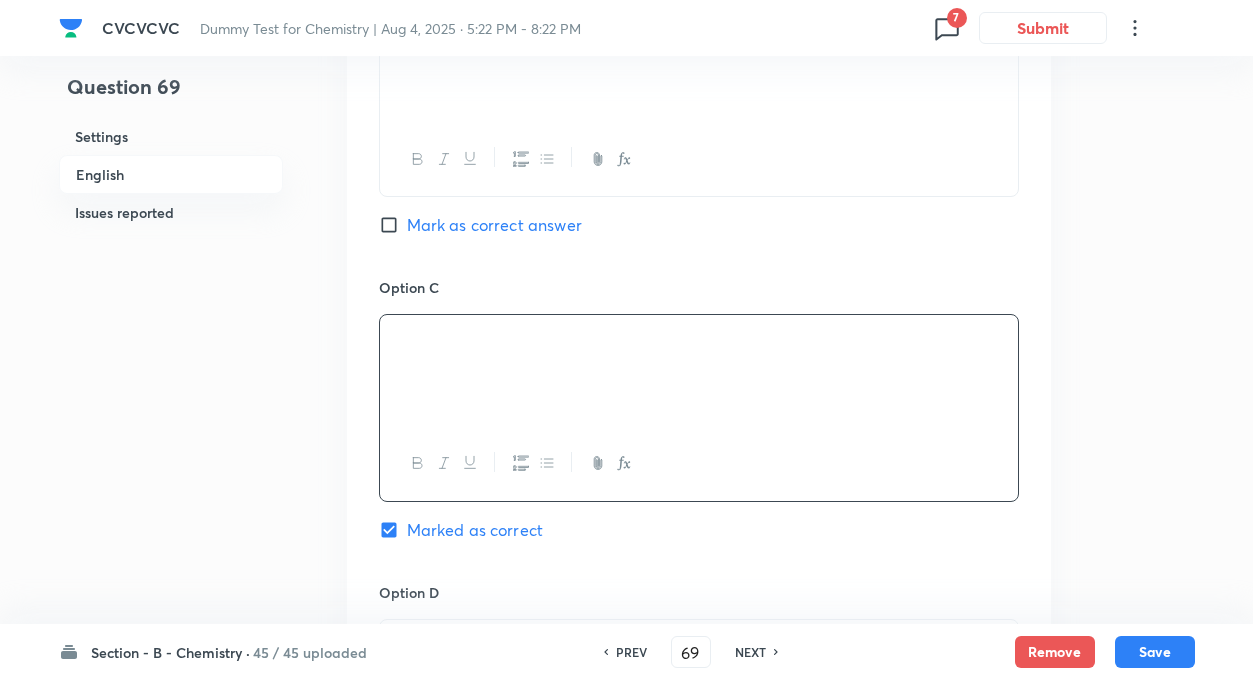 click on "Question 69 Settings English Issues reported Settings Type Single choice correct 4 options + 4 marks - 1 mark Edit Concept Chemistry Inorganic Chemistry Basic Concept of Inorganic chemistry Basic Concept of Inorganic chemistry Edit Additional details Easy Fact Not from PYQ paper No equation Edit In English Question Find out the atoms which are isoneutronic :- Option A Mark as correct answer Option B Mark as correct answer Option C Marked as correct Option D Have same difference of mass number and atomic number Mark as correct answer Solution An isotone is an atom with the same number of neutrons as another atom, but a different number of protons. This means they can belong to different elements. Issues reported Reported by learners • 1 month ago Question is reported because of Incorrect or incomplete question. Please verify. List of issues reported by learners: 1. Isotone in place of isotope 2. Incorrect question 3. question asked and answer given in description does not match 4. Incorrect question" at bounding box center [627, 373] 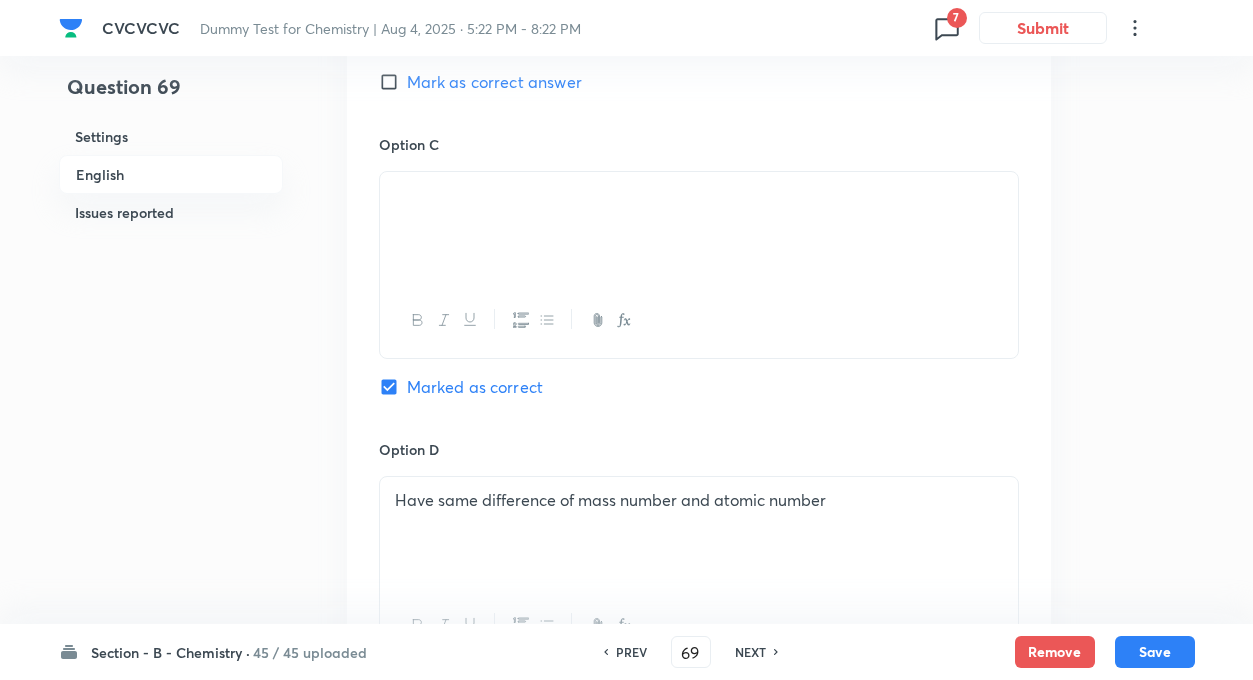 scroll, scrollTop: 1560, scrollLeft: 0, axis: vertical 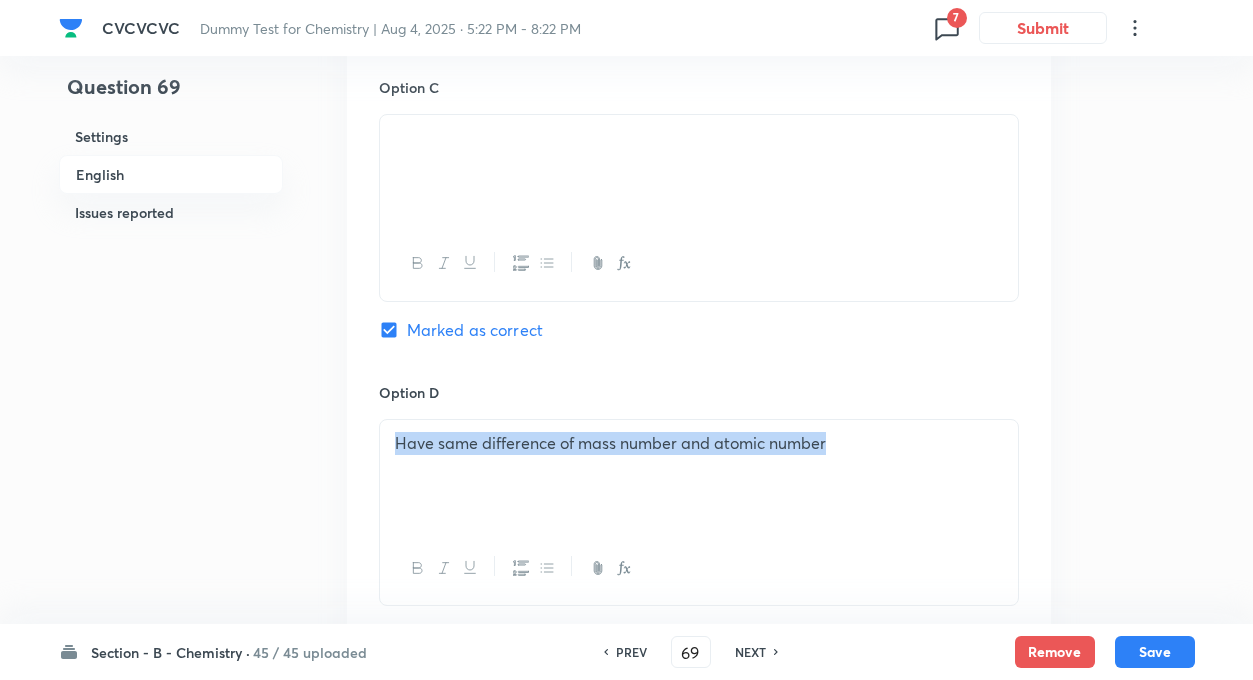 drag, startPoint x: 831, startPoint y: 442, endPoint x: 392, endPoint y: 428, distance: 439.22318 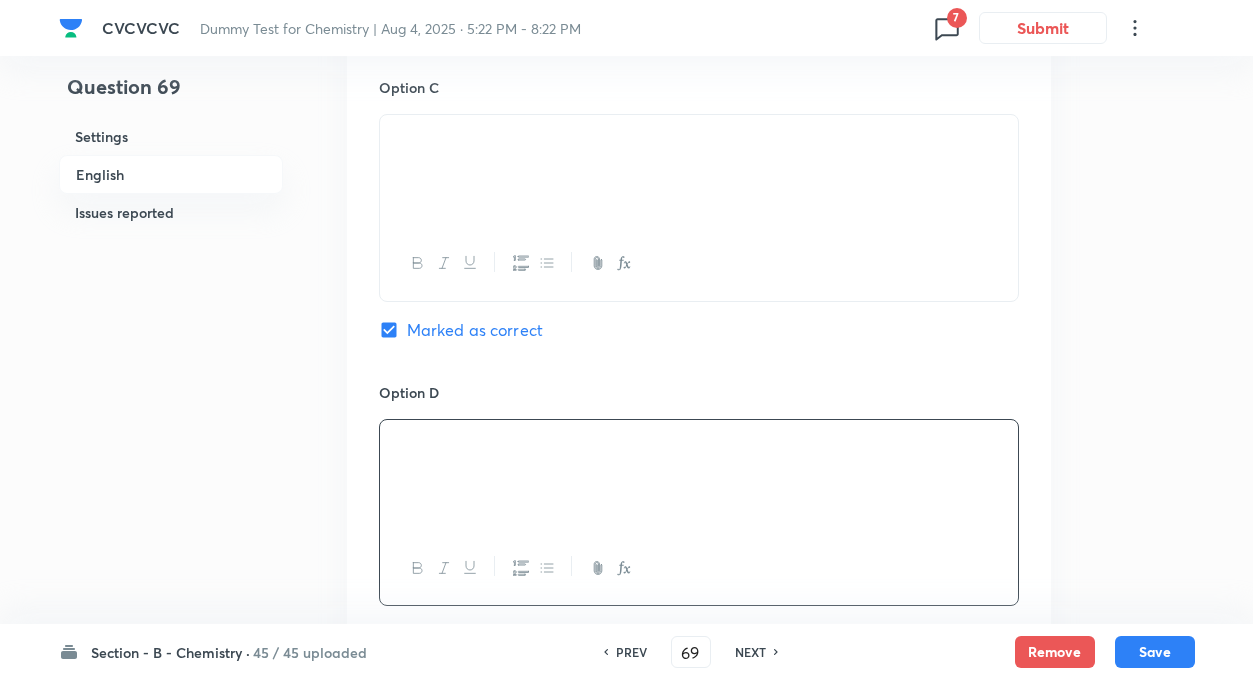 click on "Question 69 Settings English Issues reported" at bounding box center [171, 173] 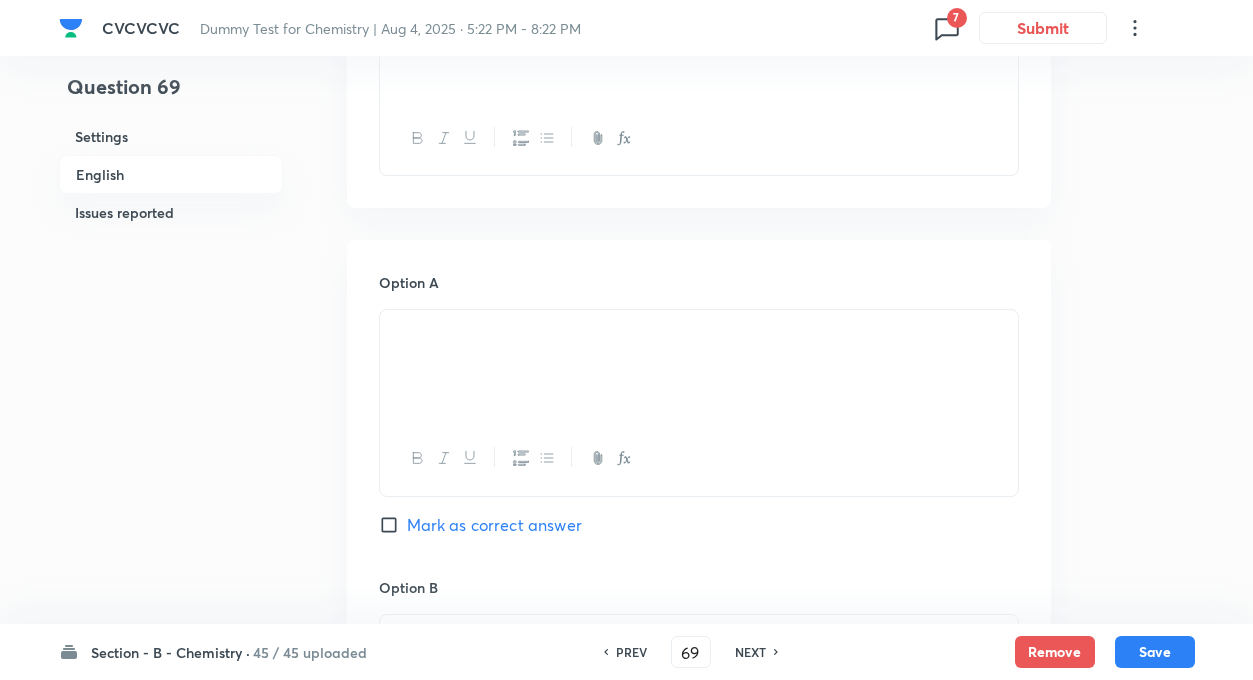 scroll, scrollTop: 760, scrollLeft: 0, axis: vertical 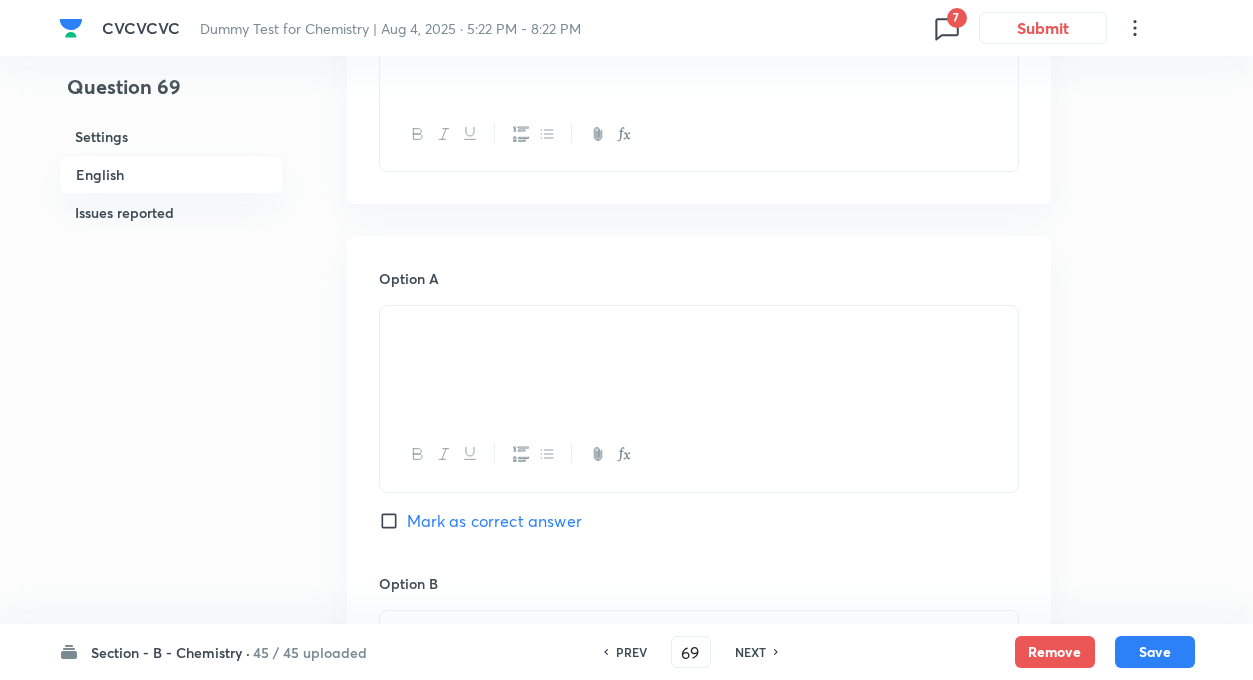 click on "Mark as correct answer" at bounding box center [393, 521] 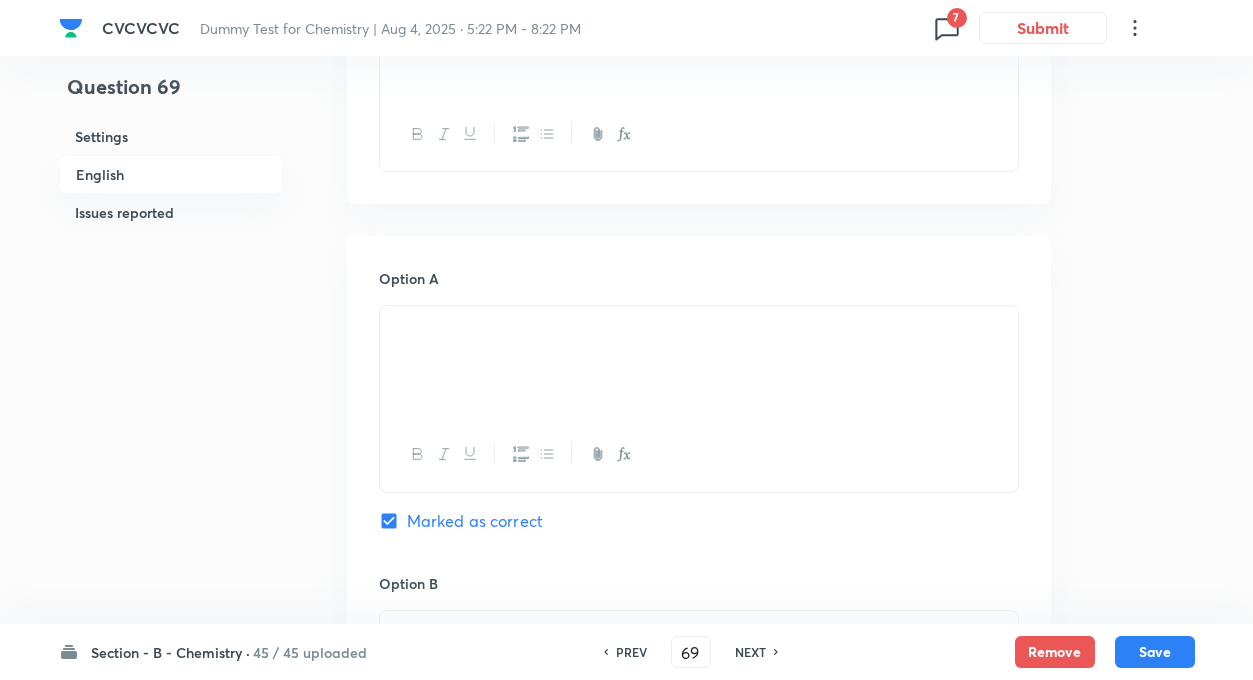 checkbox on "false" 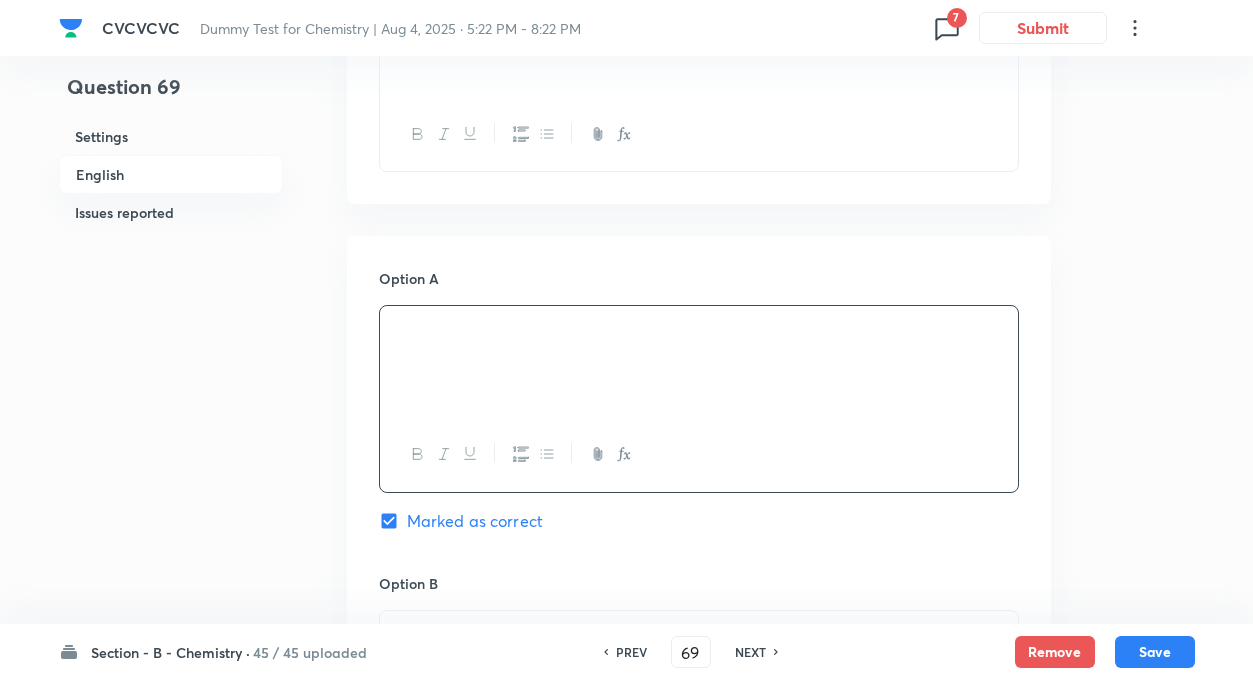 click on "Question 69 Settings English Issues reported" at bounding box center (171, 973) 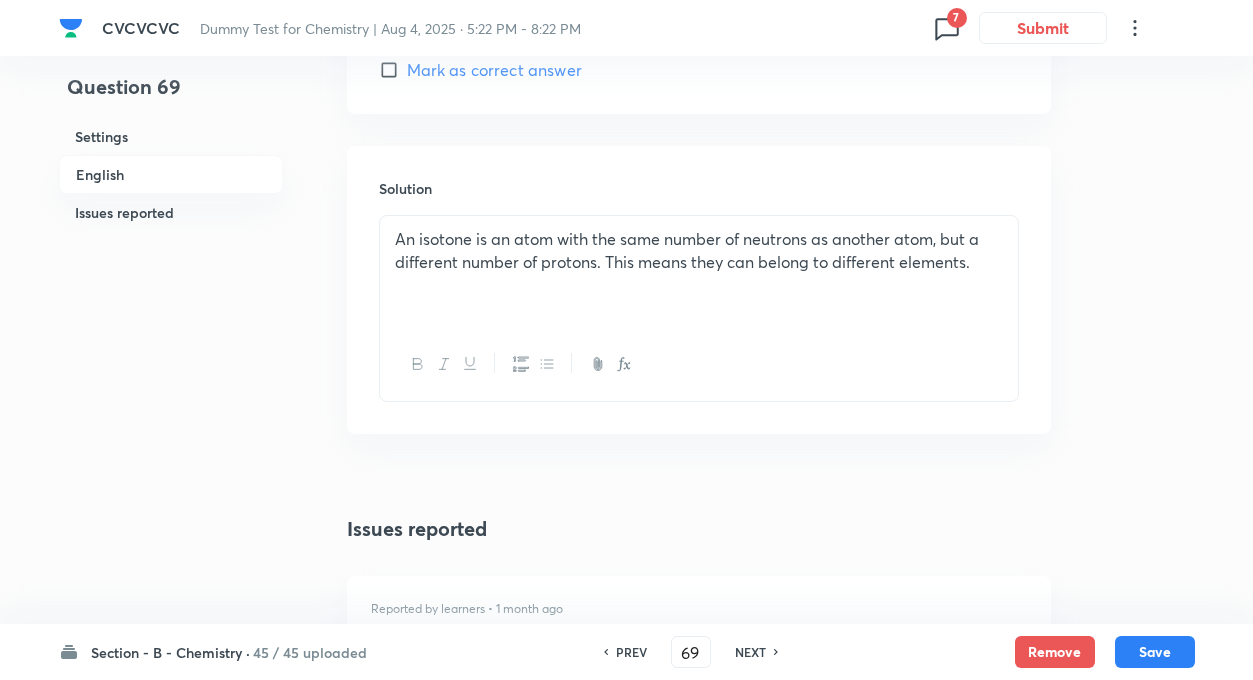 scroll, scrollTop: 2080, scrollLeft: 0, axis: vertical 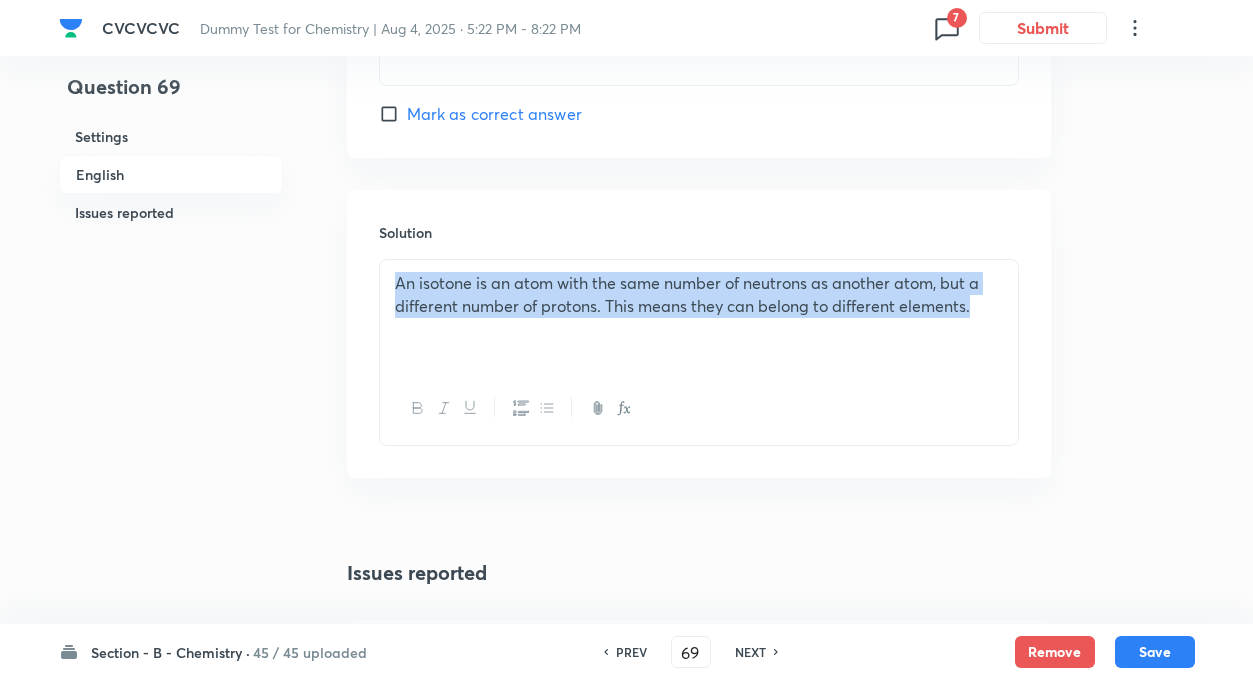 drag, startPoint x: 384, startPoint y: 278, endPoint x: 996, endPoint y: 328, distance: 614.03906 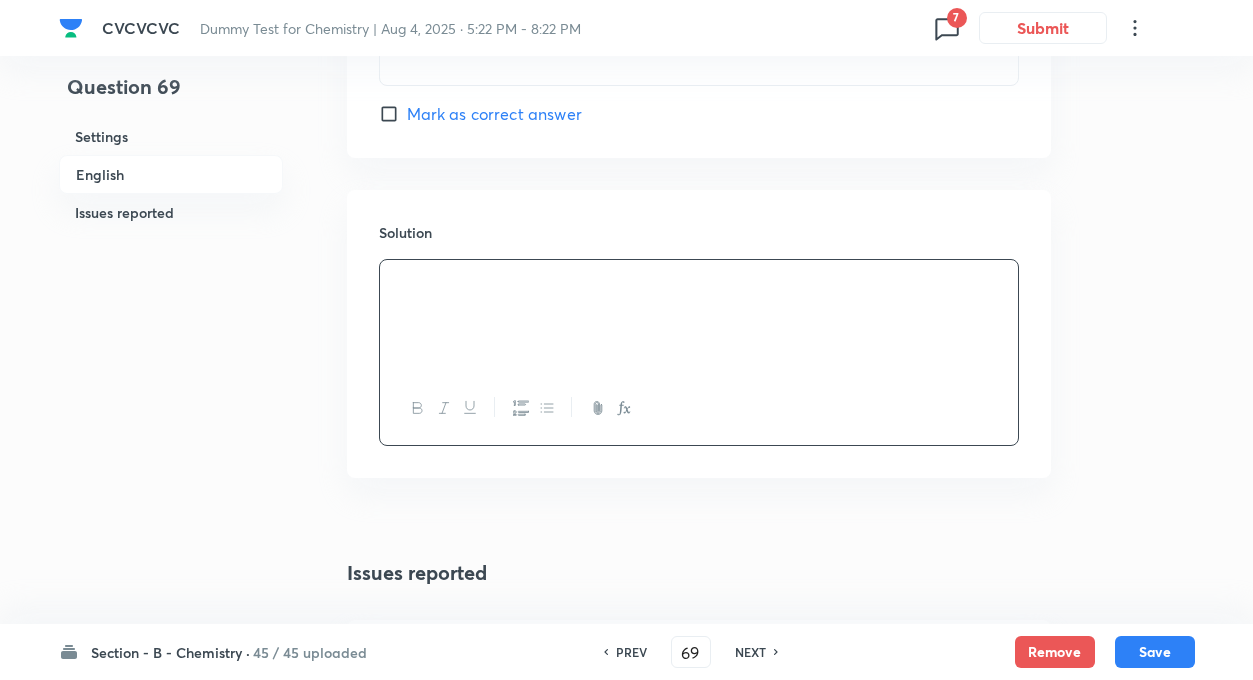 click on "Question 69 Settings English Issues reported Settings Type Single choice correct 4 options + 4 marks - 1 mark Edit Concept Chemistry Inorganic Chemistry Basic Concept of Inorganic chemistry Basic Concept of Inorganic chemistry Edit Additional details Easy Fact Not from PYQ paper No equation Edit In English Question Find out the atoms which are isoneutronic :- Option A Marked as correct Option B Mark as correct answer Option C Mark as correct answer Option D Mark as correct answer Solution Issues reported Reported by learners • 1 month ago Question is reported because of Incorrect or incomplete question. Please verify. List of issues reported by learners: 1. Isotone in place of isotope 2. Incorrect question 3. question asked and answer given in description does not match 4. Incorrect question  Mark as resolved Reported by learners • 1 month ago Question is reported because of Incorrect or incomplete options. Please verify. Mark as resolved" at bounding box center [627, -347] 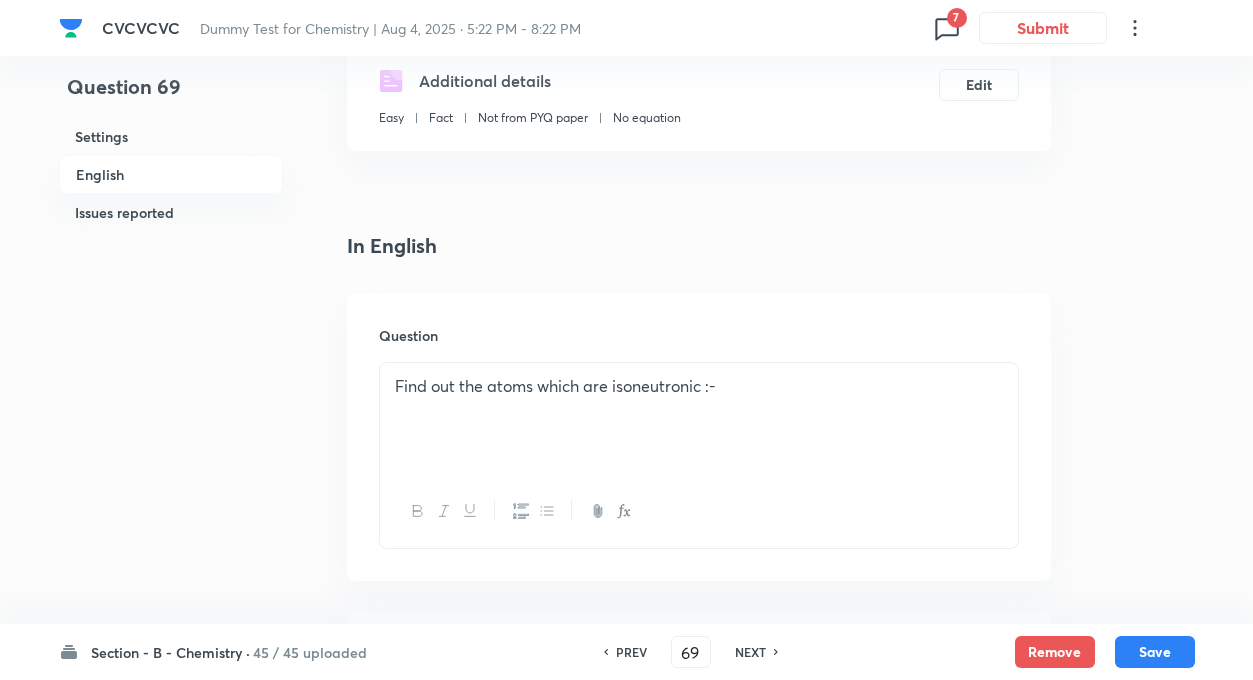 scroll, scrollTop: 320, scrollLeft: 0, axis: vertical 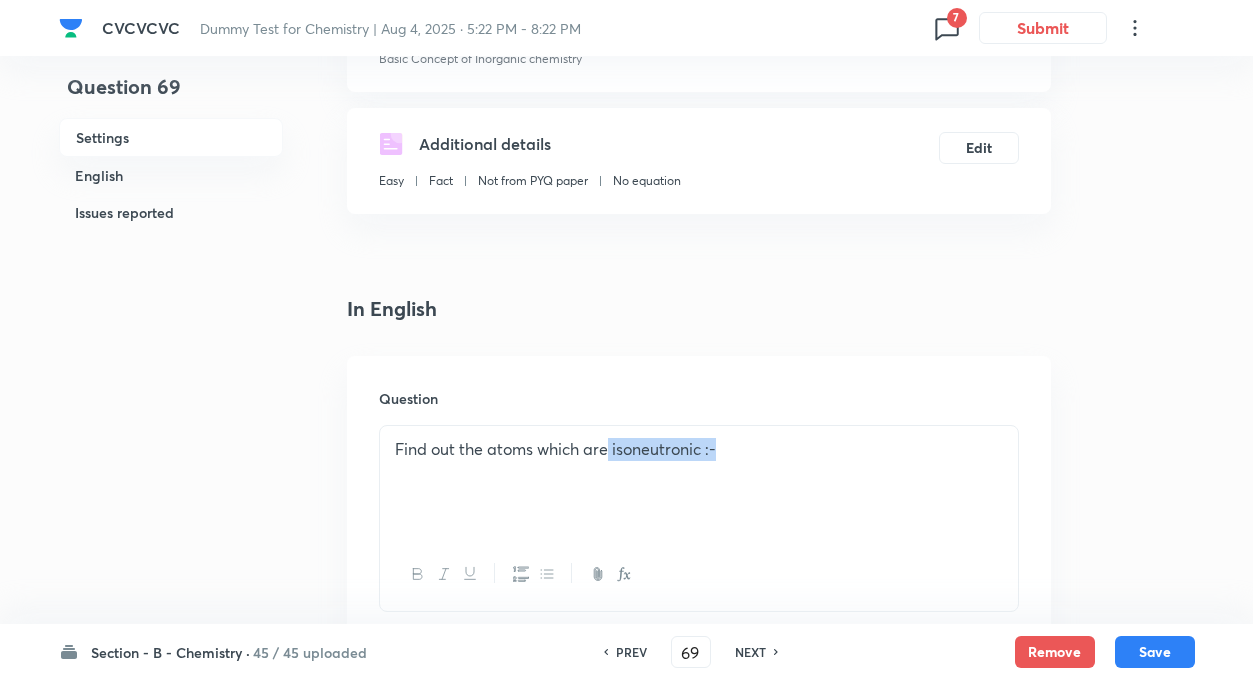 drag, startPoint x: 608, startPoint y: 447, endPoint x: 790, endPoint y: 459, distance: 182.39517 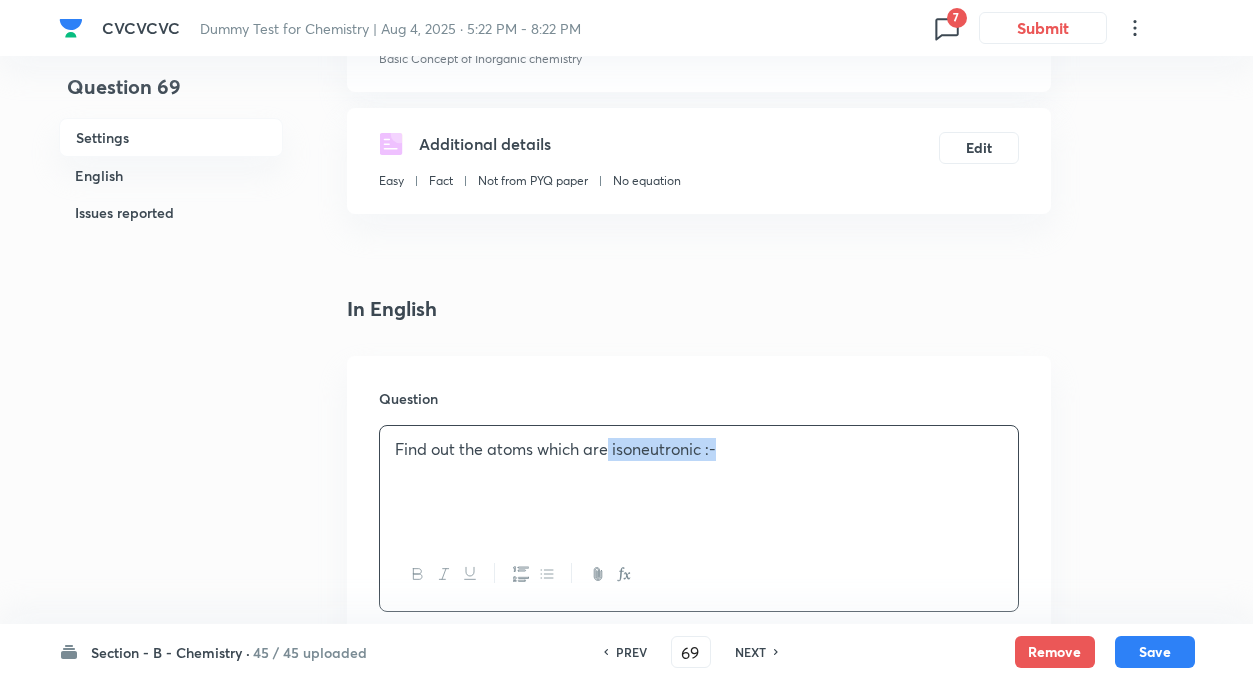 copy on "isoneutronic :-" 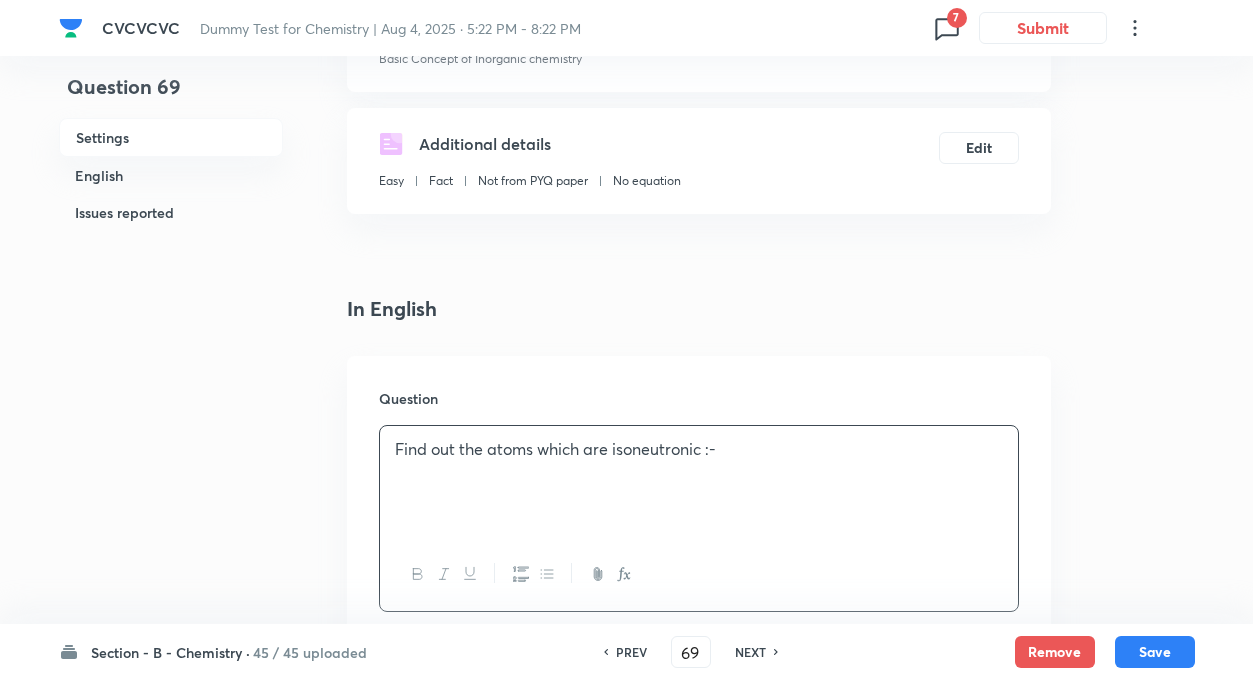 drag, startPoint x: 522, startPoint y: 261, endPoint x: 378, endPoint y: 376, distance: 184.28511 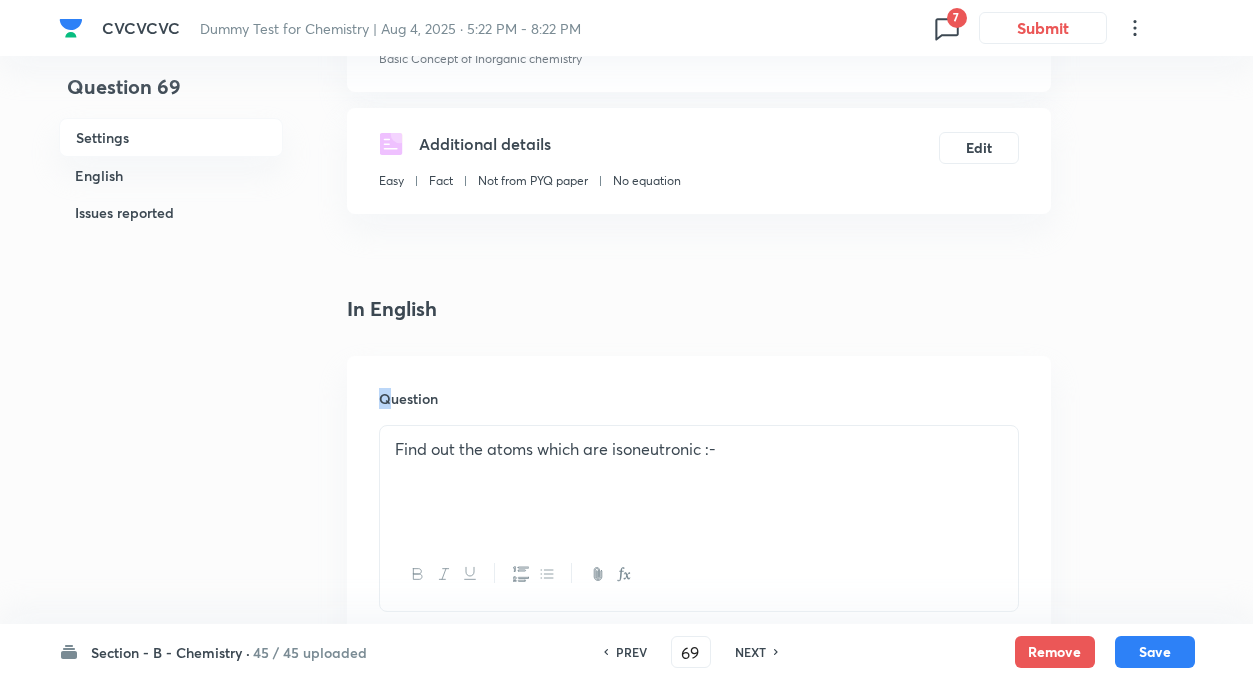click on "Question 69 Settings English Issues reported Settings Type Single choice correct 4 options + 4 marks - 1 mark Edit Concept Chemistry Inorganic Chemistry Basic Concept of Inorganic chemistry Basic Concept of Inorganic chemistry Edit Additional details Easy Fact Not from PYQ paper No equation Edit In English Question Find out the atoms which are isoneutronic :- Option A Marked as correct Option B Mark as correct answer Option C Mark as correct answer Option D Mark as correct answer Solution Issues reported Reported by learners • 1 month ago Question is reported because of Incorrect or incomplete question. Please verify. List of issues reported by learners: 1. Isotone in place of isotope 2. Incorrect question 3. question asked and answer given in description does not match 4. Incorrect question  Mark as resolved Reported by learners • 1 month ago Question is reported because of Incorrect or incomplete options. Please verify. Mark as resolved" at bounding box center [627, 1413] 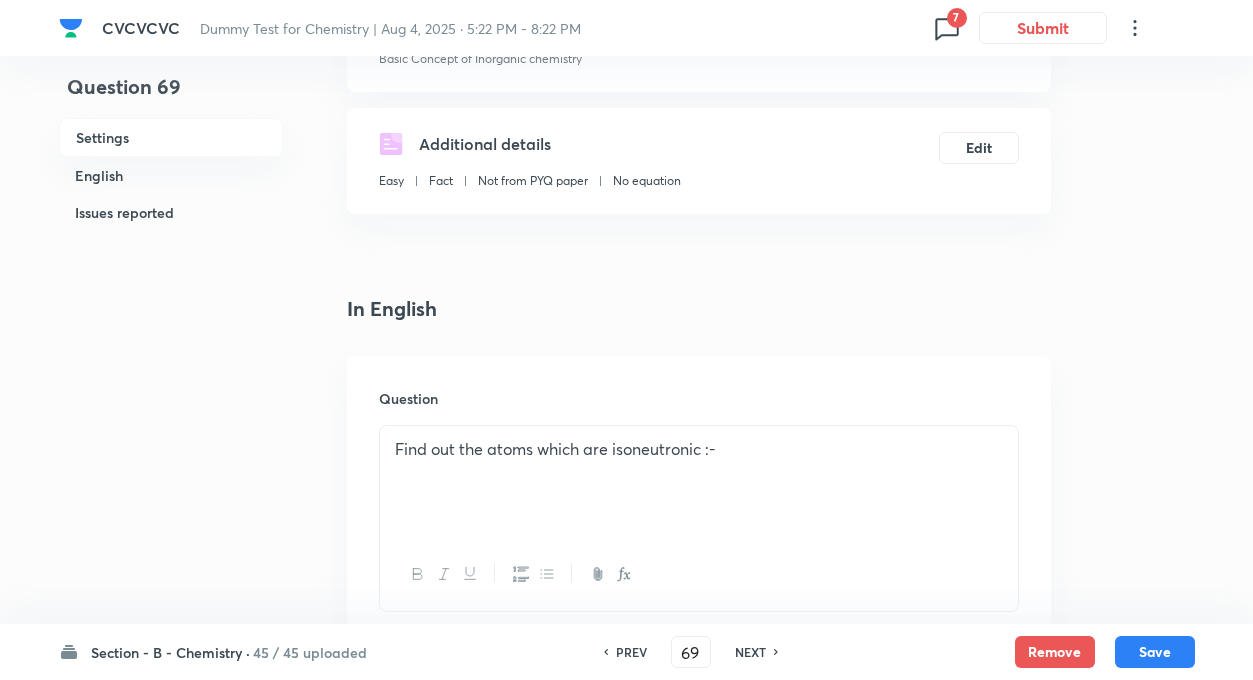 click on "Question 69 Settings English Issues reported Settings Type Single choice correct 4 options + 4 marks - 1 mark Edit Concept Chemistry Inorganic Chemistry Basic Concept of Inorganic chemistry Basic Concept of Inorganic chemistry Edit Additional details Easy Fact Not from PYQ paper No equation Edit In English Question Find out the atoms which are isoneutronic :- Option A Marked as correct Option B Mark as correct answer Option C Mark as correct answer Option D Mark as correct answer Solution Issues reported Reported by learners • 1 month ago Question is reported because of Incorrect or incomplete question. Please verify. List of issues reported by learners: 1. Isotone in place of isotope 2. Incorrect question 3. question asked and answer given in description does not match 4. Incorrect question  Mark as resolved Reported by learners • 1 month ago Question is reported because of Incorrect or incomplete options. Please verify. Mark as resolved" at bounding box center (627, 1413) 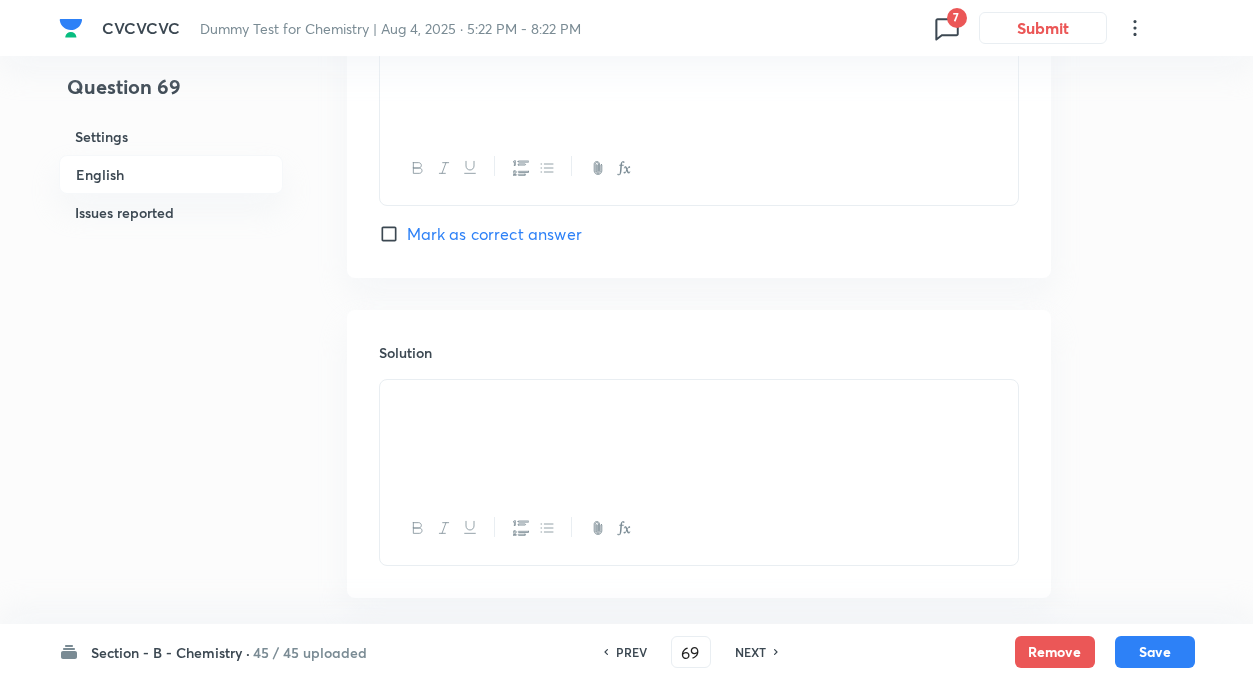 scroll, scrollTop: 2000, scrollLeft: 0, axis: vertical 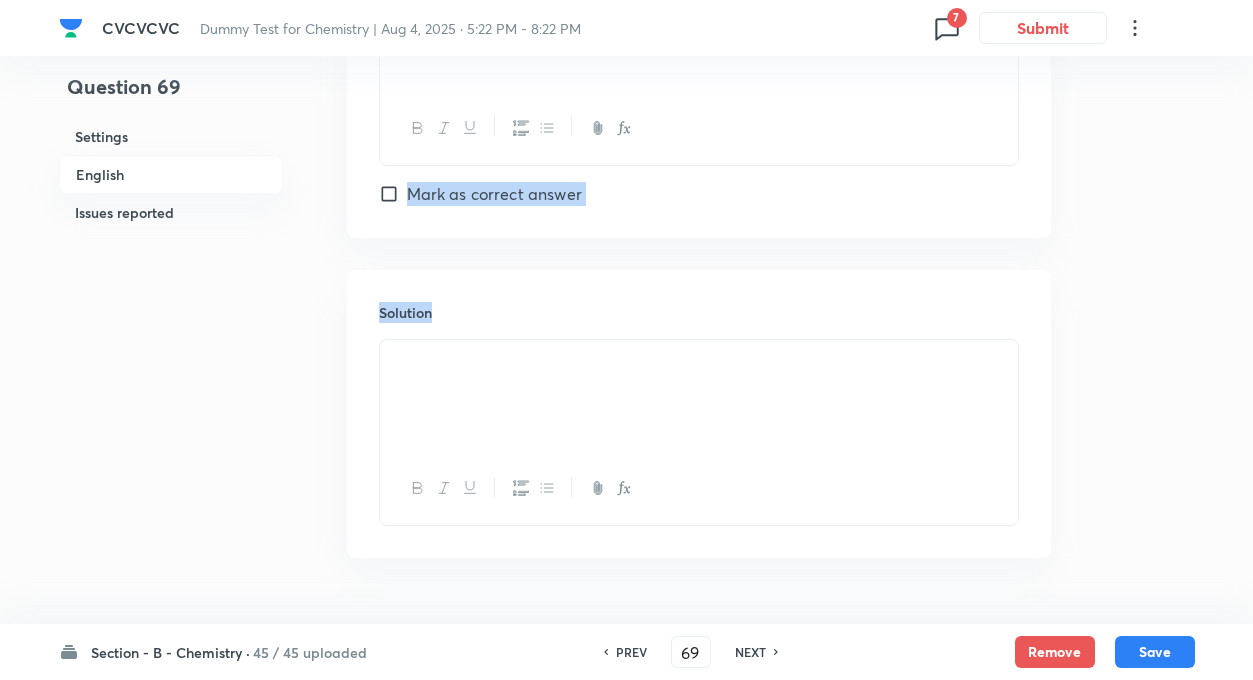 click on "Question 69 Settings English Issues reported Settings Type Single choice correct 4 options + 4 marks - 1 mark Edit Concept Chemistry Inorganic Chemistry Basic Concept of Inorganic chemistry Basic Concept of Inorganic chemistry Edit Additional details Easy Fact Not from PYQ paper No equation Edit In English Question Find out the atoms which are isoneutronic :- Option A Marked as correct Option B Mark as correct answer Option C Mark as correct answer Option D Mark as correct answer Solution Issues reported Reported by learners • 1 month ago Question is reported because of Incorrect or incomplete question. Please verify. List of issues reported by learners: 1. Isotone in place of isotope 2. Incorrect question 3. question asked and answer given in description does not match 4. Incorrect question  Mark as resolved Reported by learners • 1 month ago Question is reported because of Incorrect or incomplete options. Please verify. Mark as resolved" at bounding box center [627, -267] 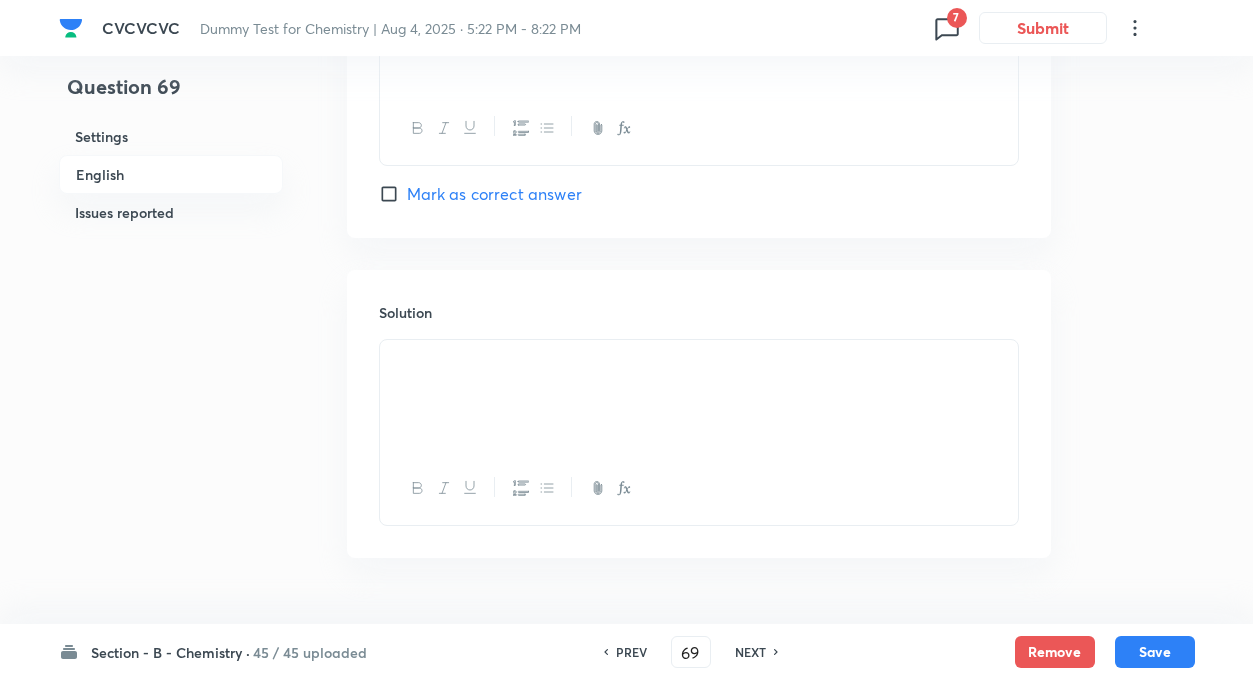 click at bounding box center (699, 363) 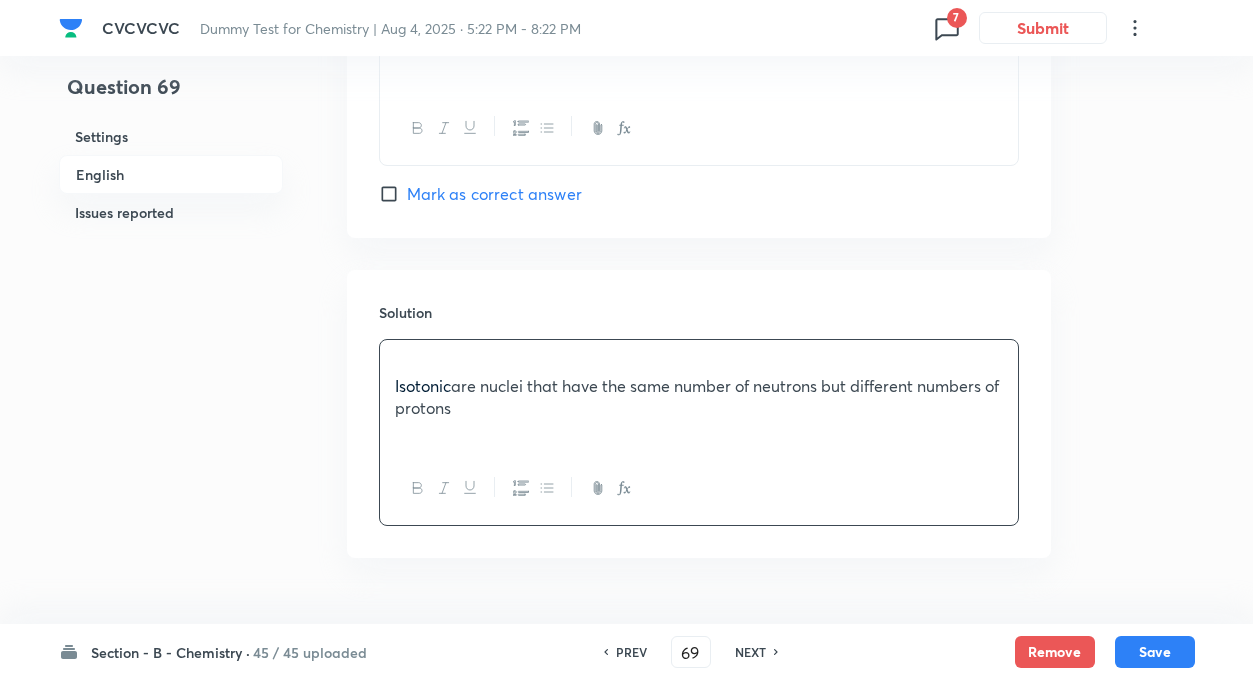 type 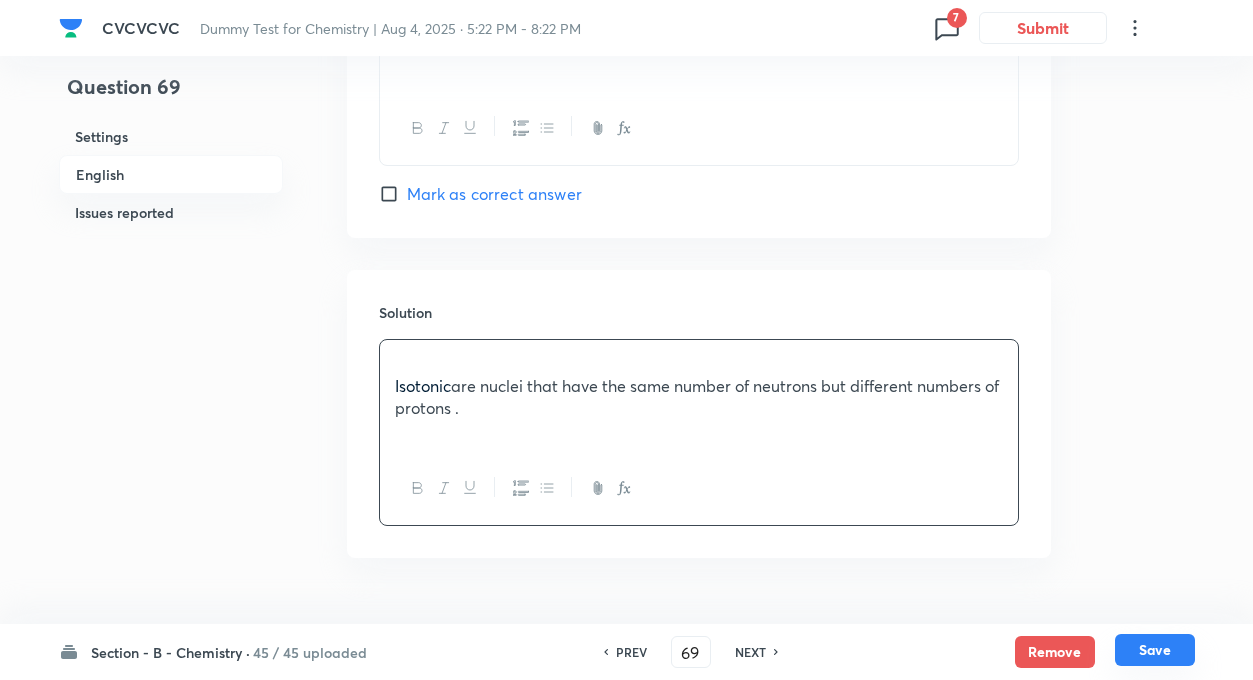 click on "Section - B - Chemistry ·
45 / 45 uploaded
PREV 69 ​ NEXT Remove Save" at bounding box center [627, 652] 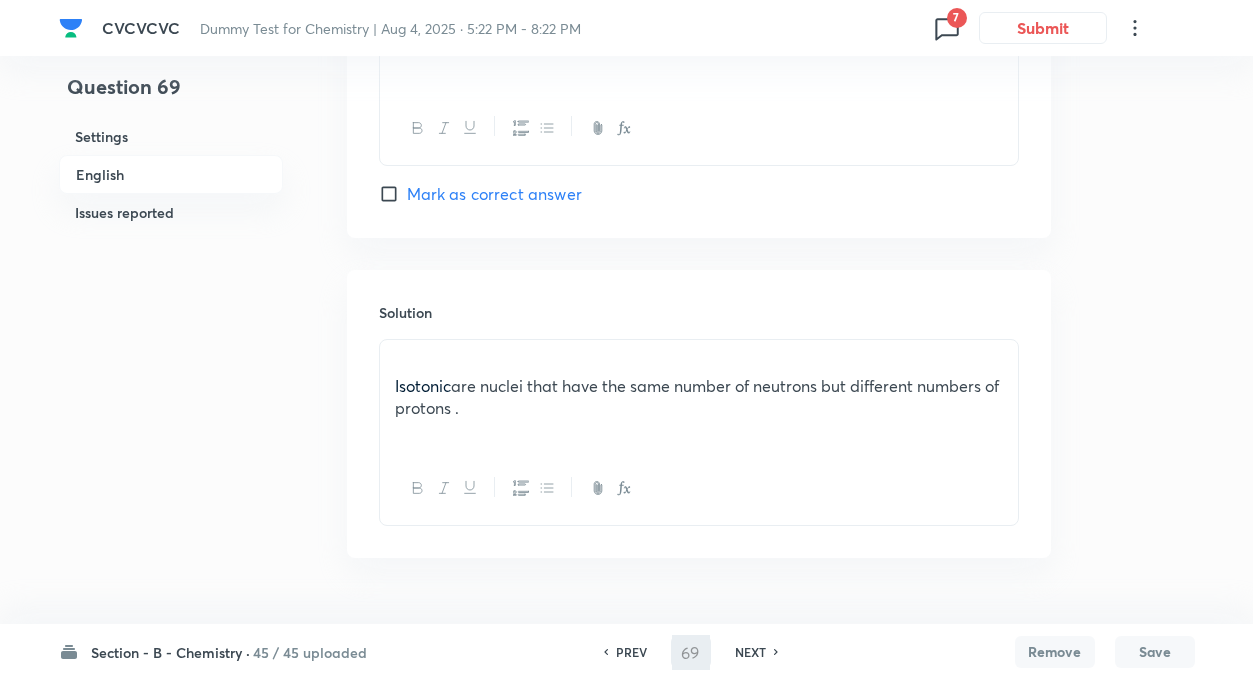 click on "Save" at bounding box center [1155, 652] 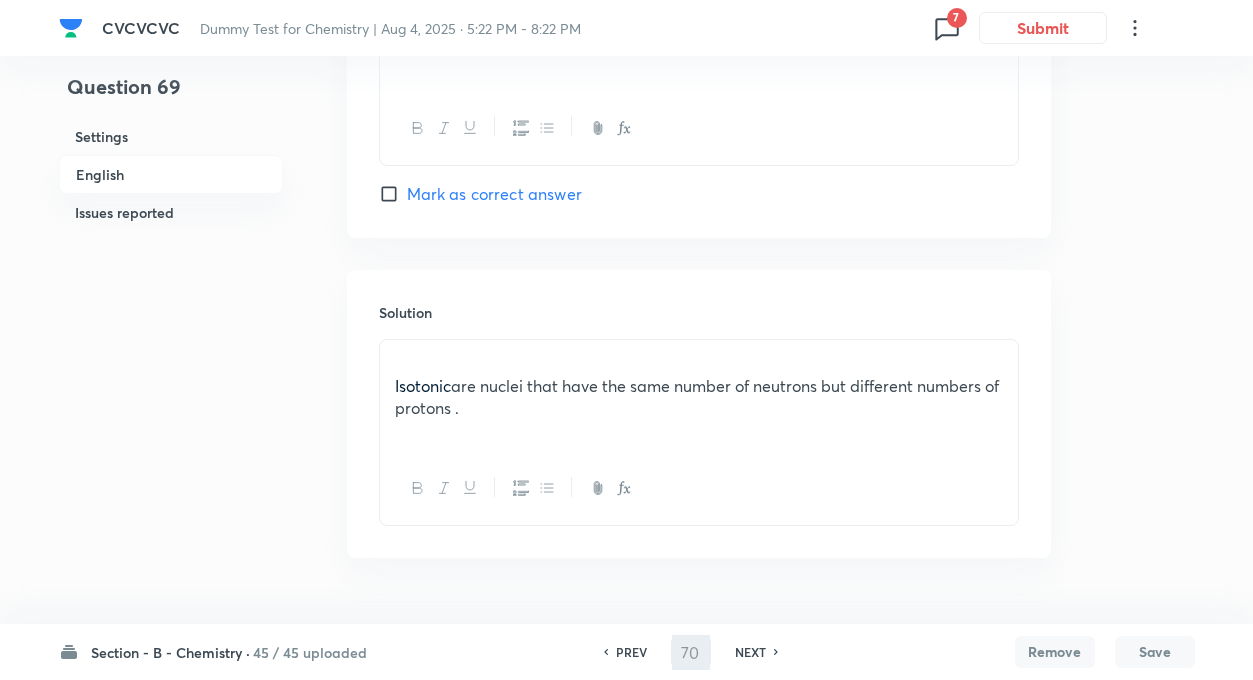 checkbox on "false" 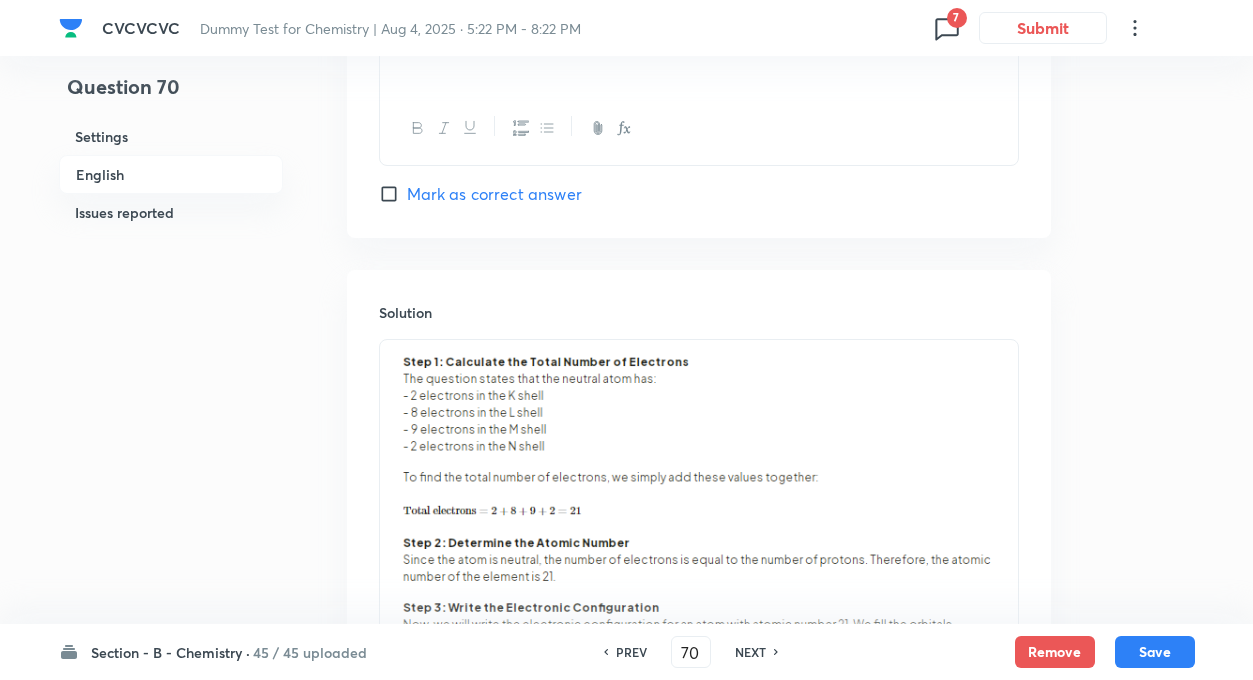 checkbox on "true" 